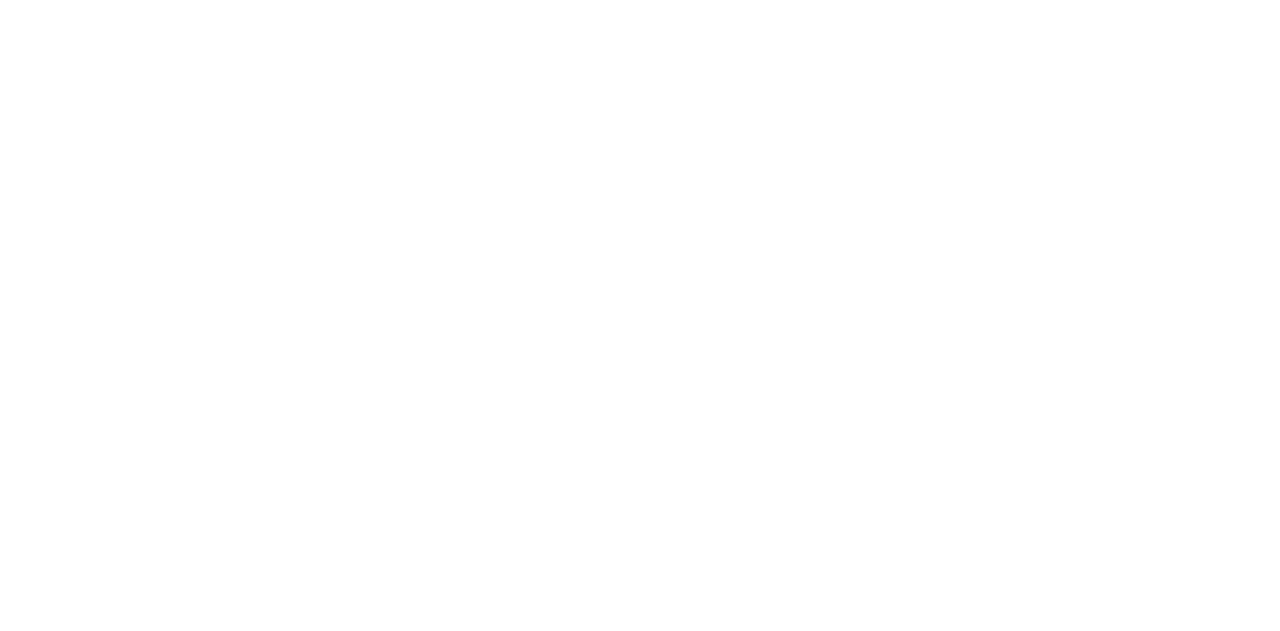 scroll, scrollTop: 0, scrollLeft: 0, axis: both 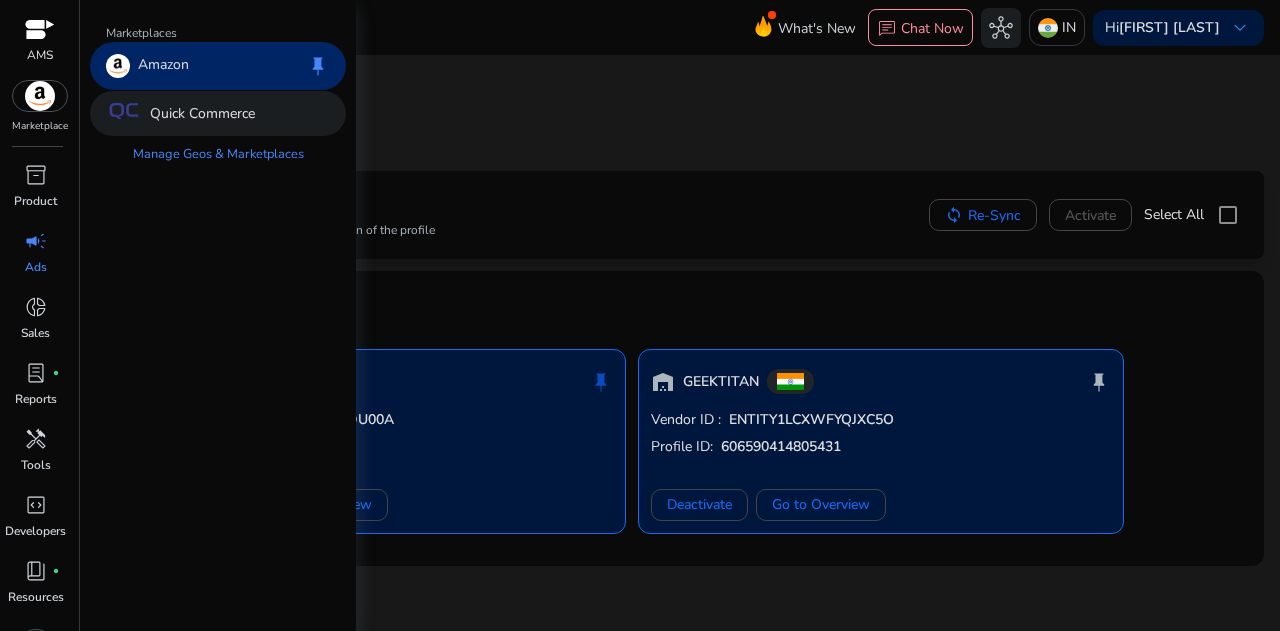 click on "Quick Commerce" at bounding box center [202, 113] 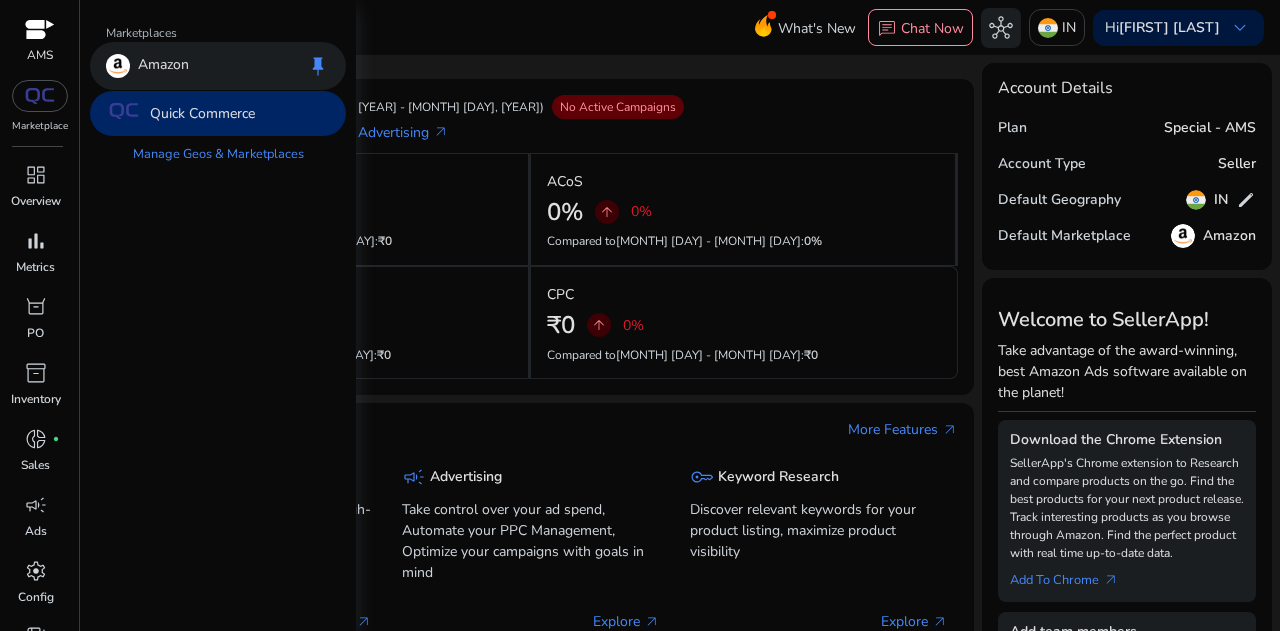 click on "Amazon" at bounding box center [163, 66] 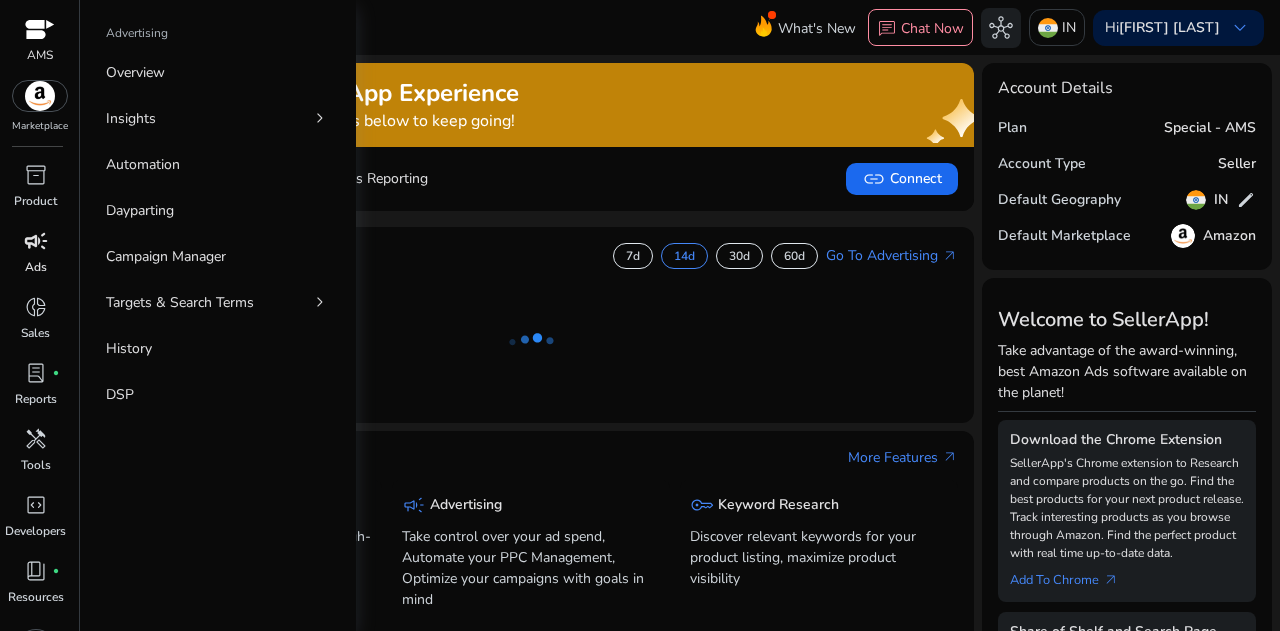 click on "campaign" at bounding box center [36, 241] 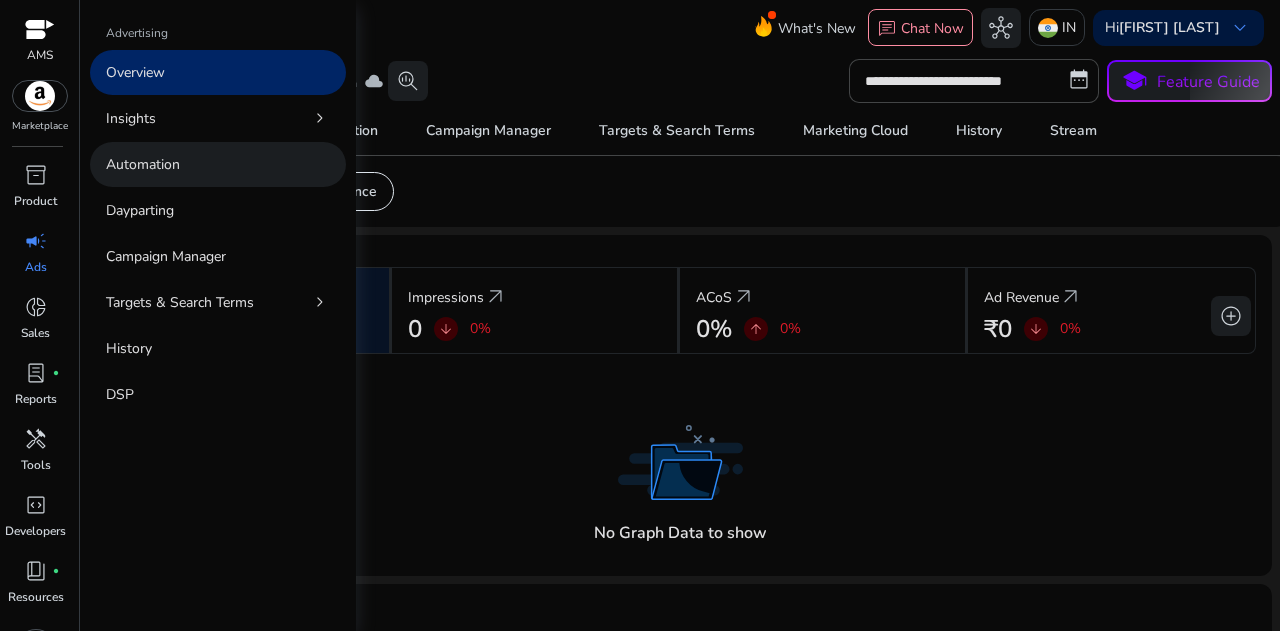 click on "Automation" at bounding box center (143, 164) 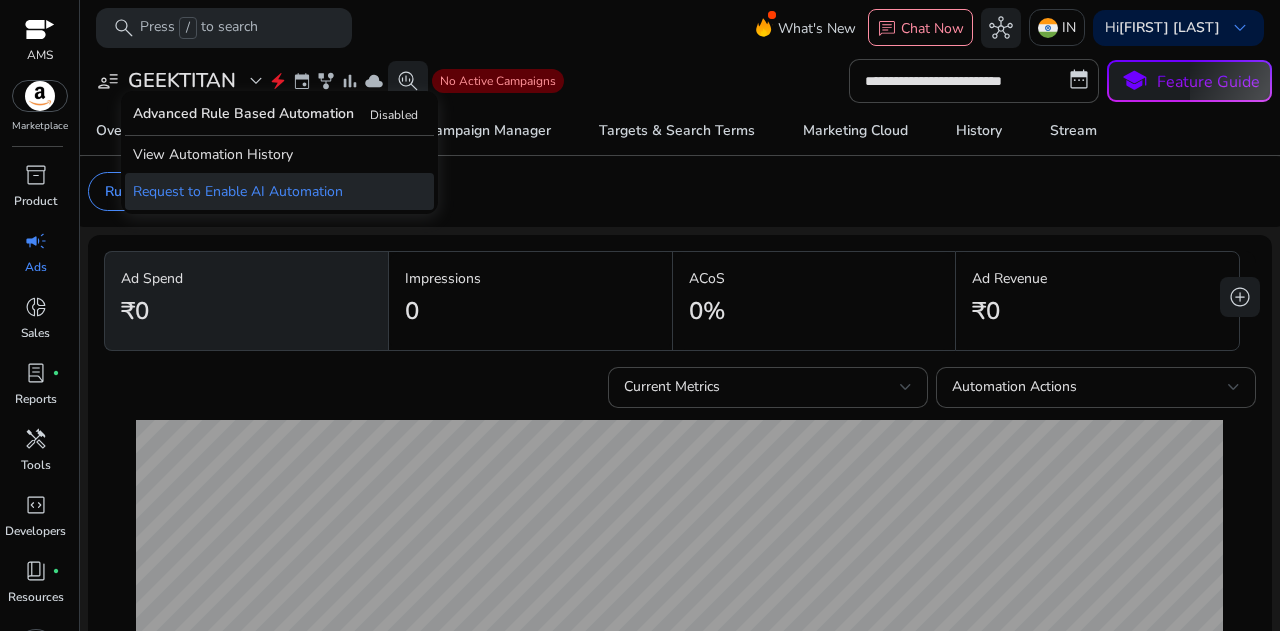 scroll, scrollTop: 0, scrollLeft: 0, axis: both 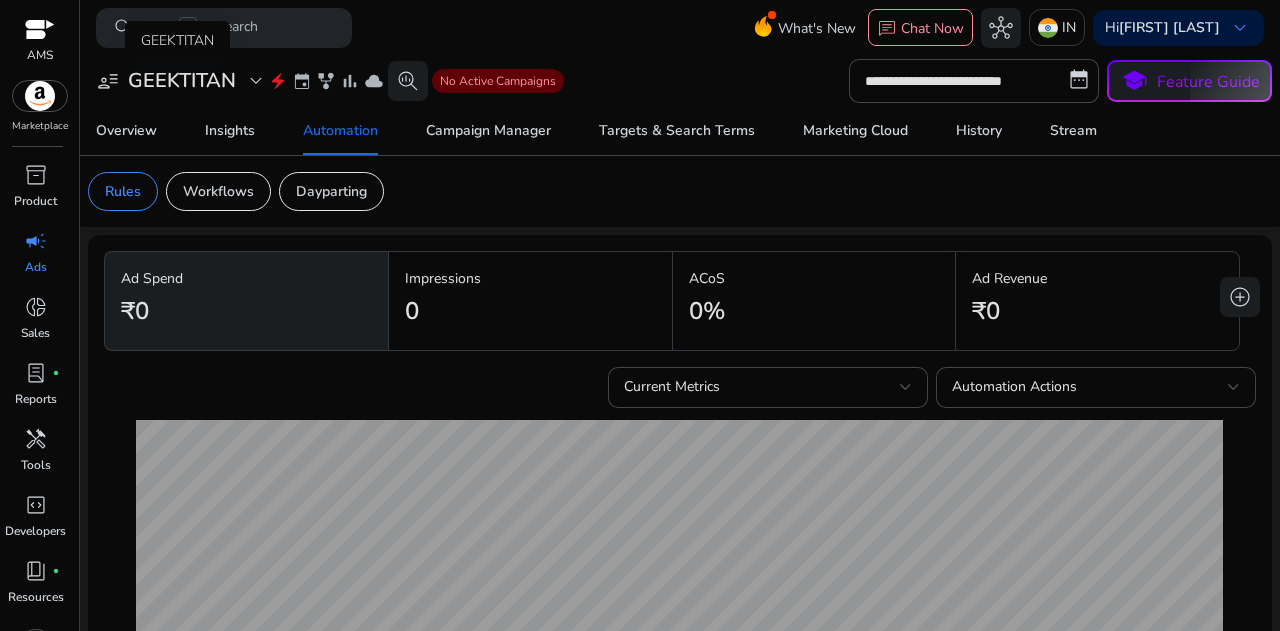 click on "expand_more" 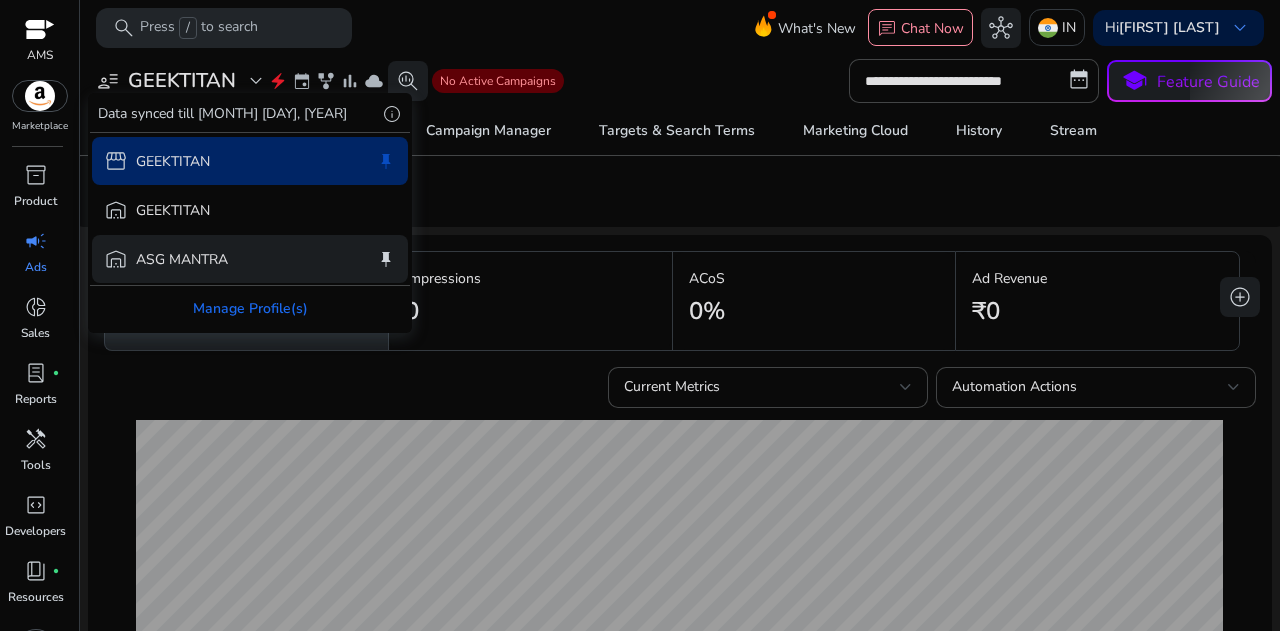 click on "warehouse   ASG MANTRA   keep" at bounding box center [250, 259] 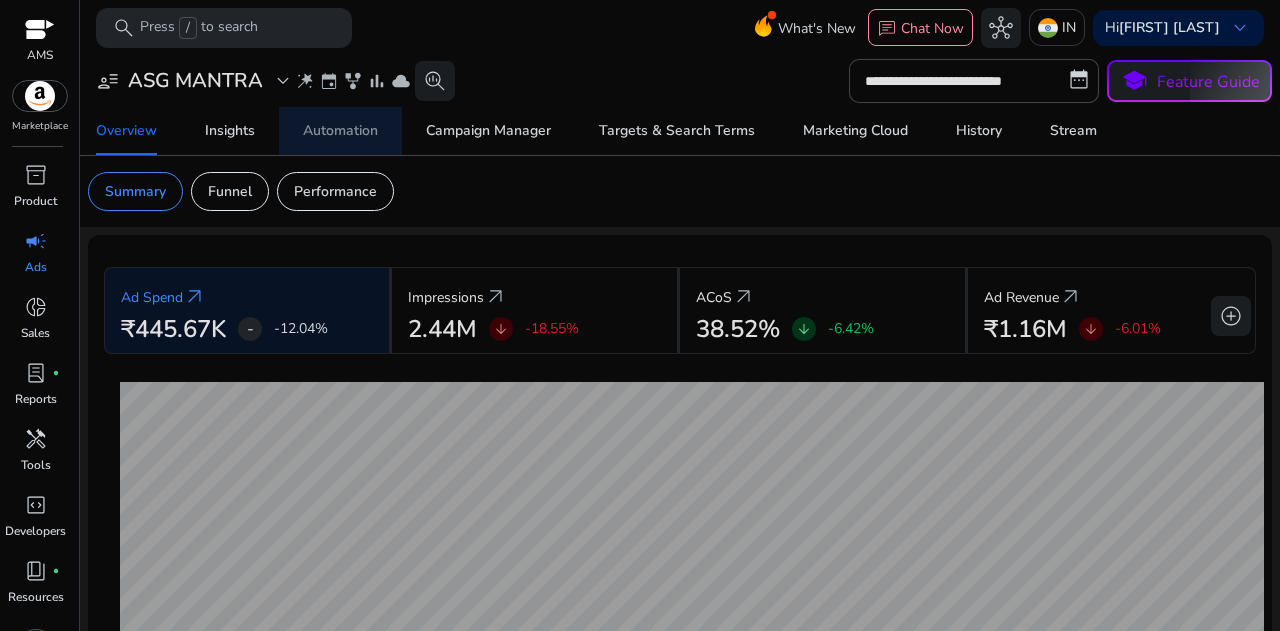 click on "Automation" at bounding box center (340, 131) 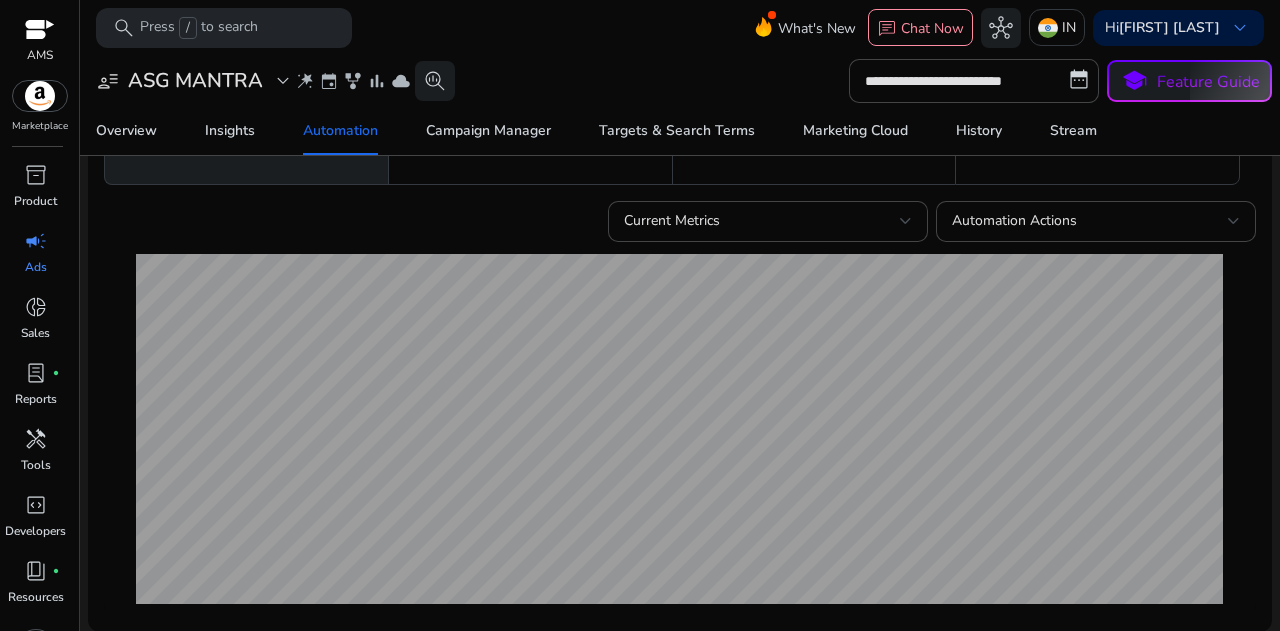 scroll, scrollTop: 0, scrollLeft: 0, axis: both 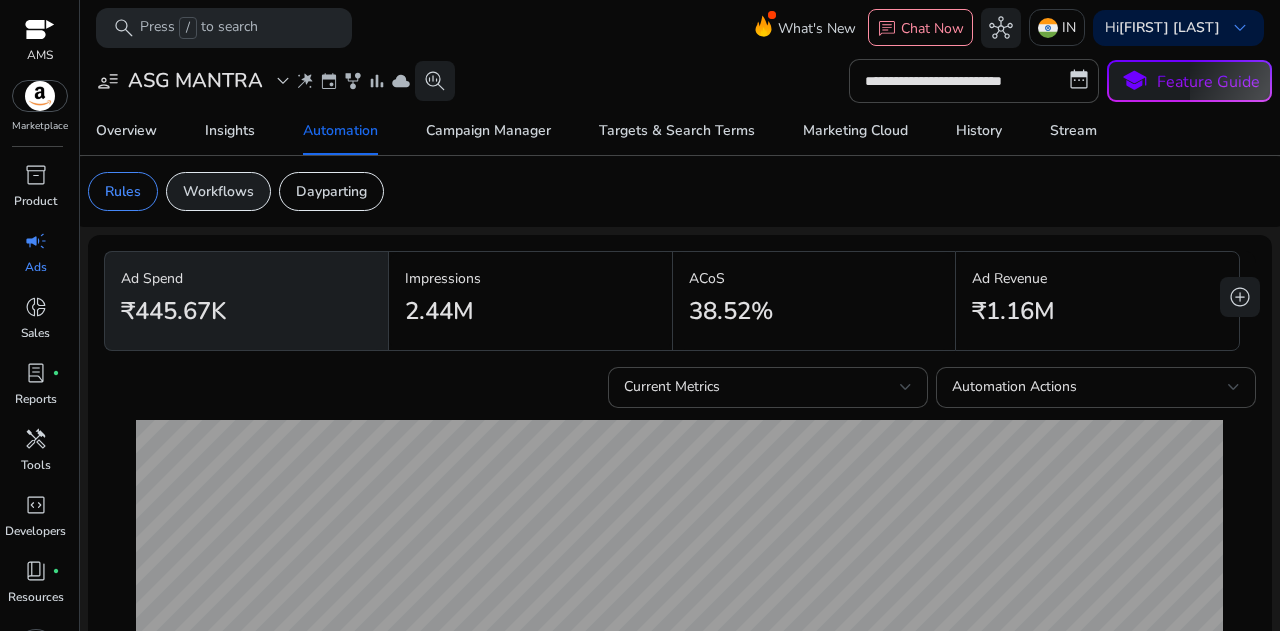 click on "Workflows" 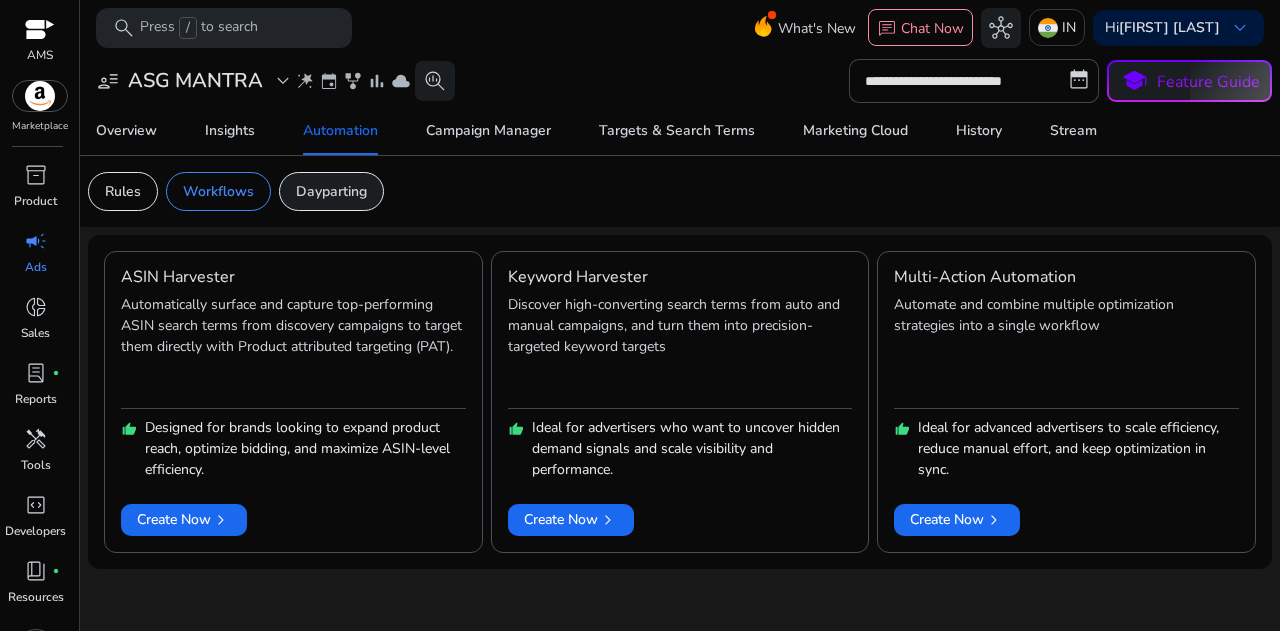 click on "Dayparting" 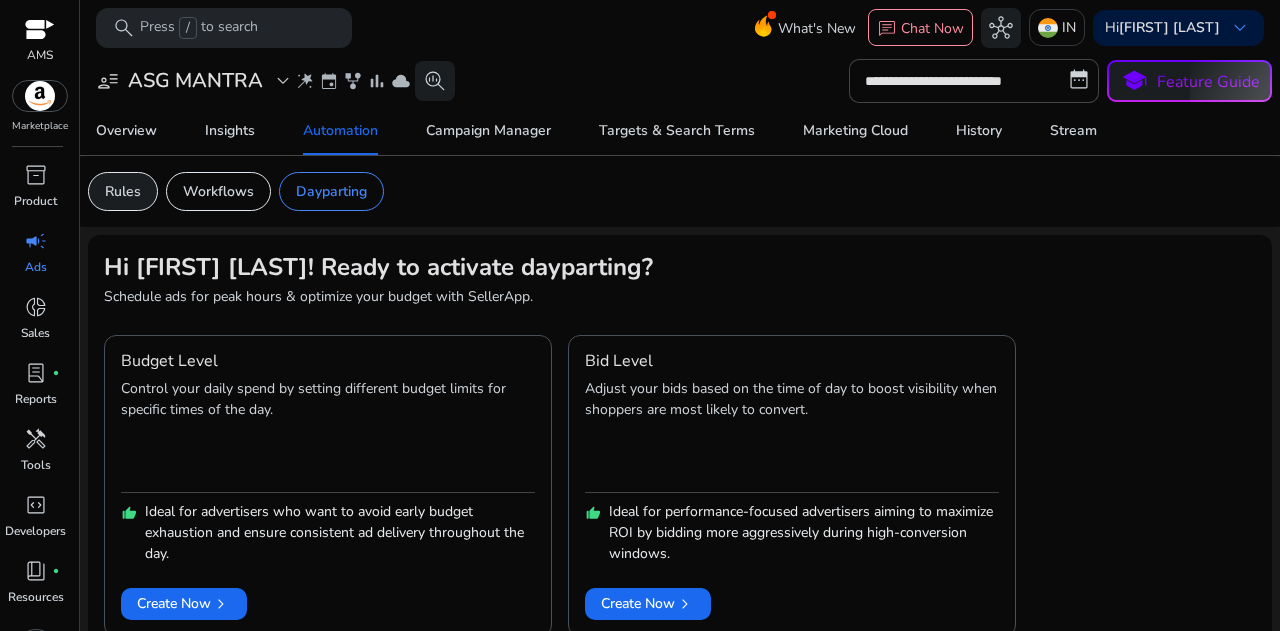 click on "Rules" 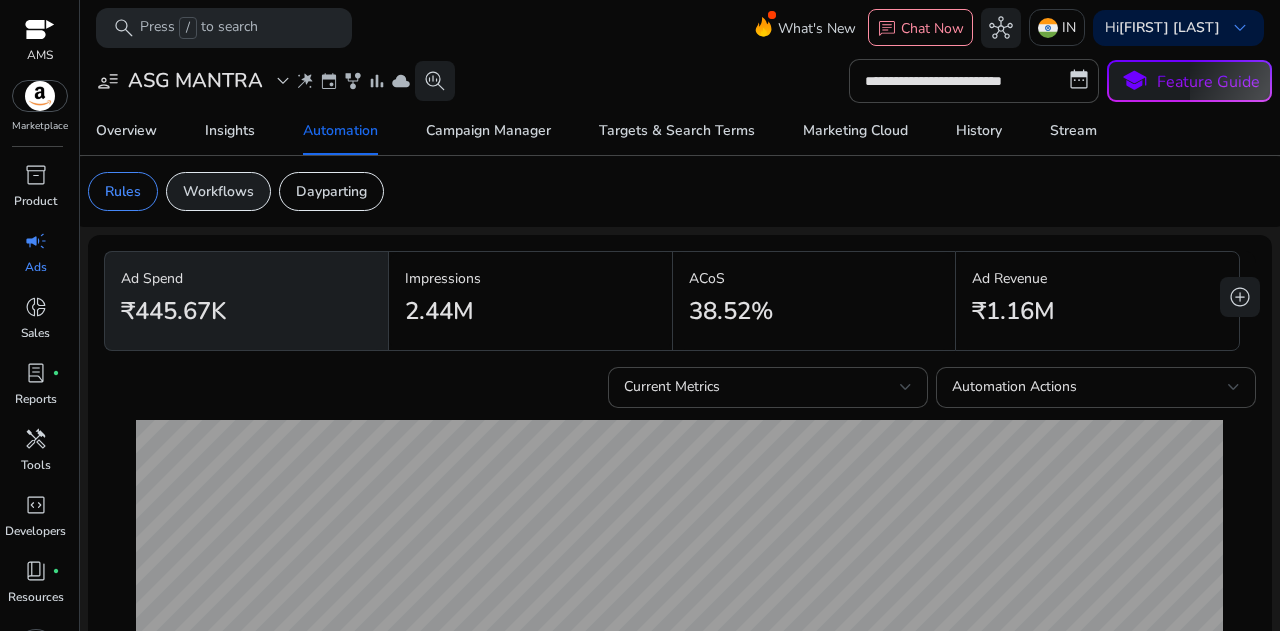 click on "Workflows" 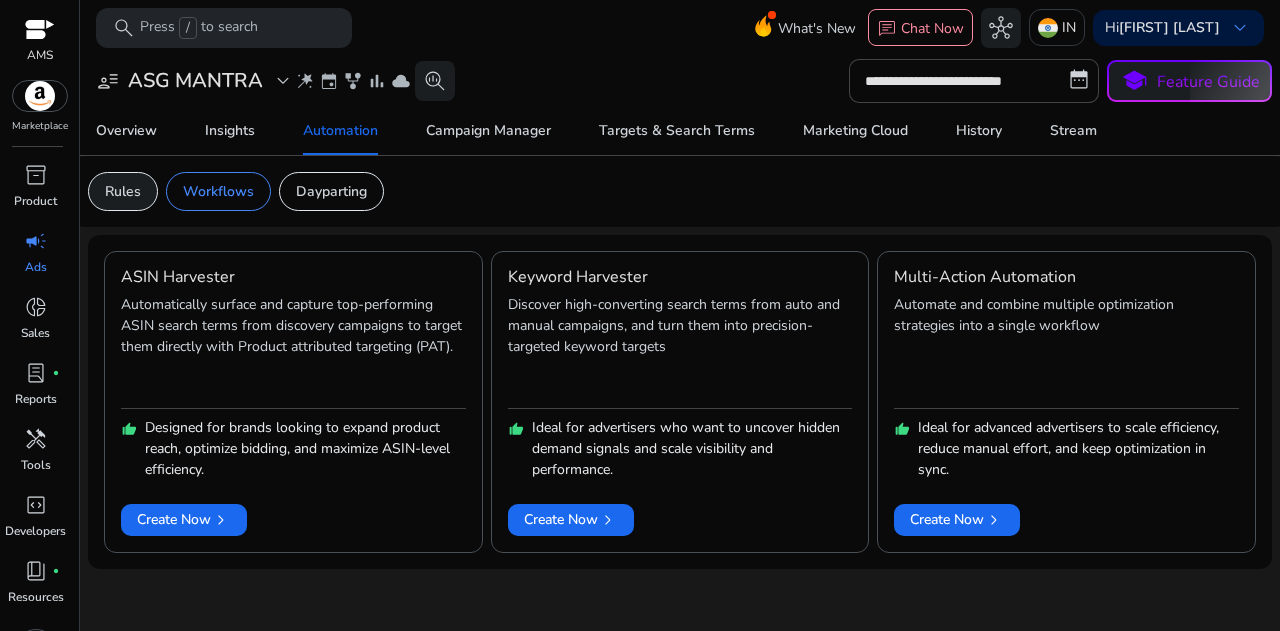 click on "Rules" 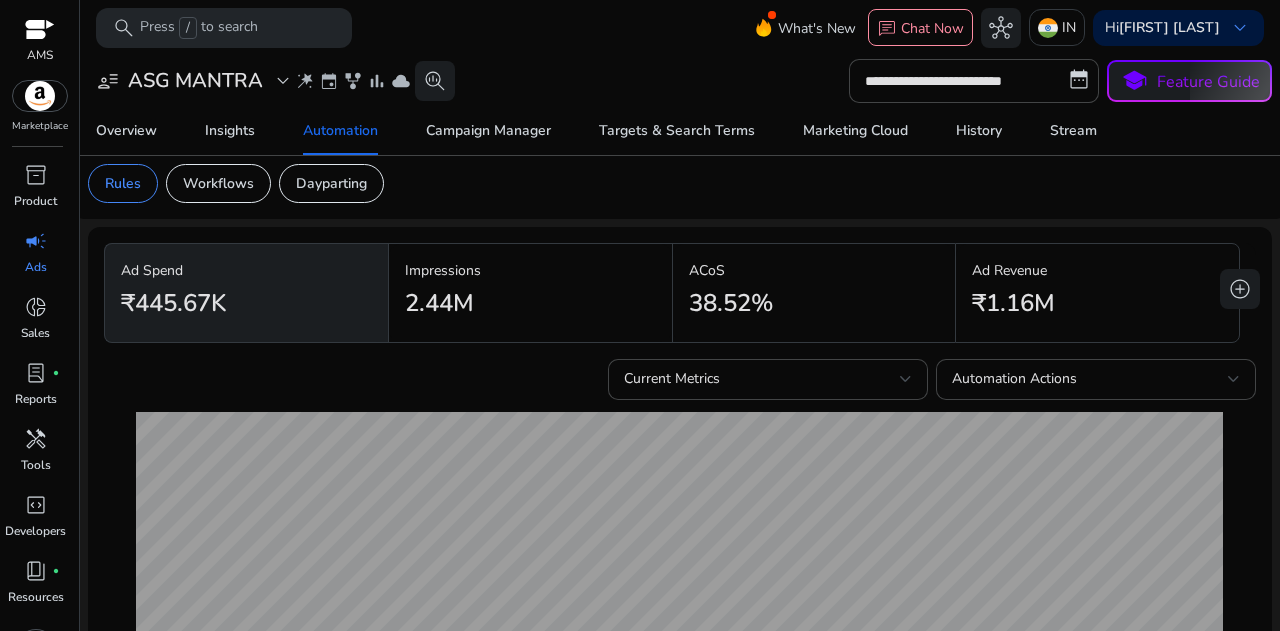 scroll, scrollTop: 0, scrollLeft: 0, axis: both 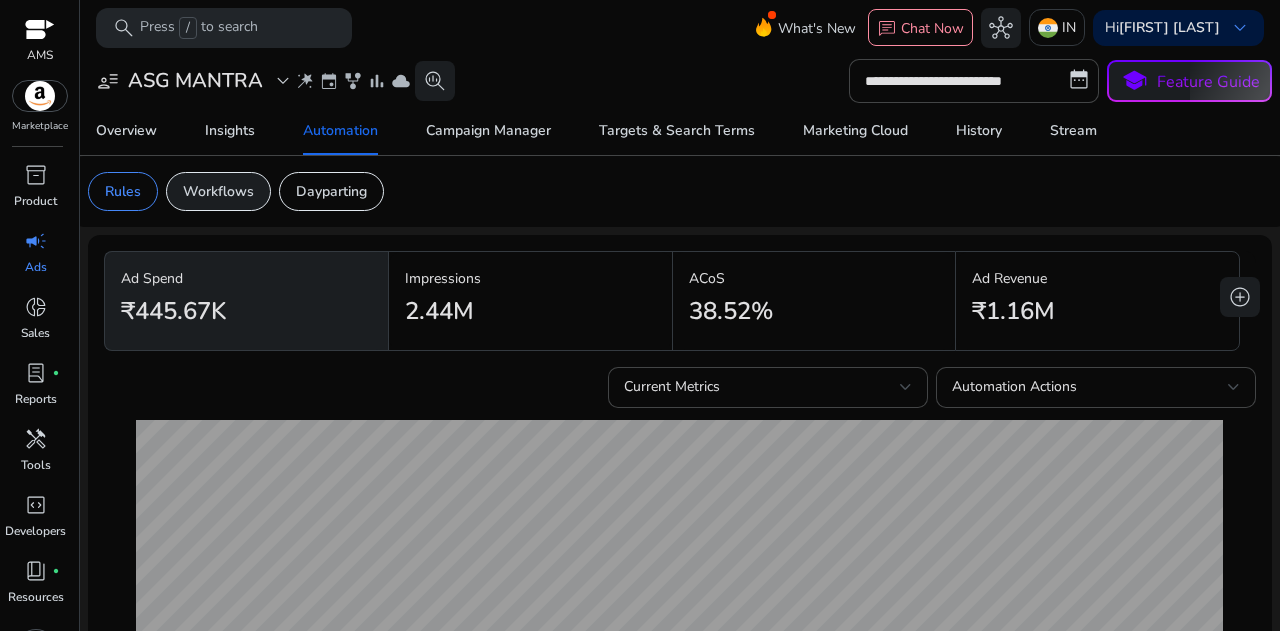 click on "Workflows" 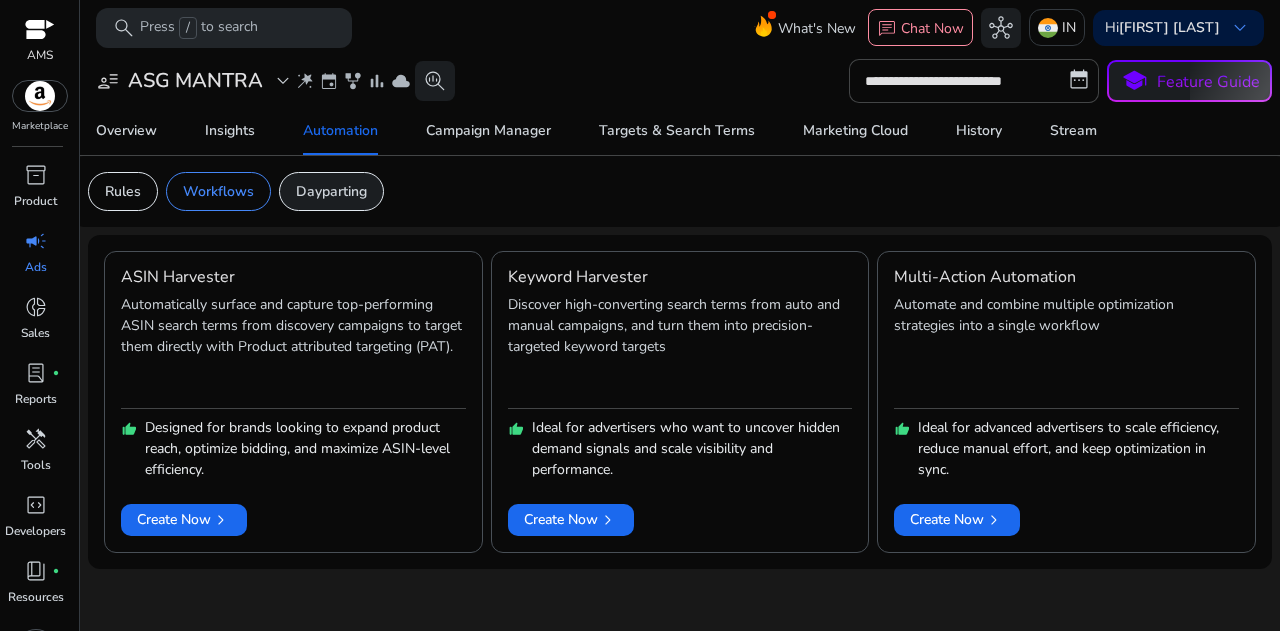click on "Dayparting" 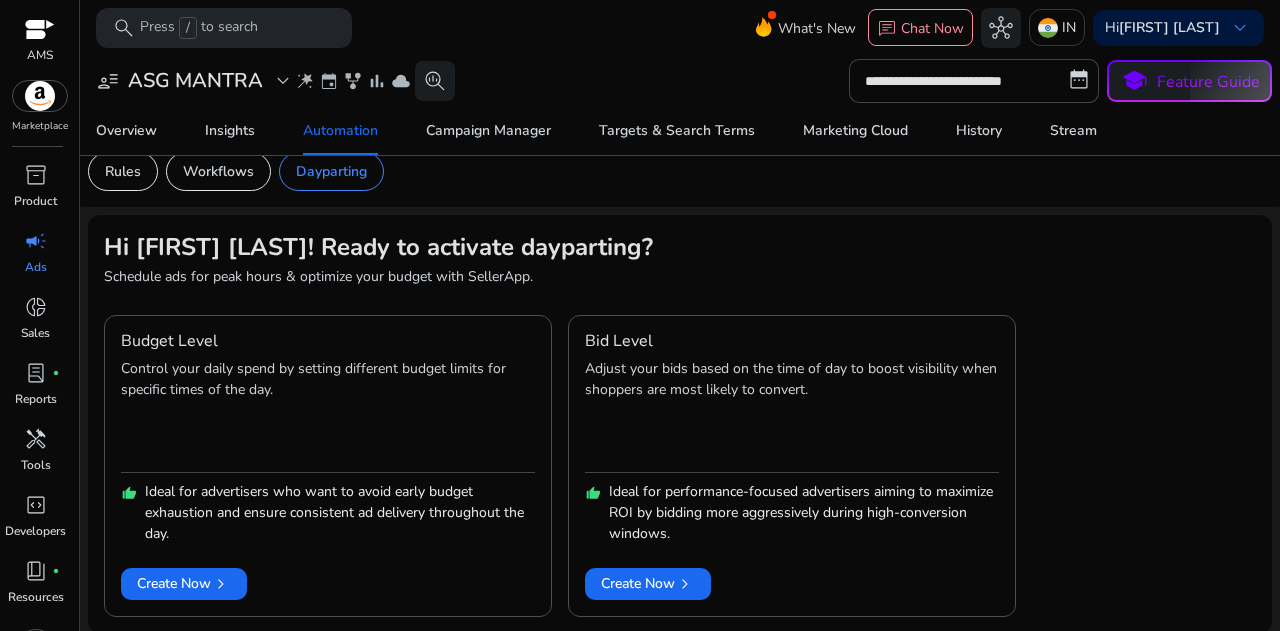 scroll, scrollTop: 0, scrollLeft: 0, axis: both 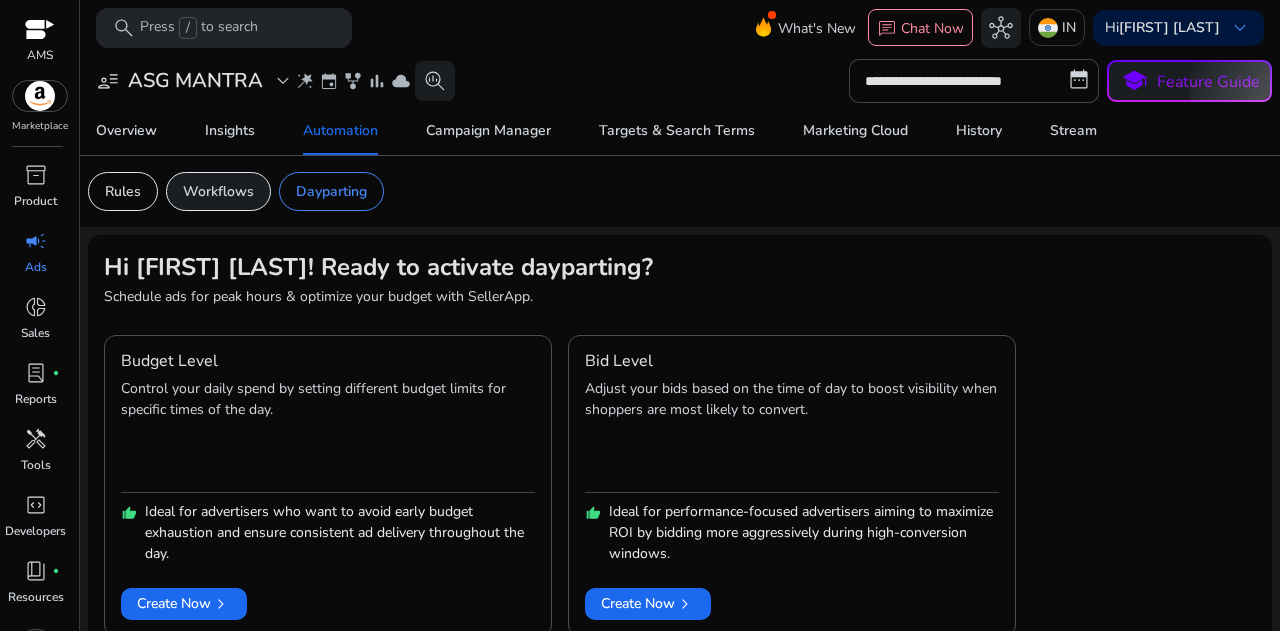 click on "Workflows" 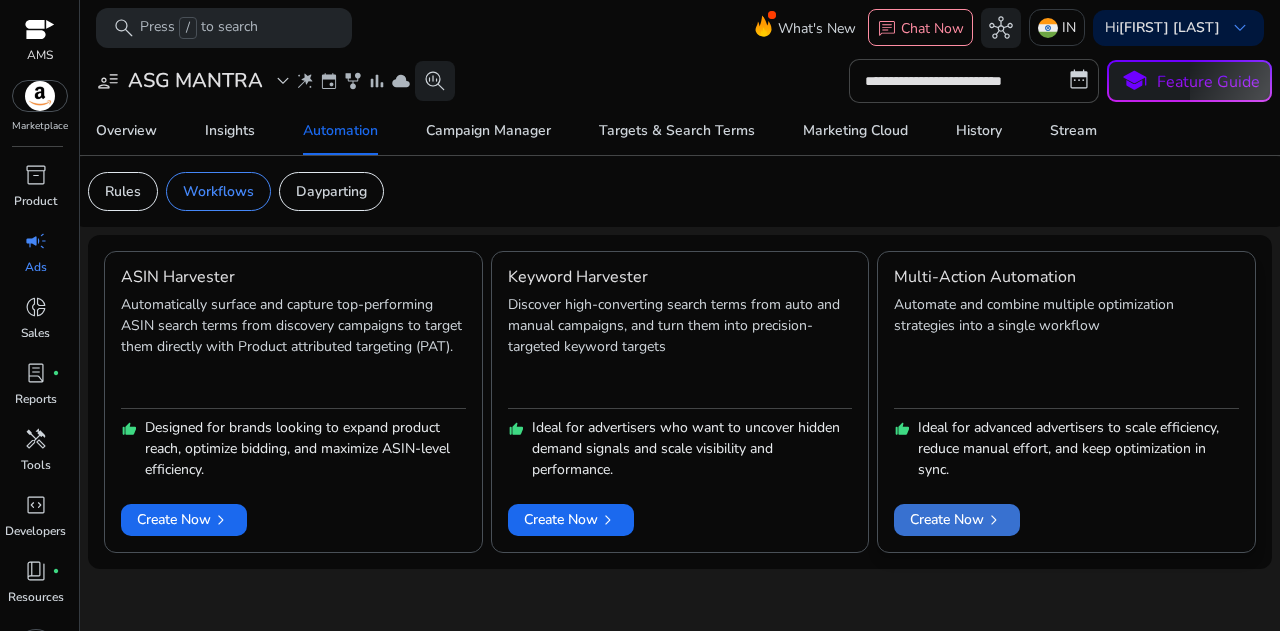 click on "Create Now   chevron_right" 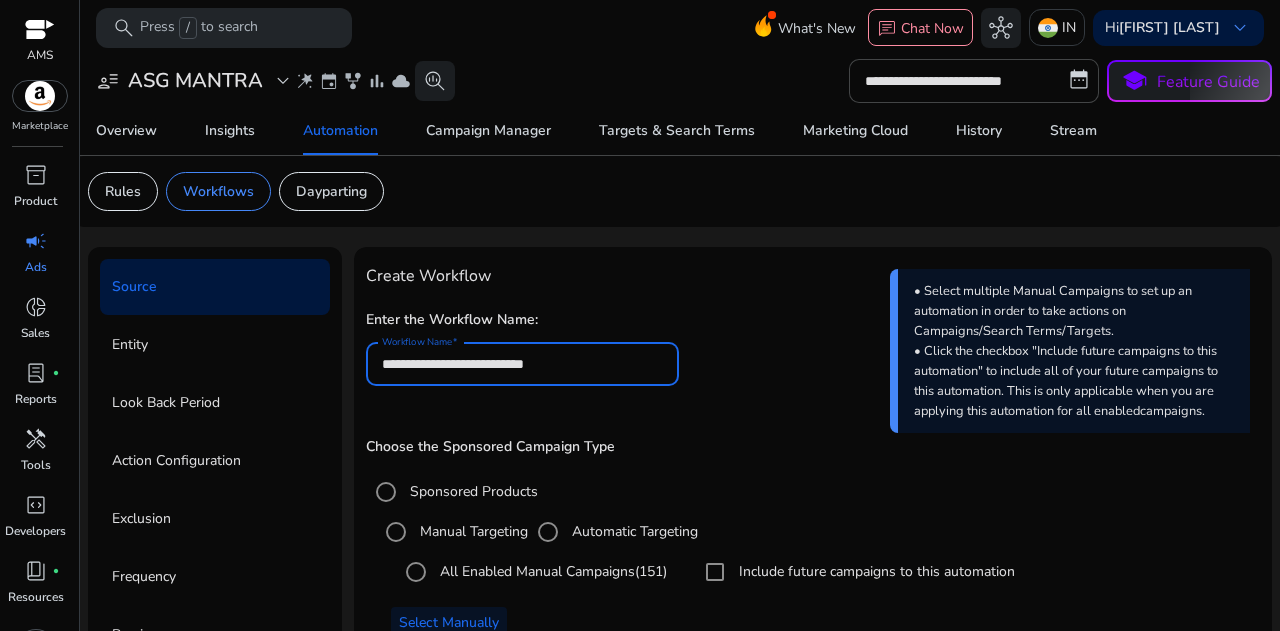 drag, startPoint x: 600, startPoint y: 357, endPoint x: 337, endPoint y: 349, distance: 263.12164 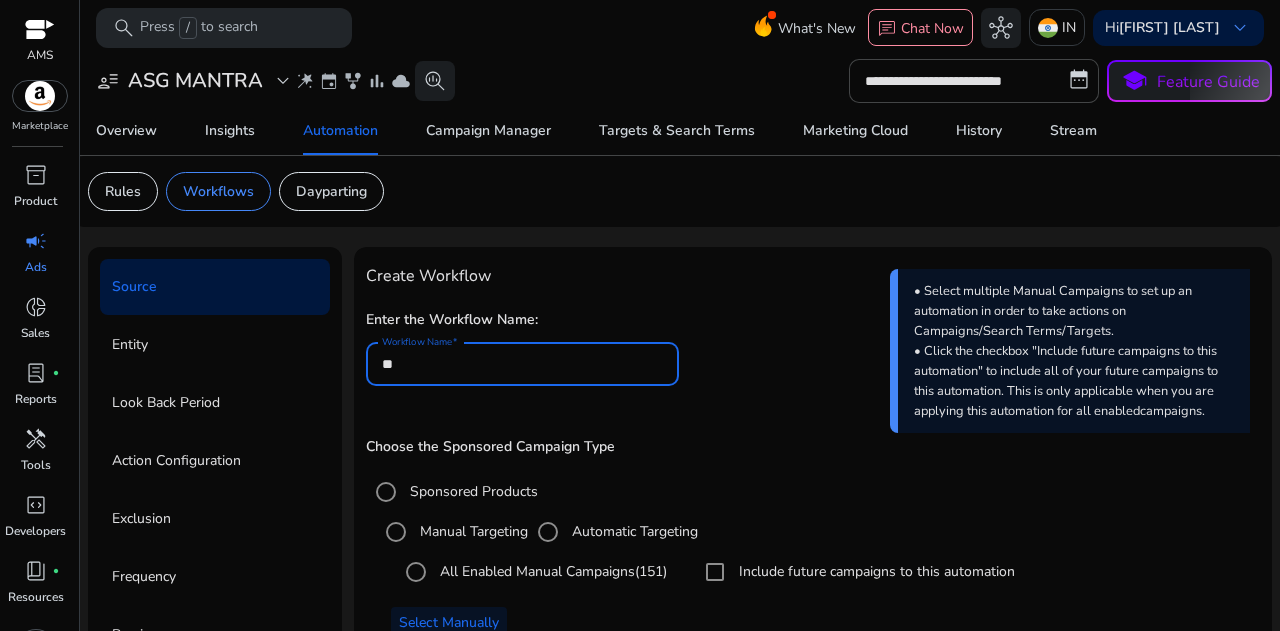 type on "*" 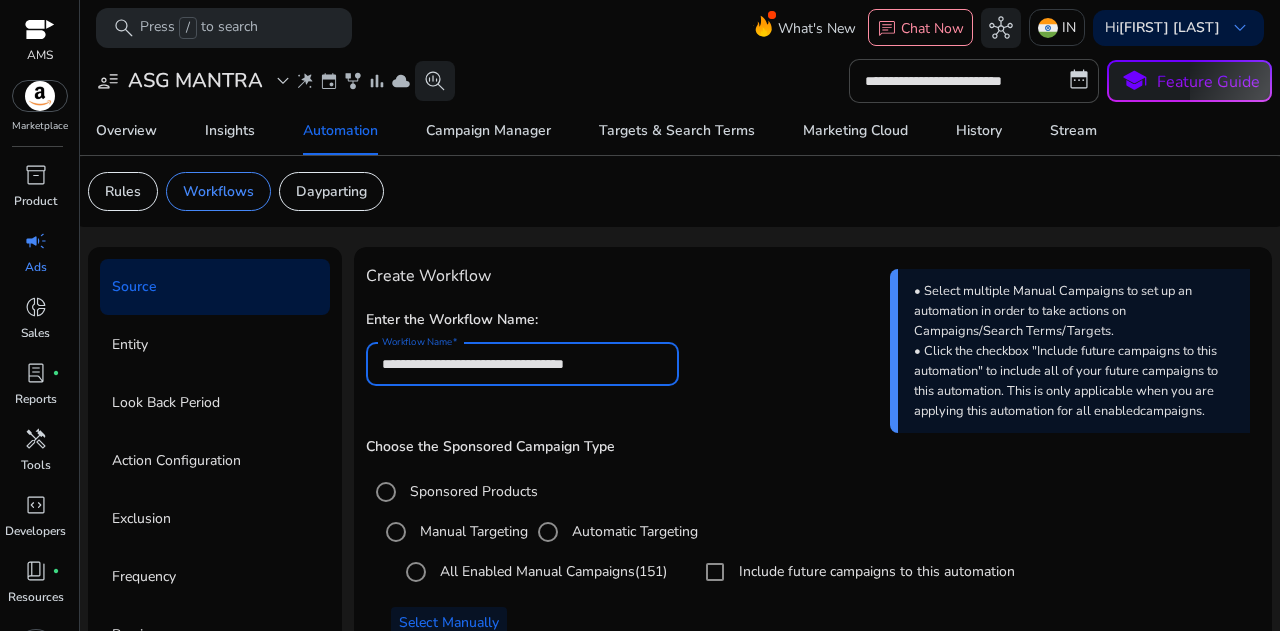 scroll, scrollTop: 127, scrollLeft: 0, axis: vertical 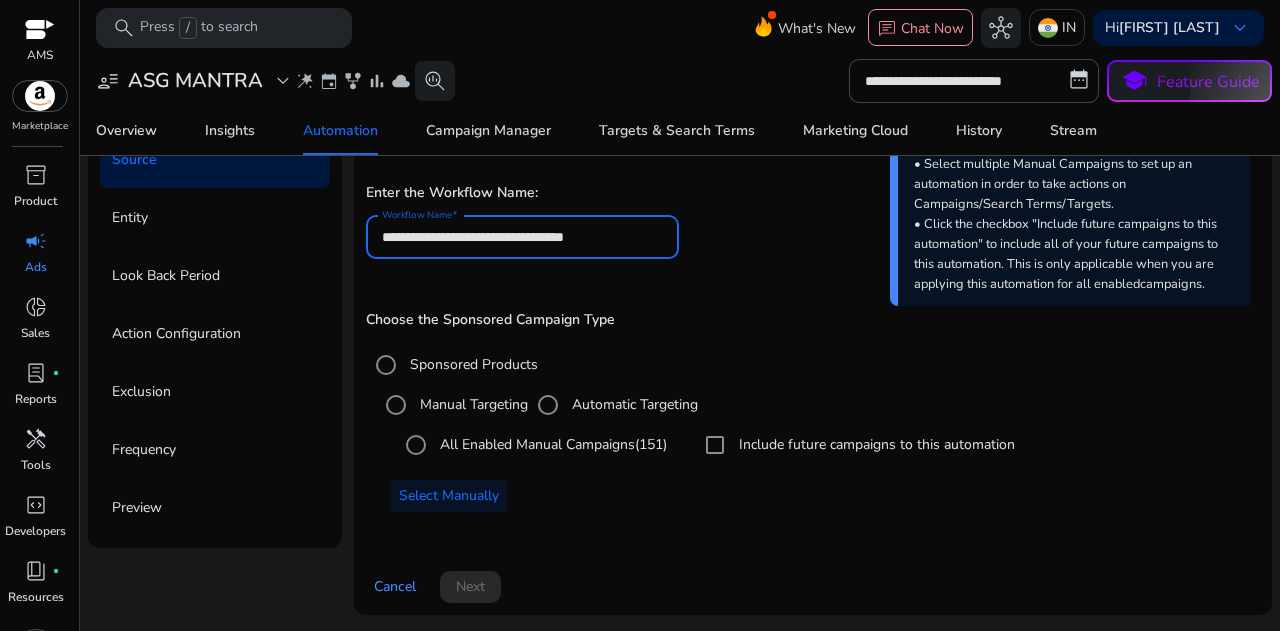 type on "**********" 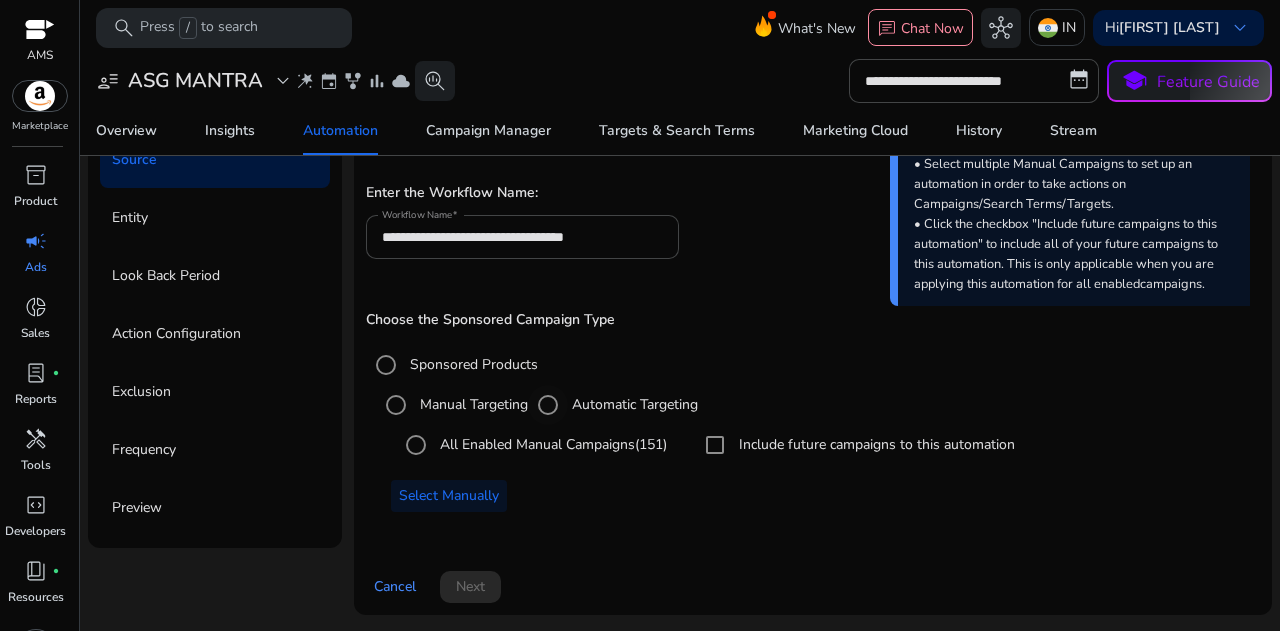 click on "Automatic Targeting" at bounding box center [633, 404] 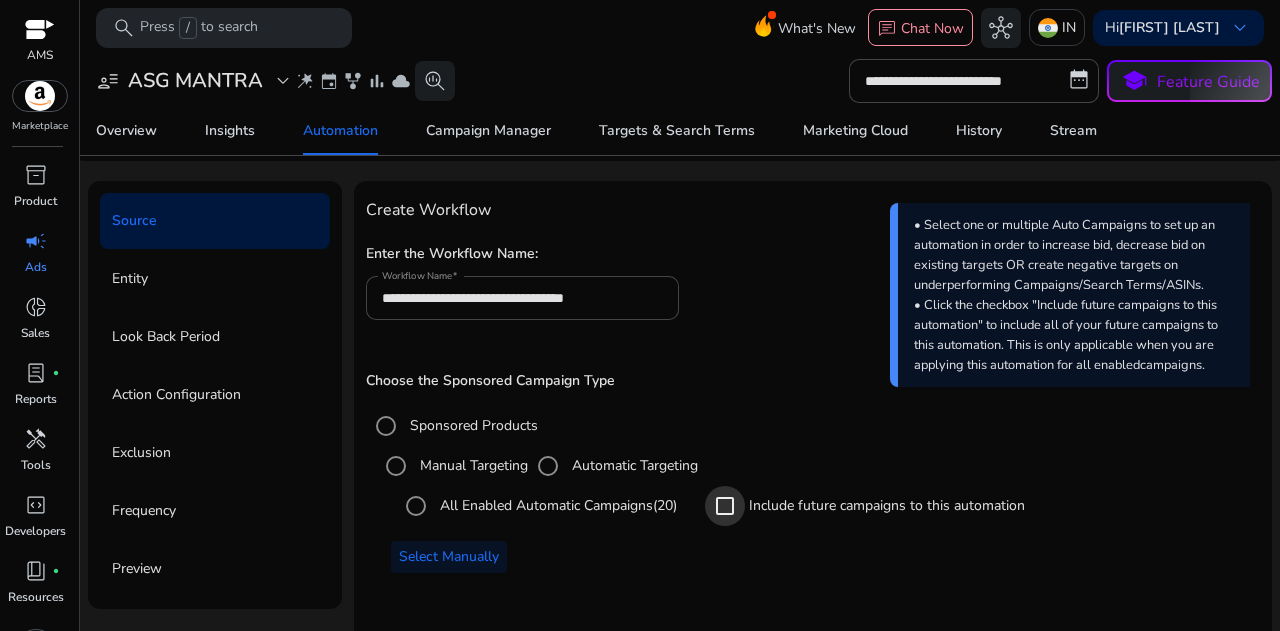 scroll, scrollTop: 127, scrollLeft: 0, axis: vertical 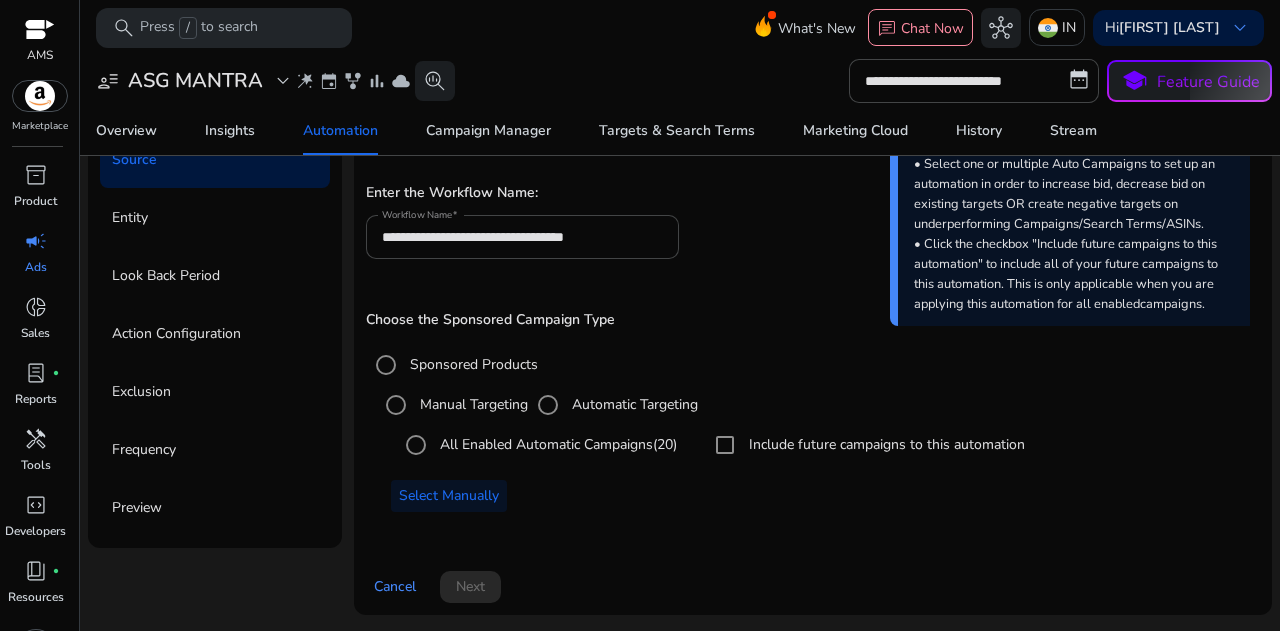 click on "Cancel   Next" at bounding box center [813, 579] 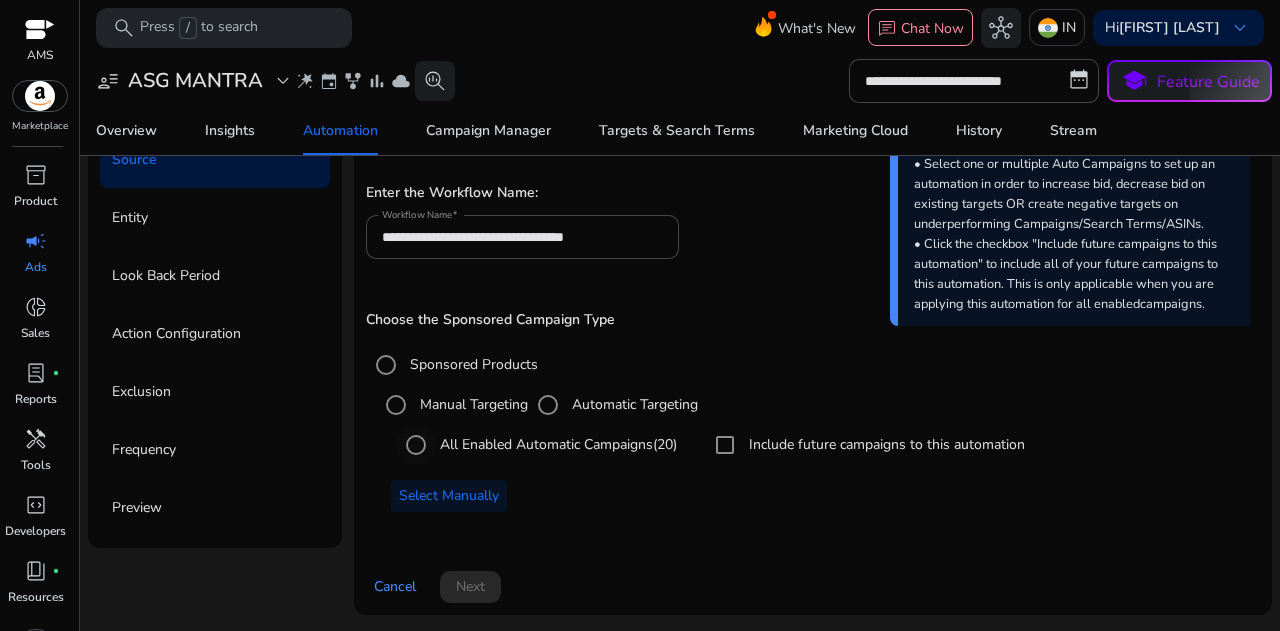 click on "All Enabled Automatic Campaigns  (20)" at bounding box center (556, 444) 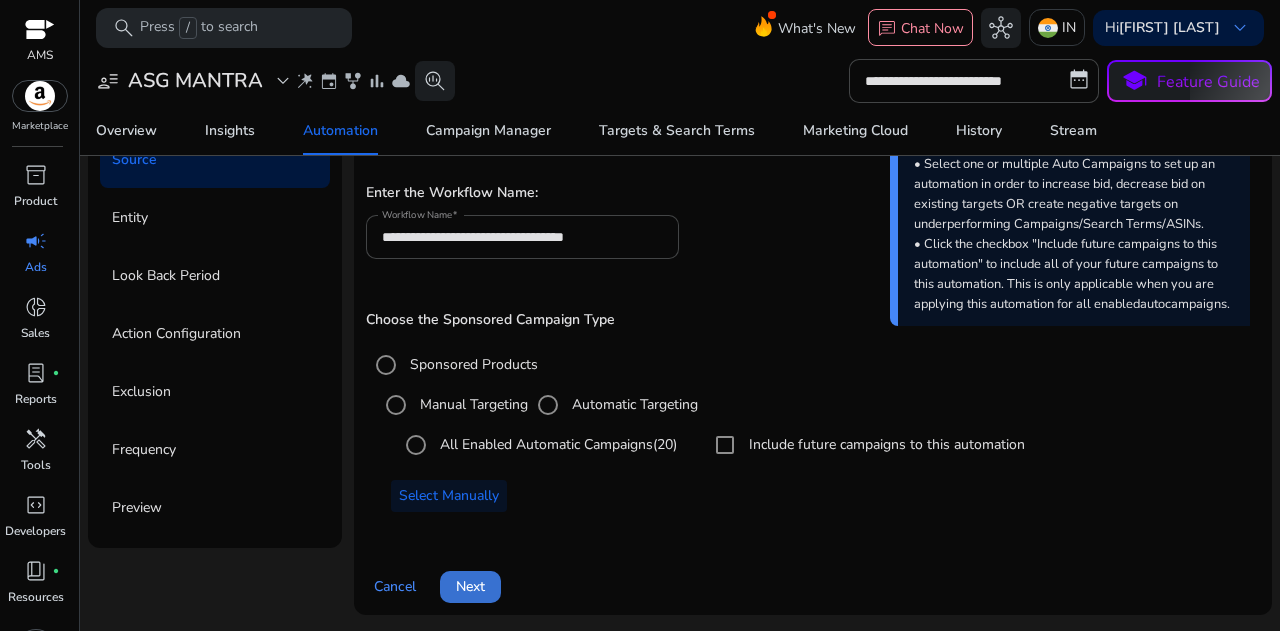 click on "Next" at bounding box center [470, 586] 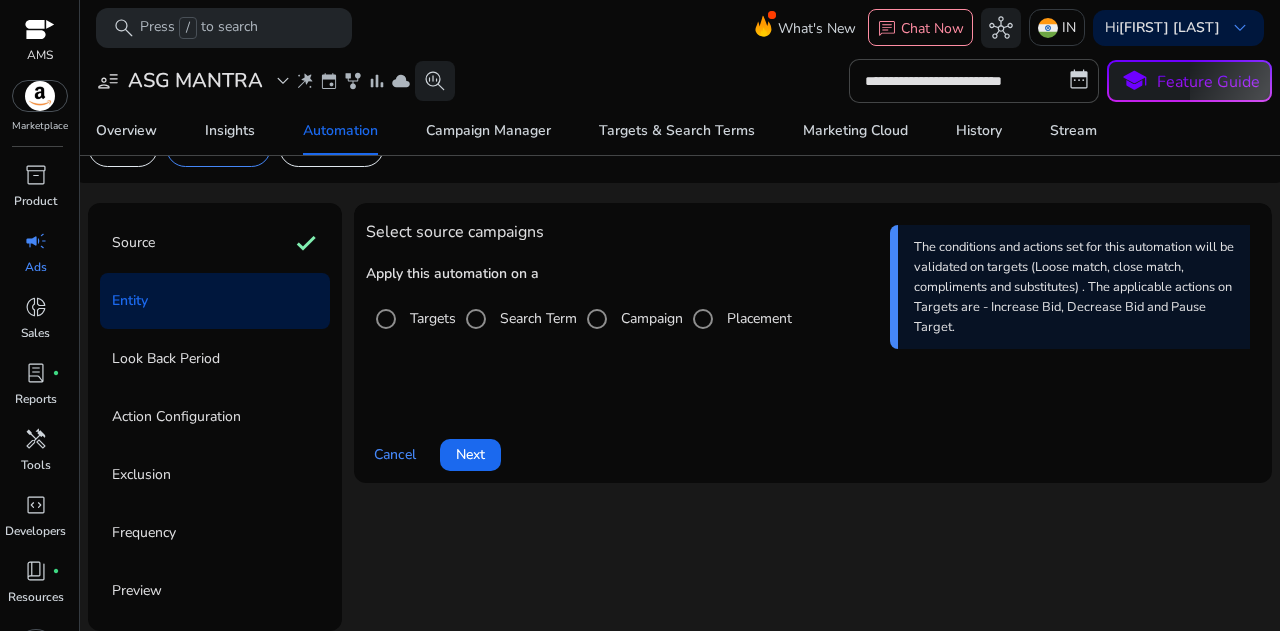 scroll, scrollTop: 44, scrollLeft: 0, axis: vertical 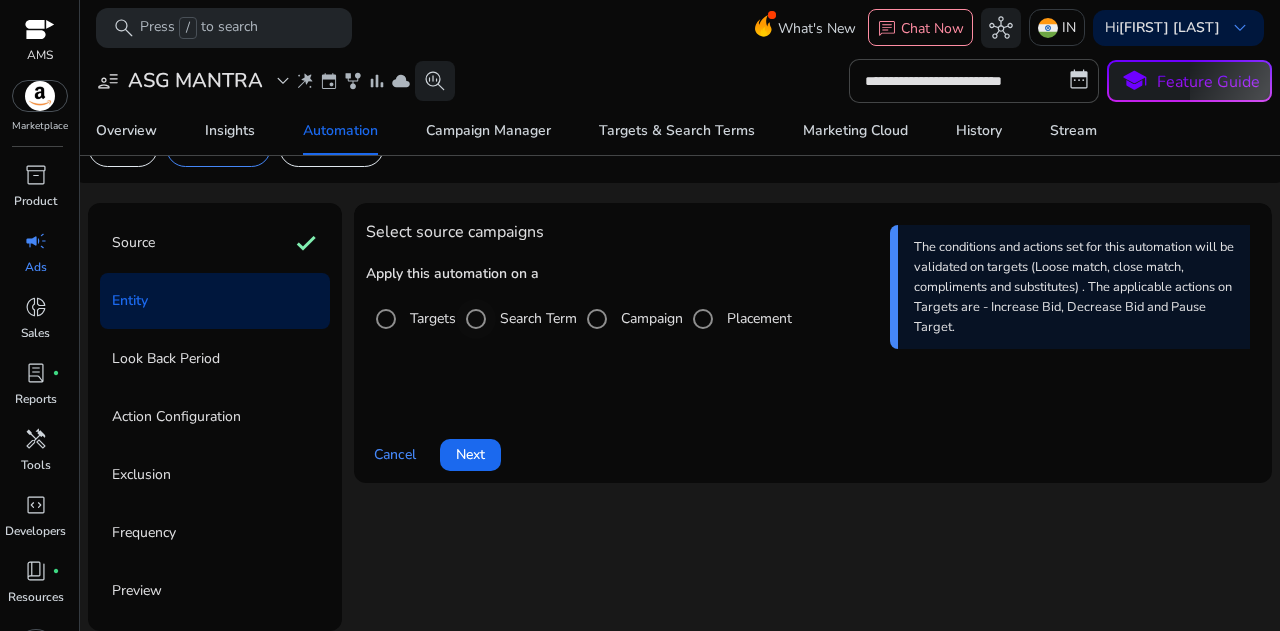 click on "Search Term" at bounding box center [536, 318] 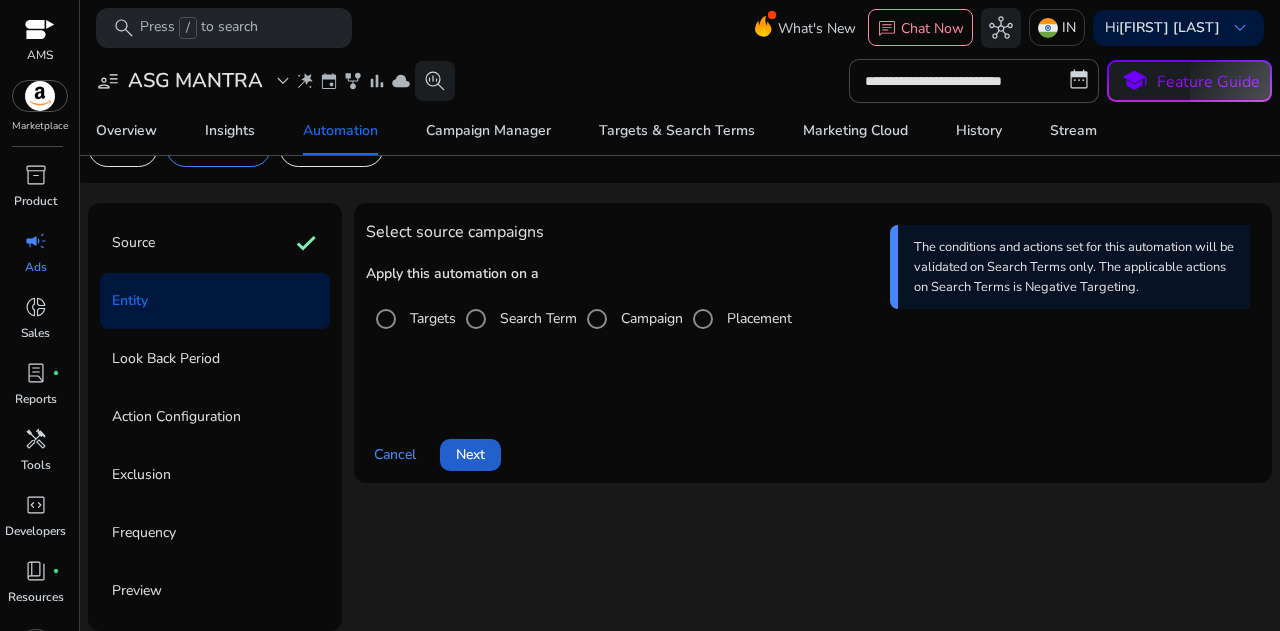 click on "Next" at bounding box center [470, 454] 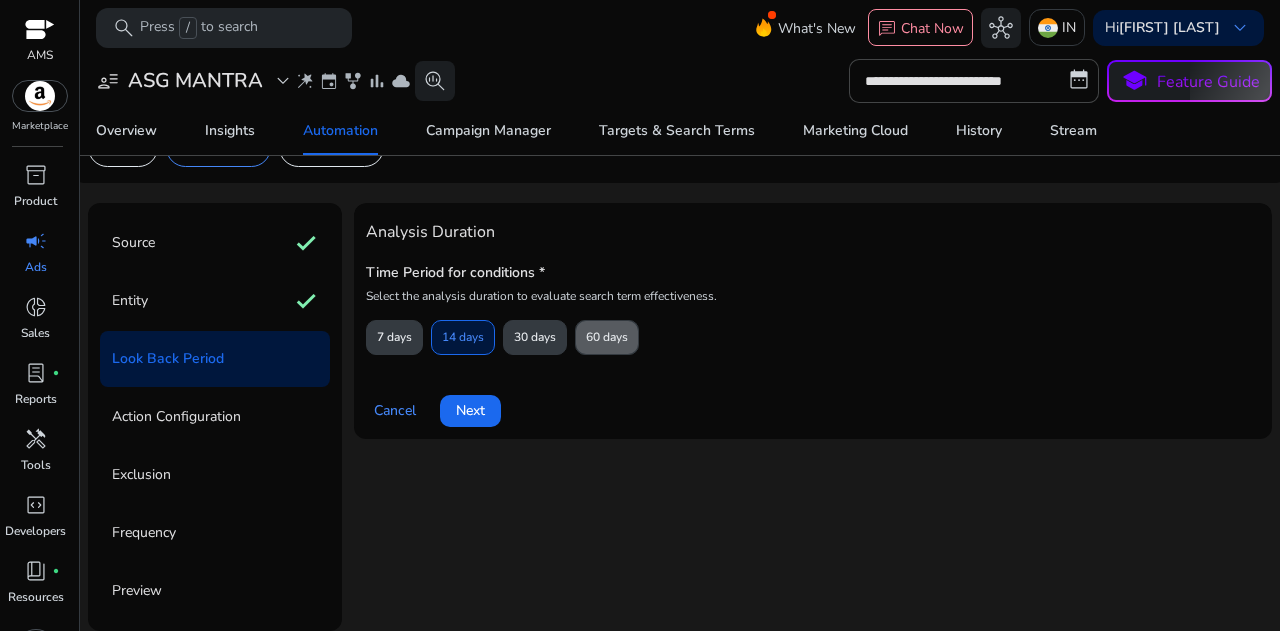 click on "60 days" at bounding box center [607, 337] 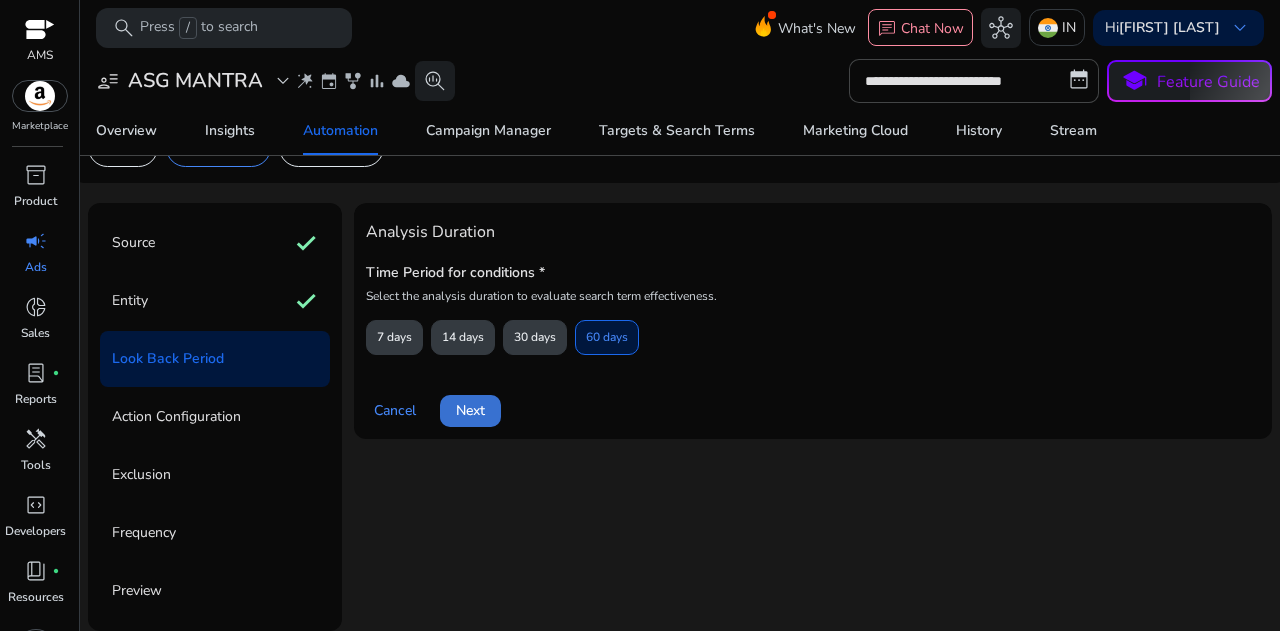click at bounding box center (470, 411) 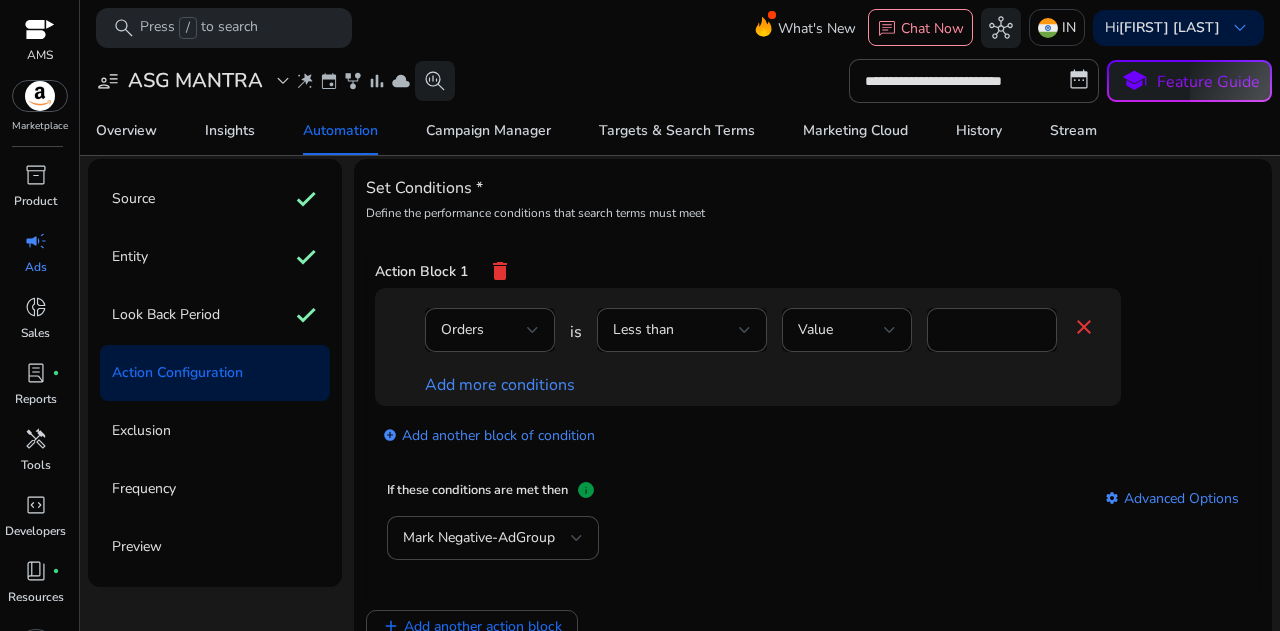scroll, scrollTop: 82, scrollLeft: 0, axis: vertical 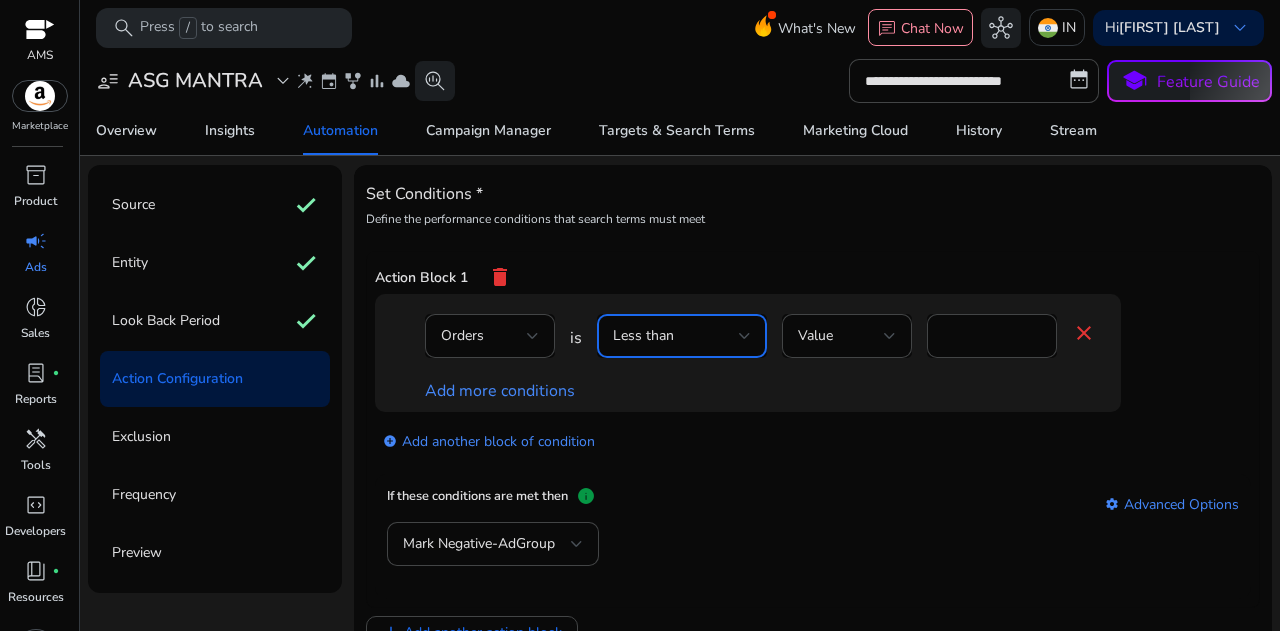 click on "Less than" at bounding box center [676, 336] 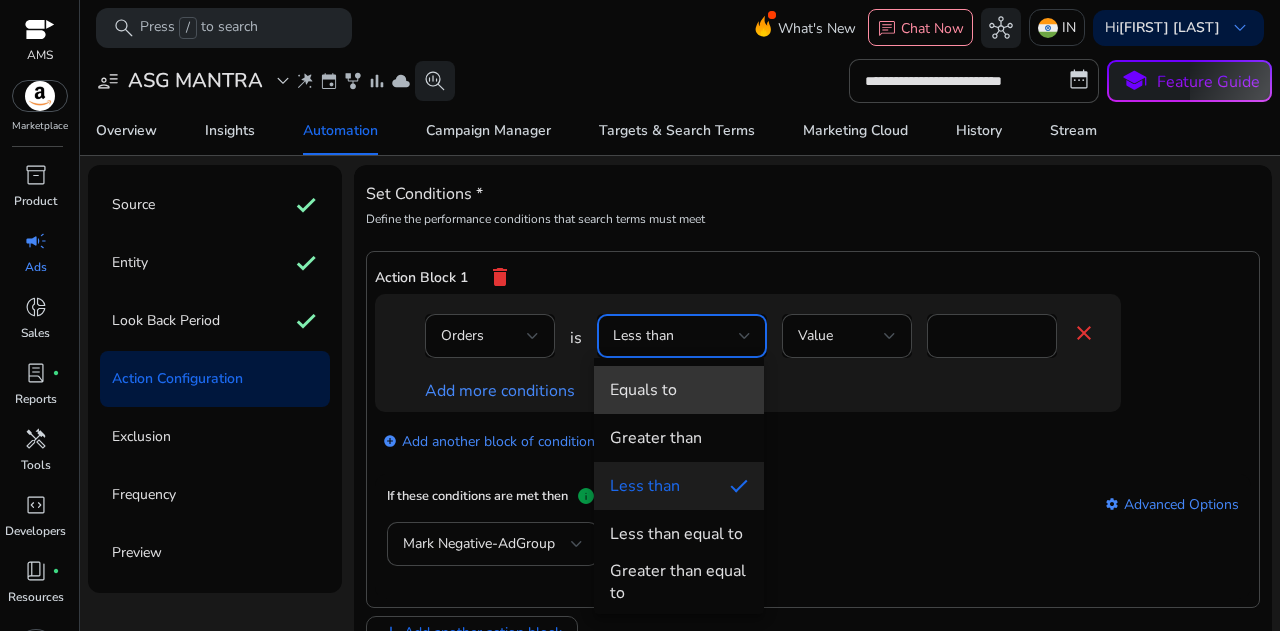click on "Equals to" at bounding box center [679, 390] 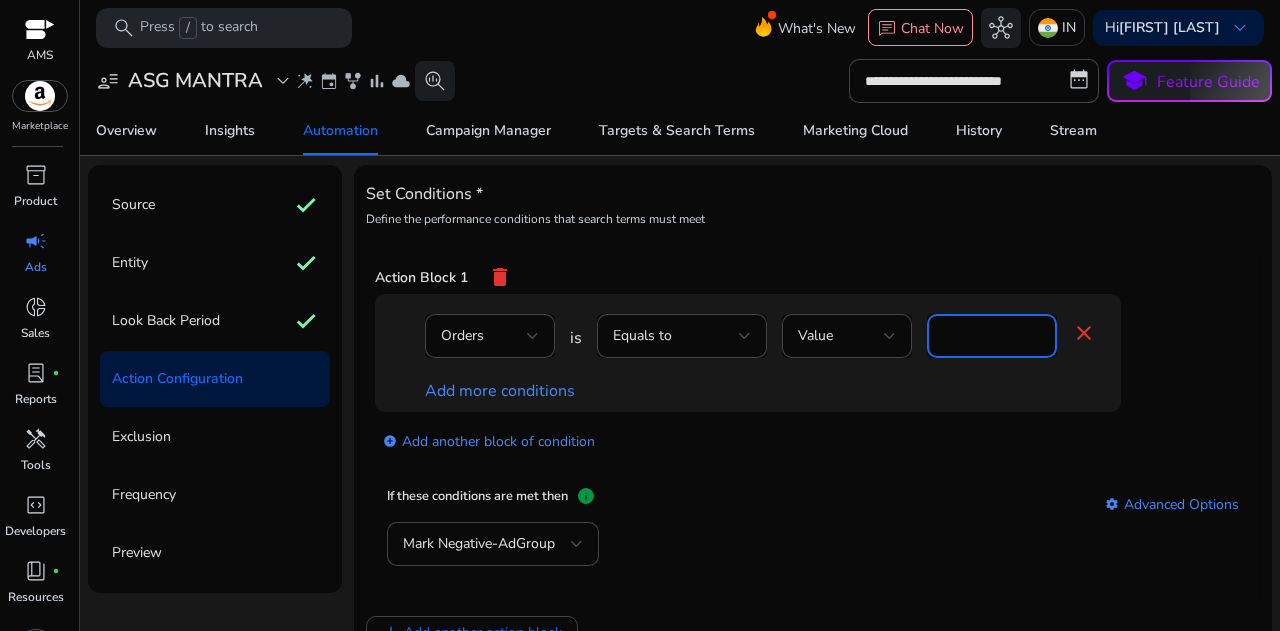 click on "*" at bounding box center [992, 336] 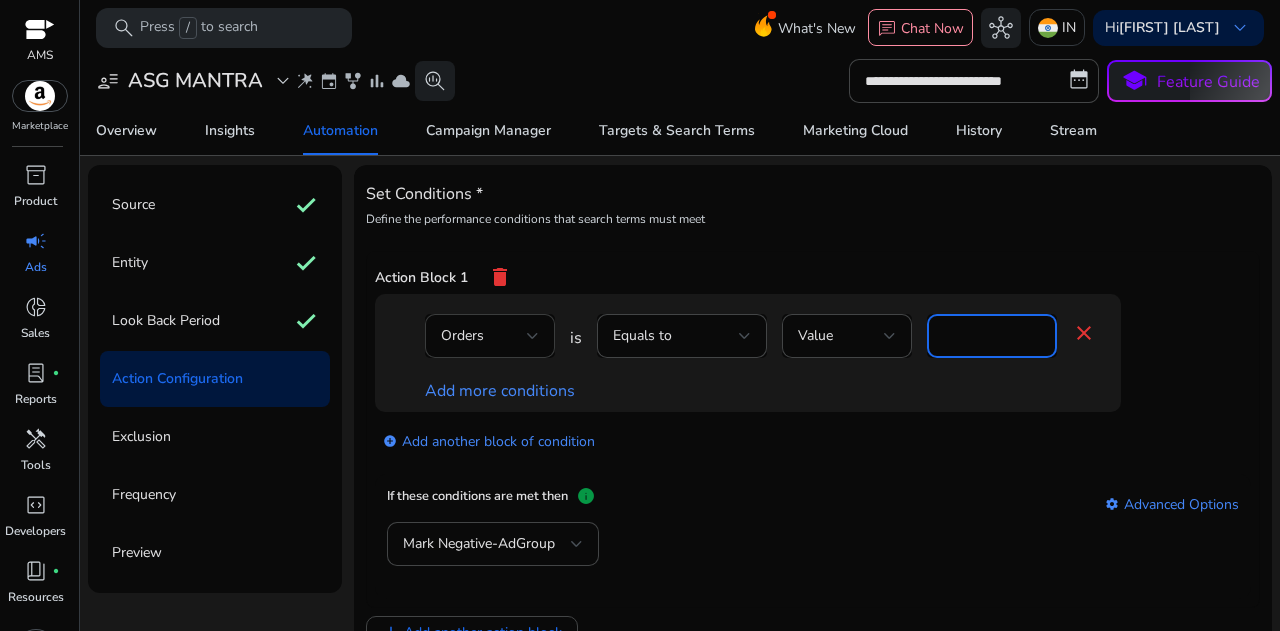 type on "*" 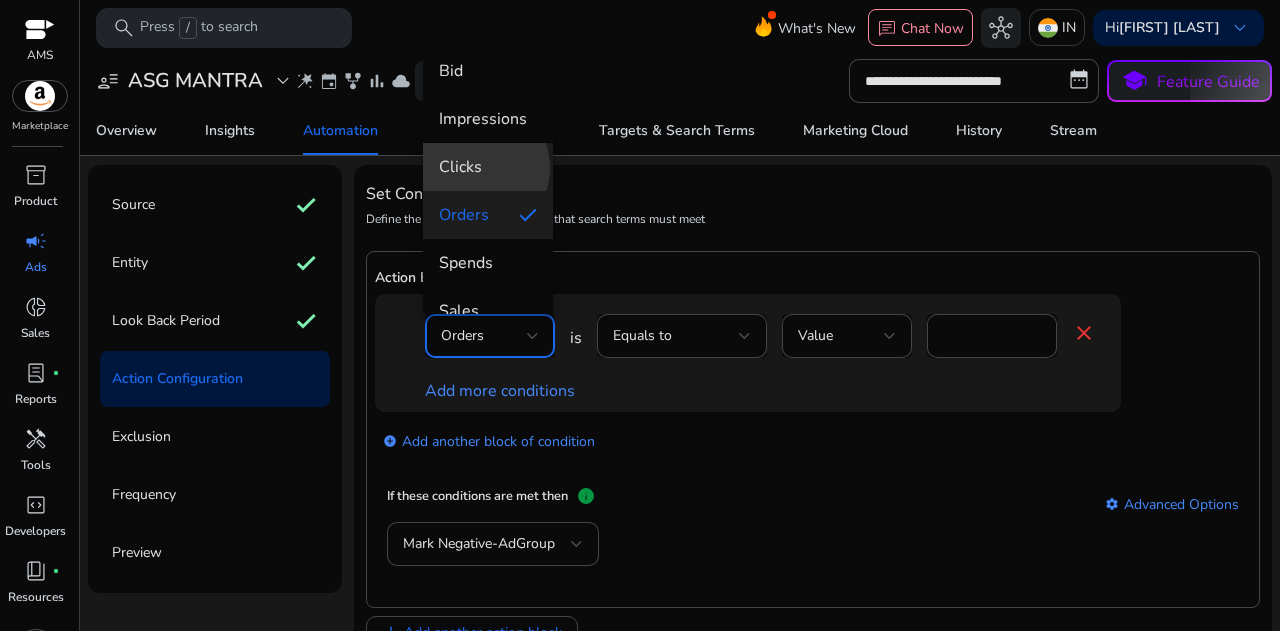 click on "Clicks" at bounding box center (488, 167) 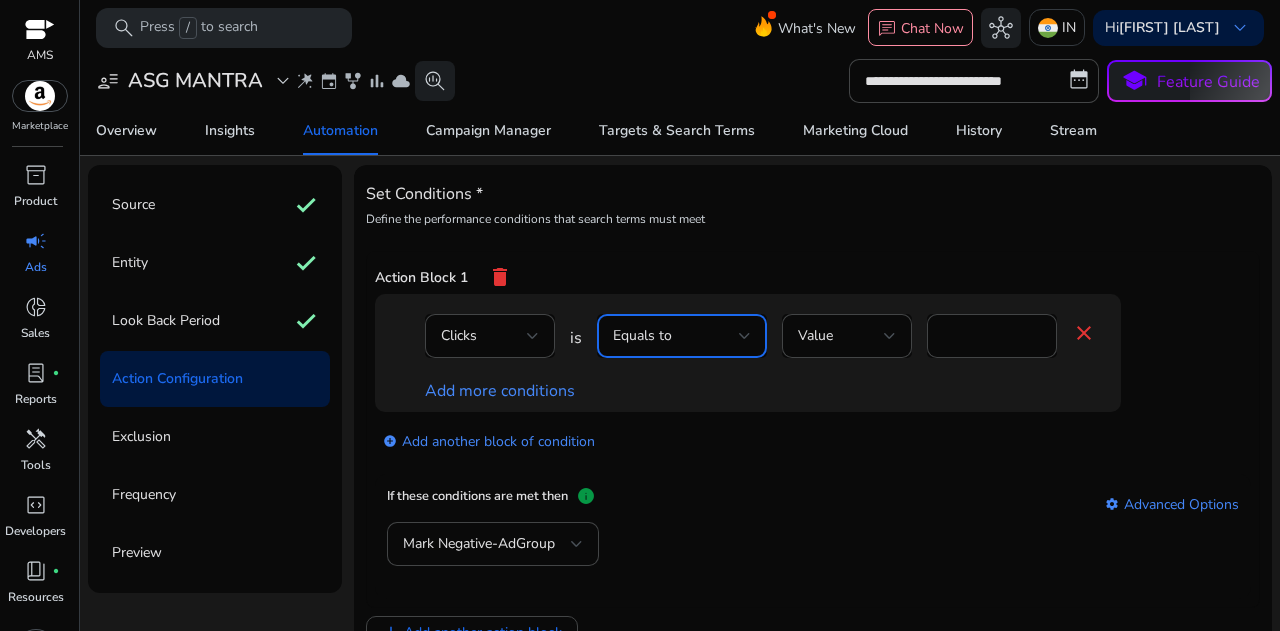 click on "Equals to" at bounding box center (676, 336) 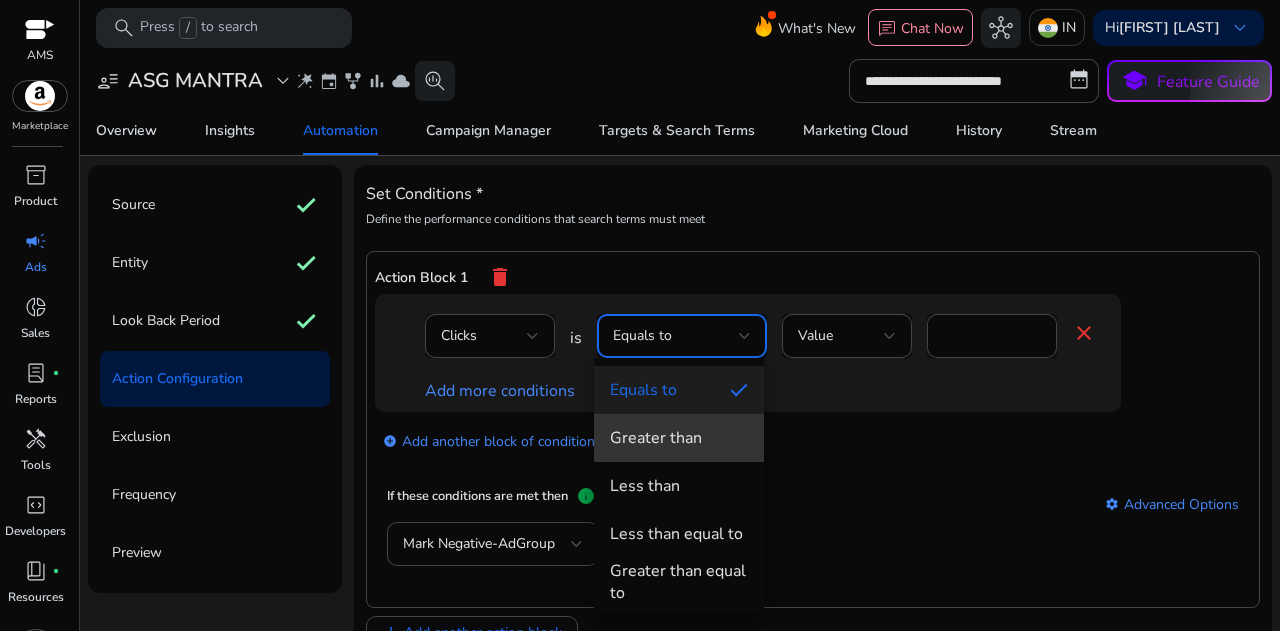 click on "Greater than" at bounding box center (656, 438) 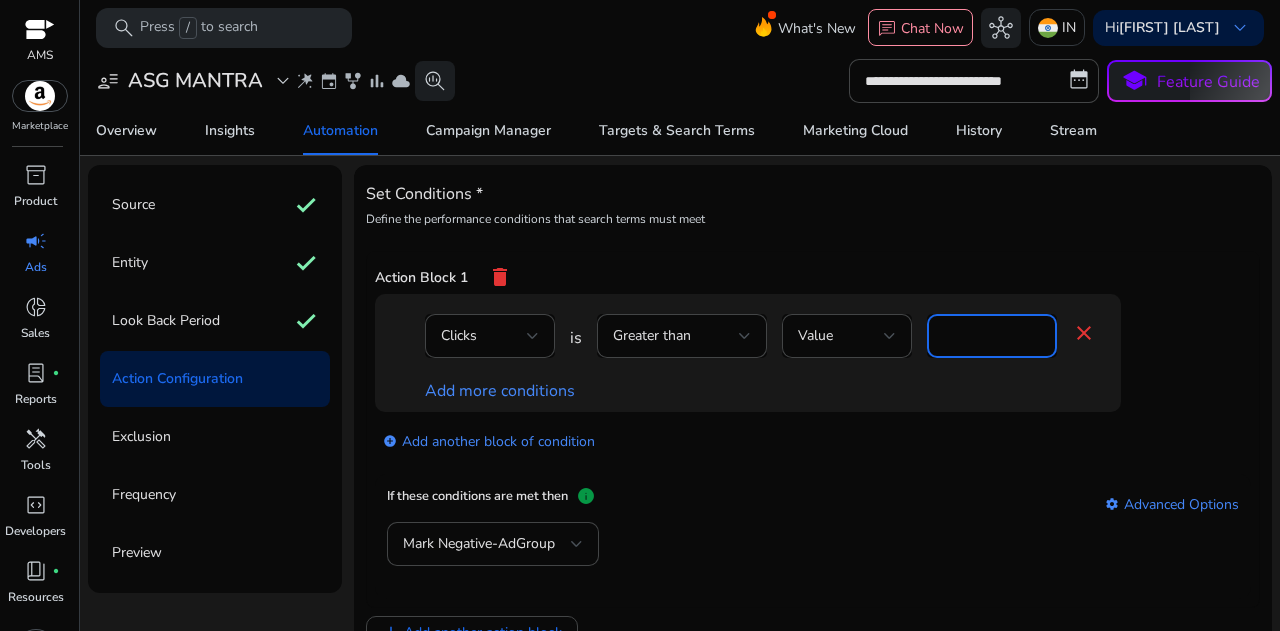 click on "*" at bounding box center [992, 336] 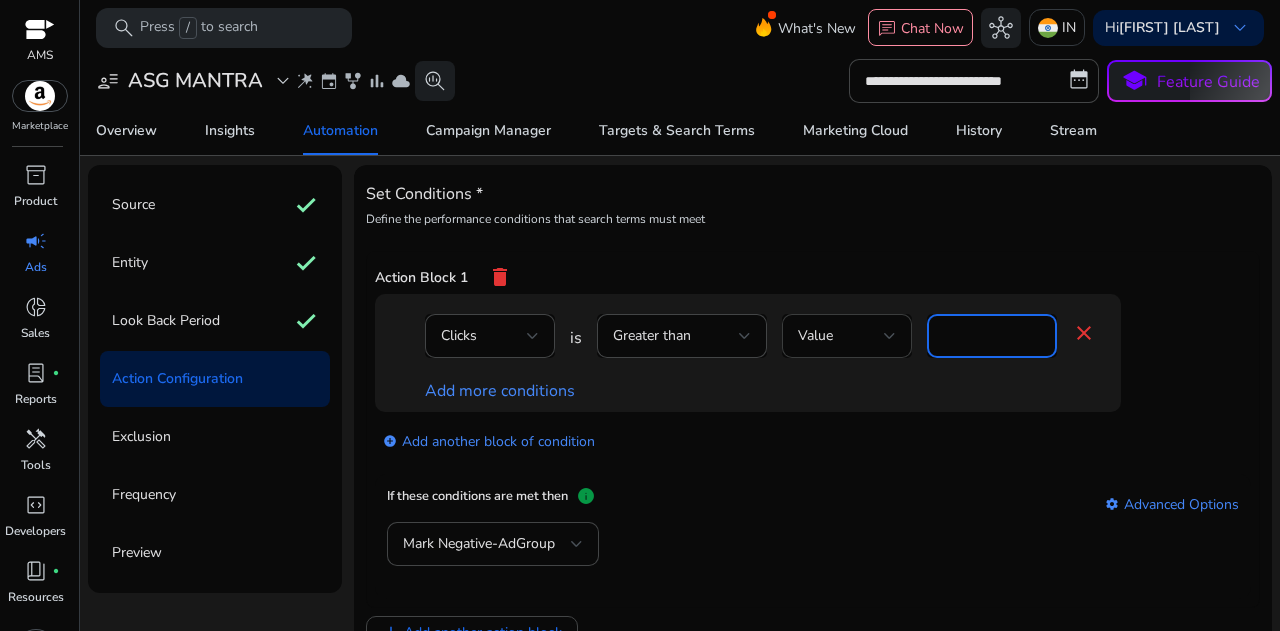 type on "*" 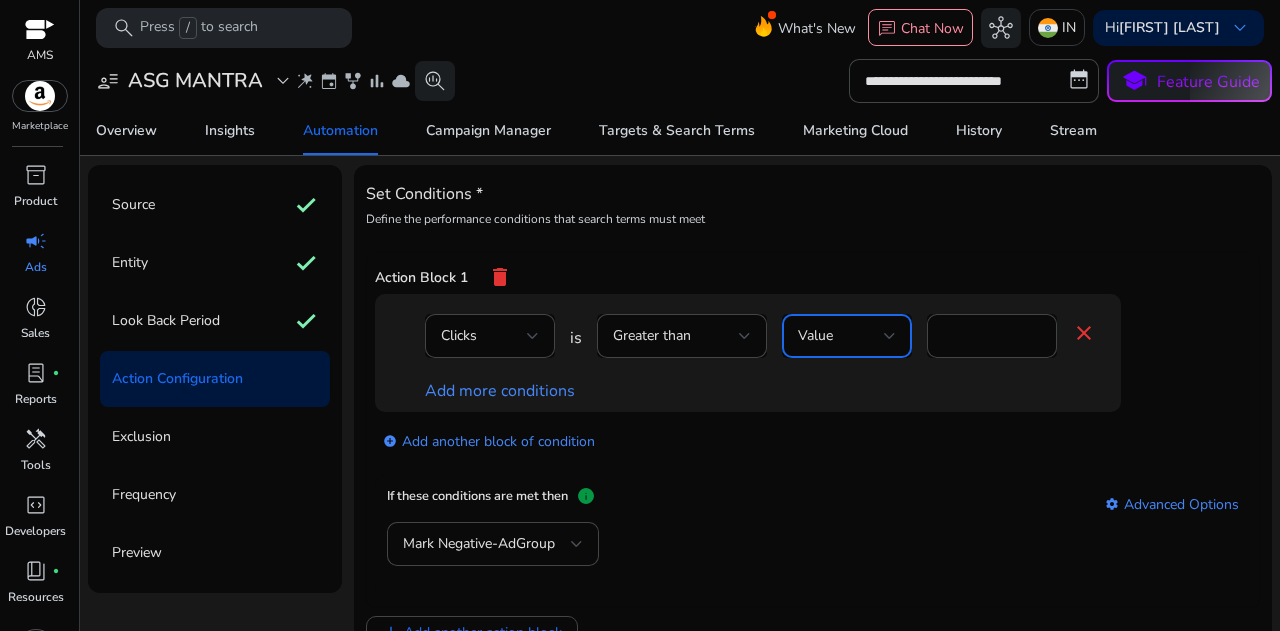 click at bounding box center [890, 336] 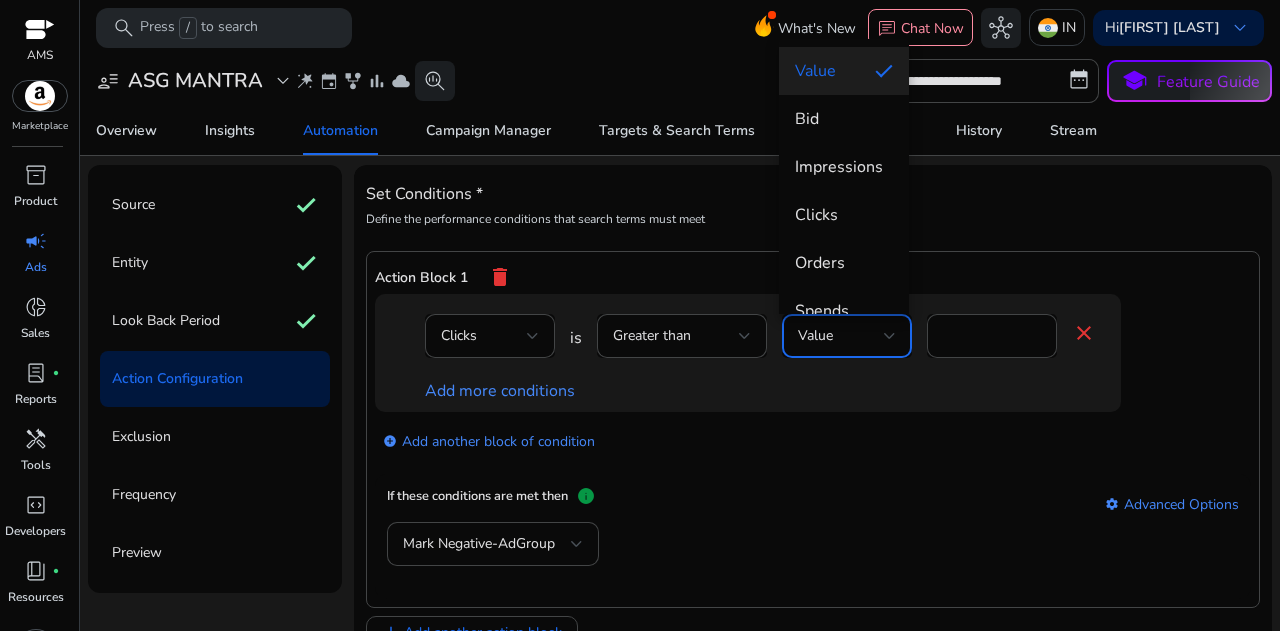 click at bounding box center (640, 315) 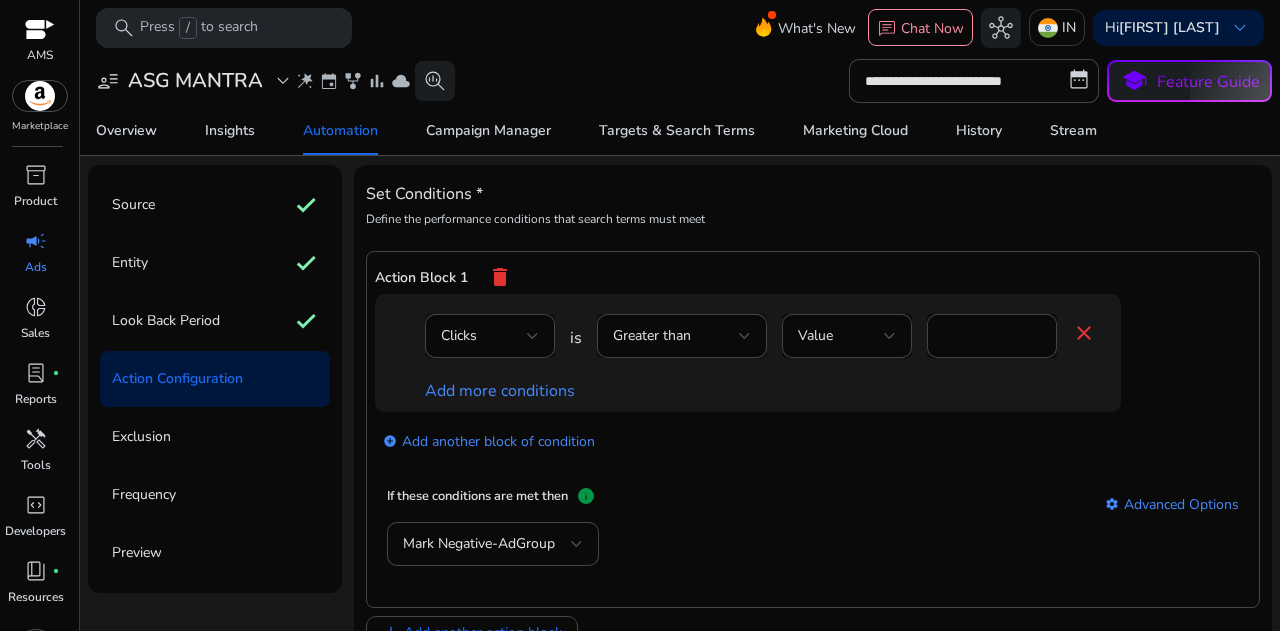 click on "Add more conditions" at bounding box center (500, 391) 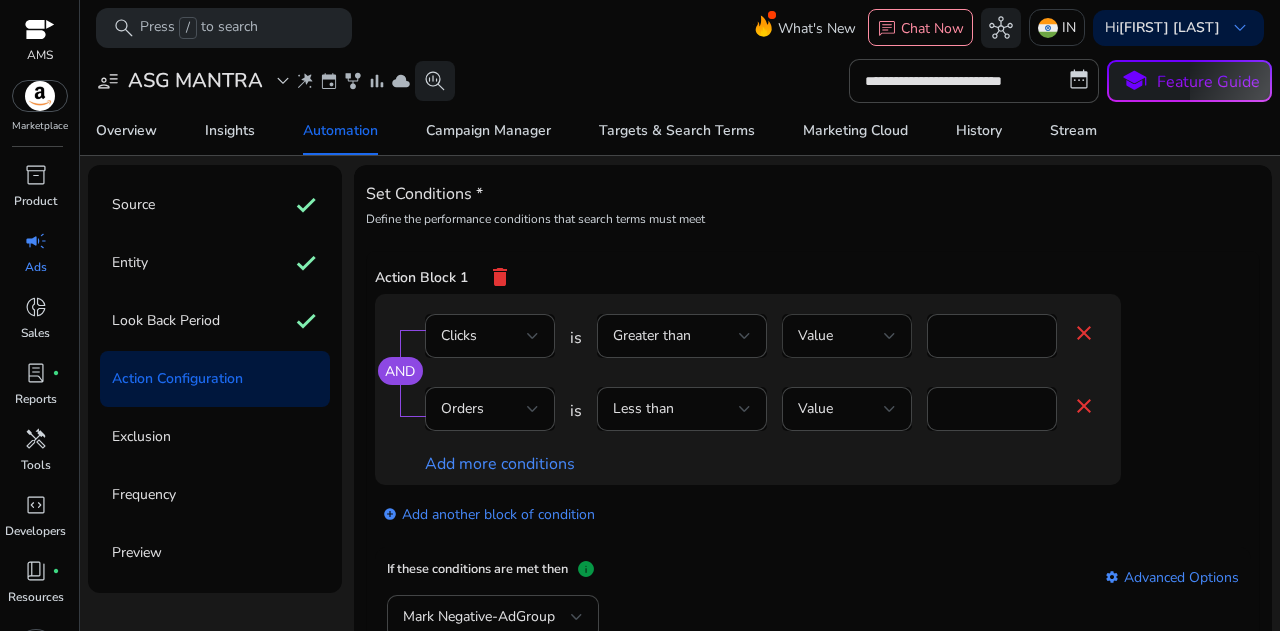 click on "Value" at bounding box center (847, 336) 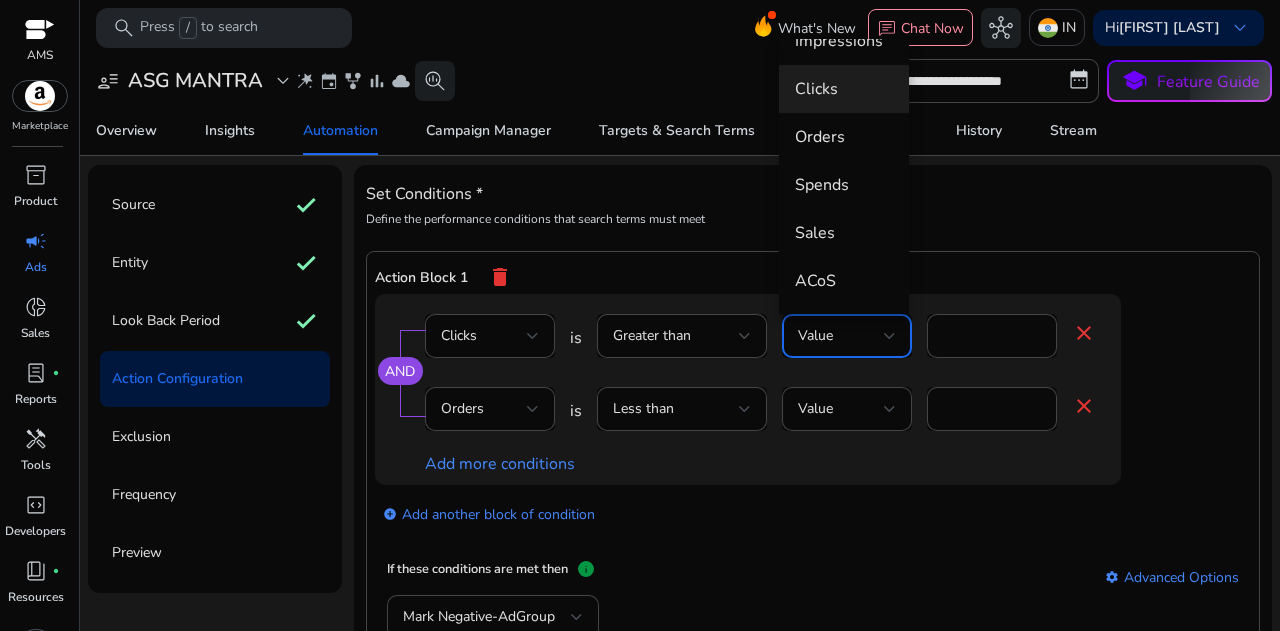 scroll, scrollTop: 0, scrollLeft: 0, axis: both 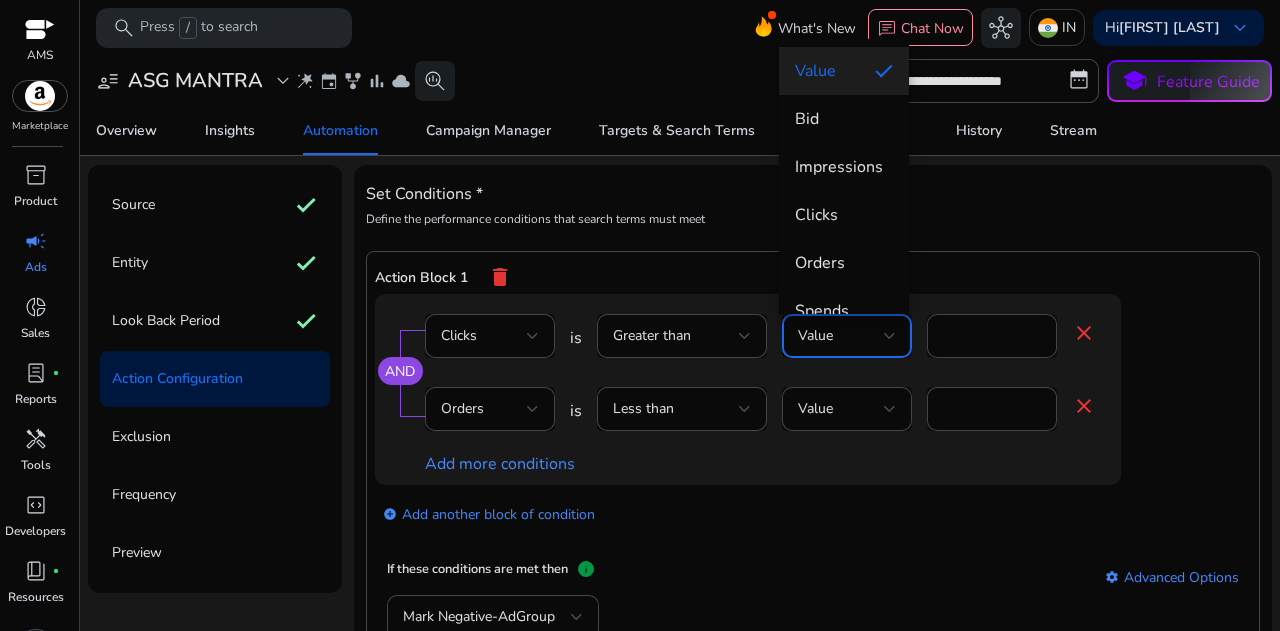 click at bounding box center [640, 315] 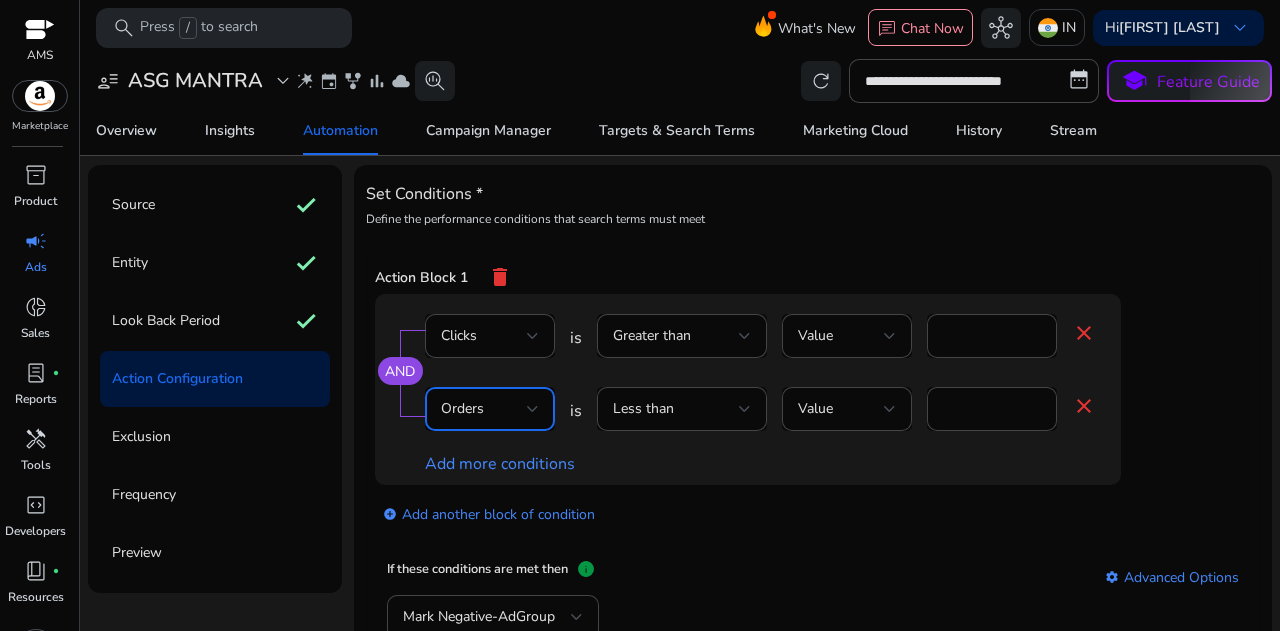 click at bounding box center [533, 409] 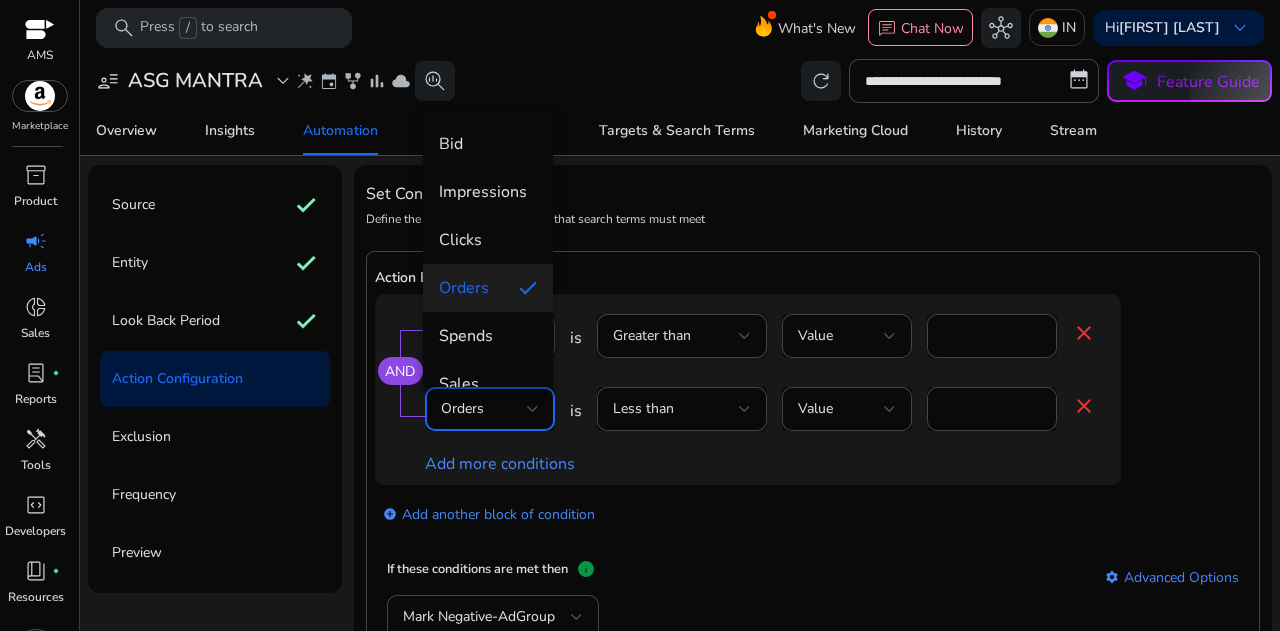 click at bounding box center [640, 315] 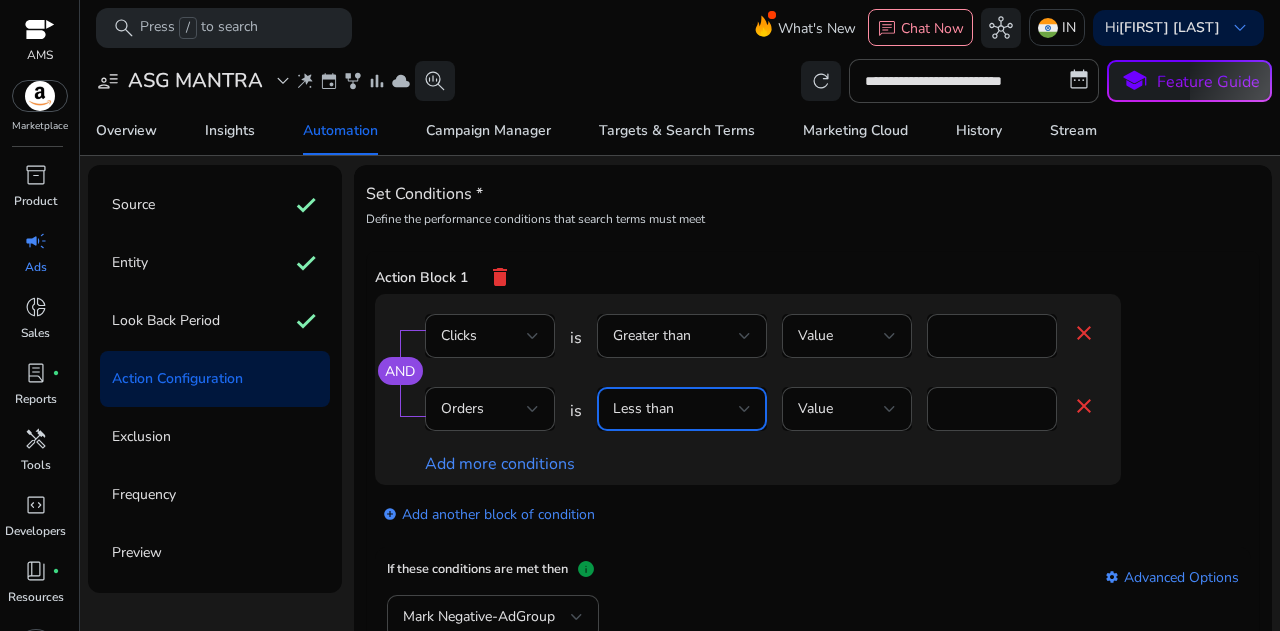 click at bounding box center [745, 409] 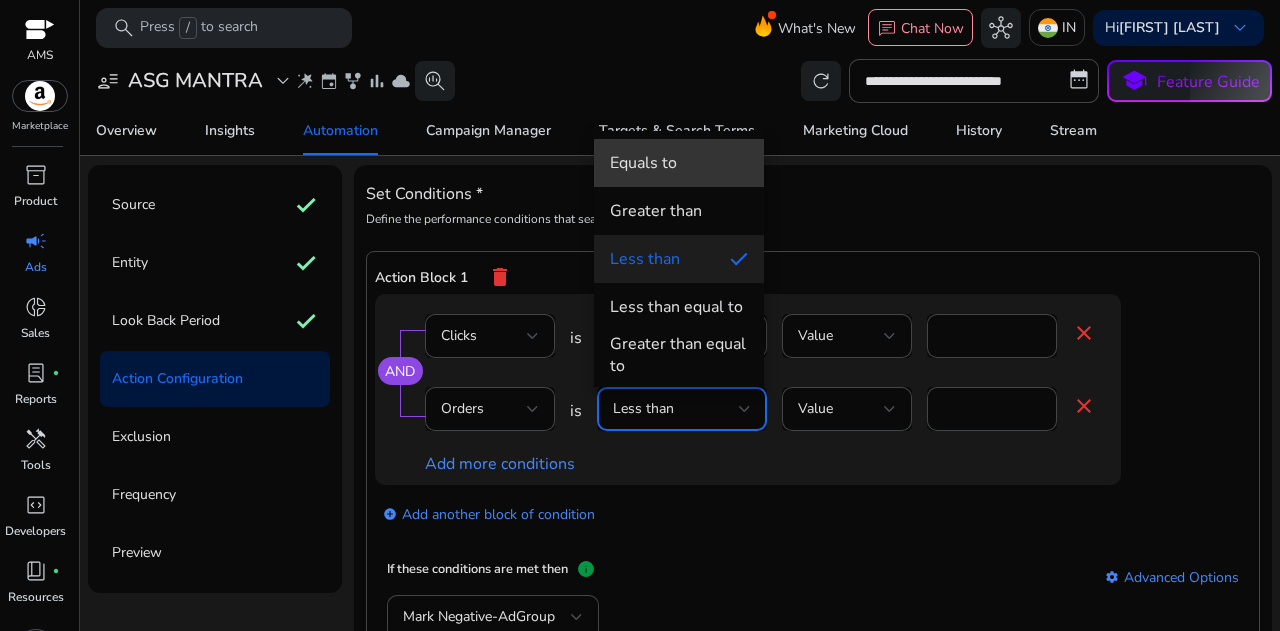 click on "Equals to" at bounding box center (679, 163) 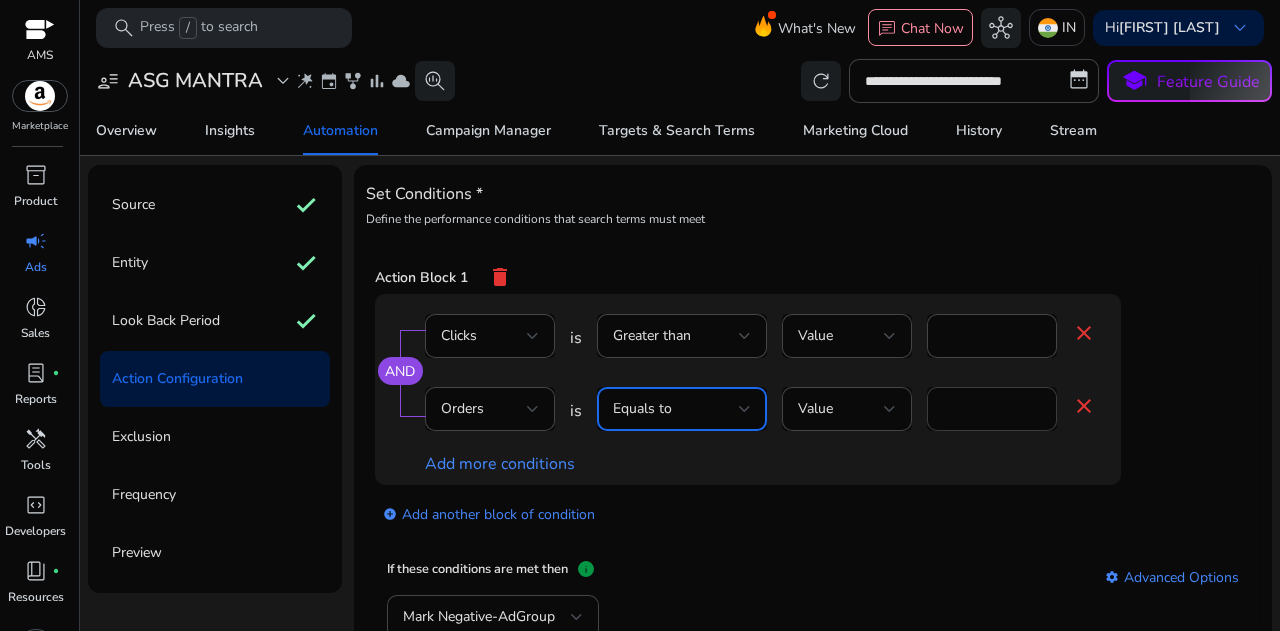 click on "*" at bounding box center [992, 409] 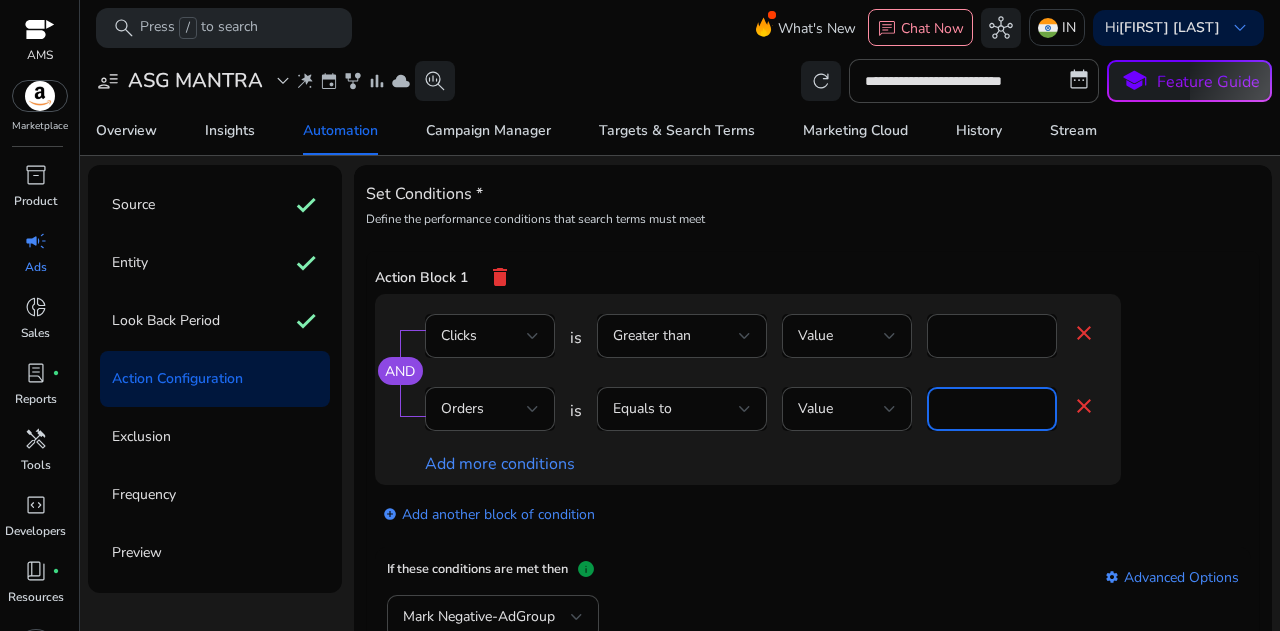 scroll, scrollTop: 26, scrollLeft: 0, axis: vertical 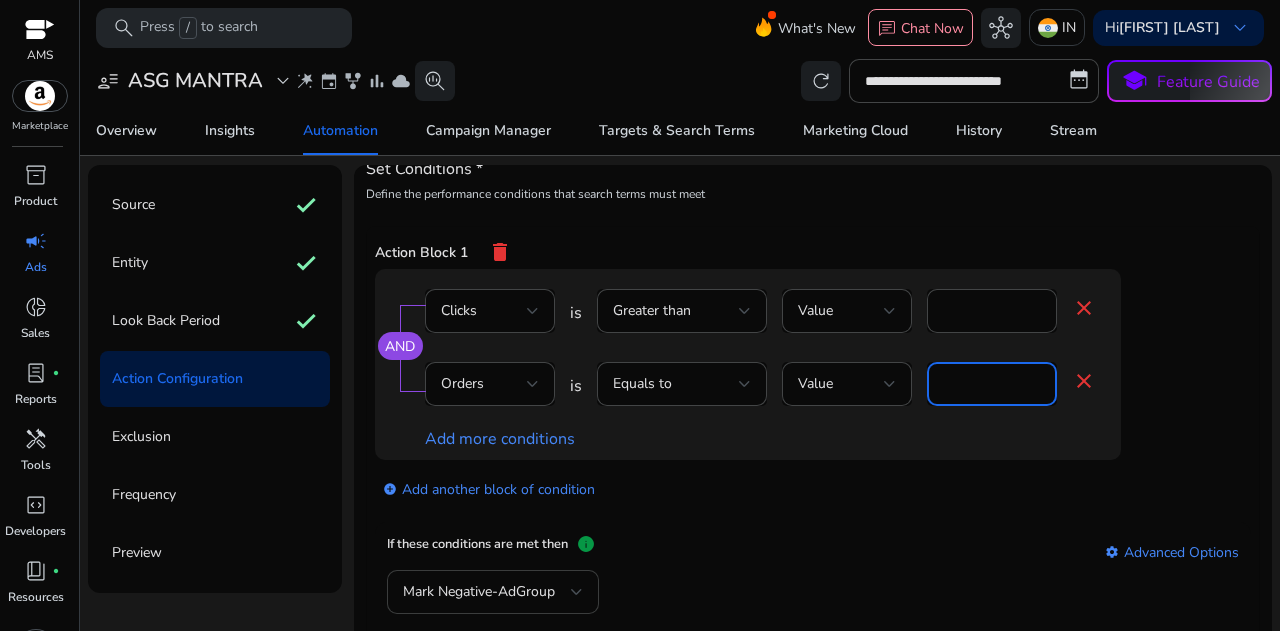 type on "*" 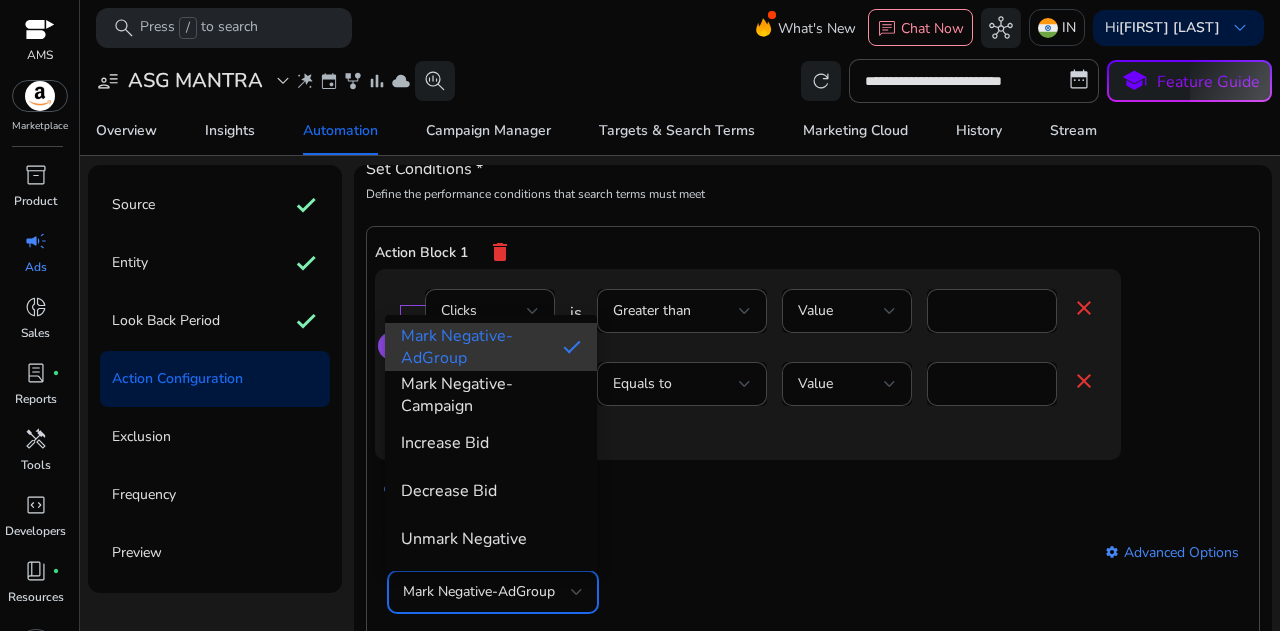 click on "Mark Negative-AdGroup" at bounding box center [474, 347] 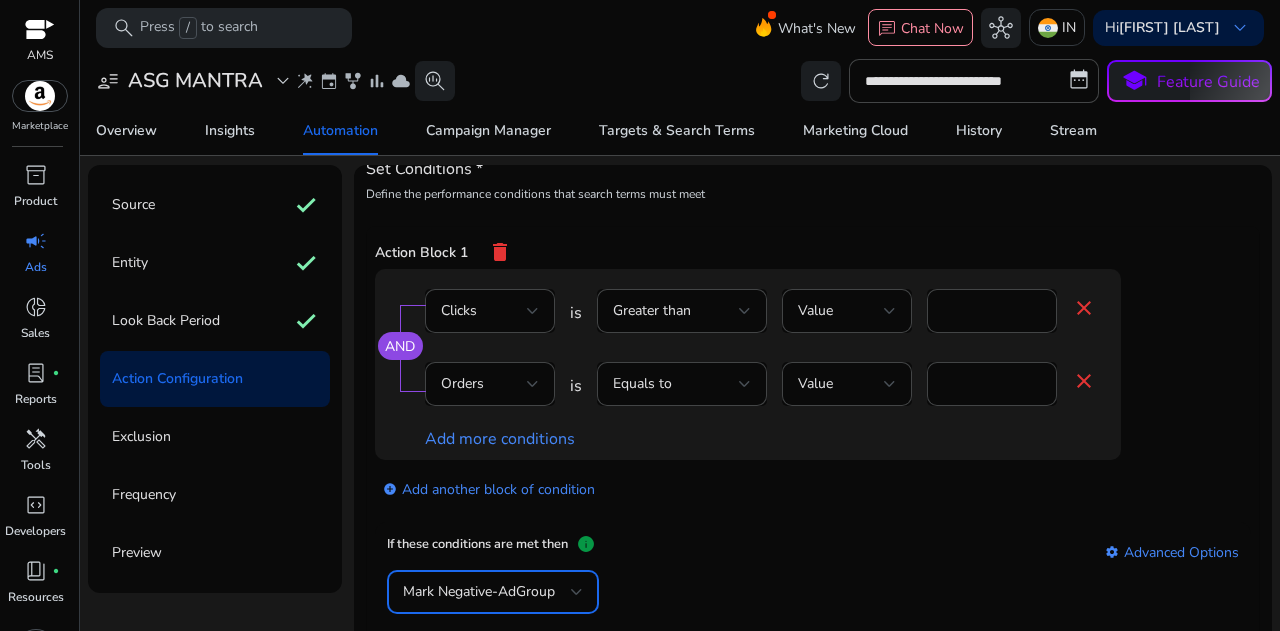scroll, scrollTop: 247, scrollLeft: 0, axis: vertical 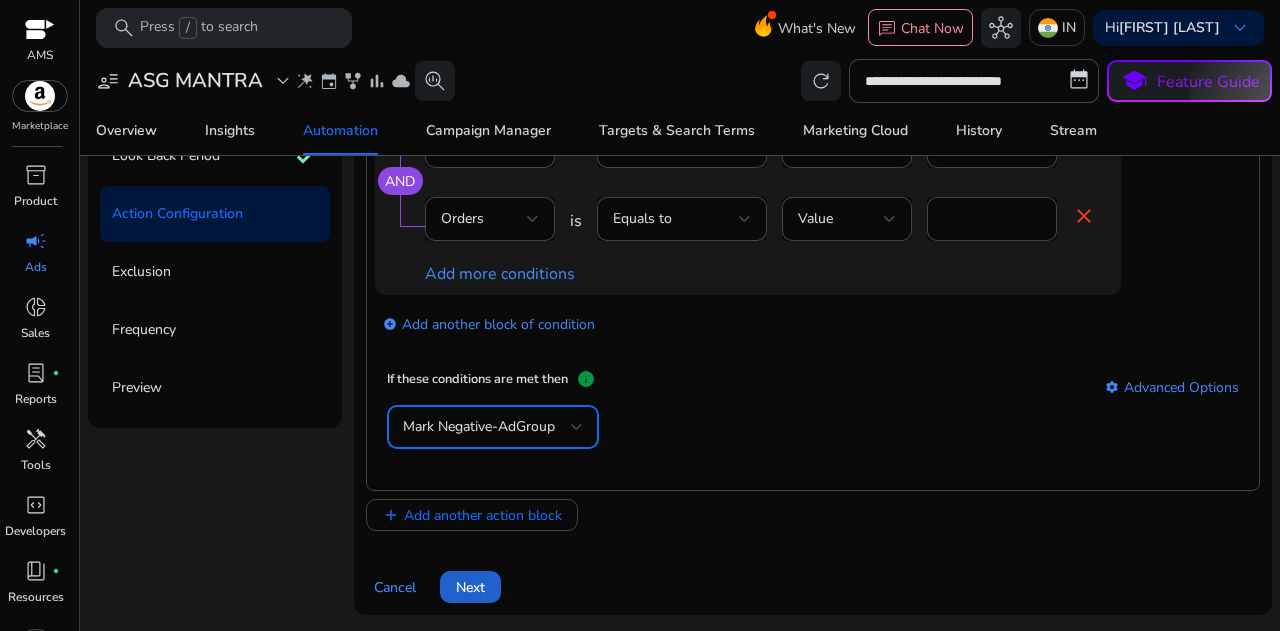 click at bounding box center [470, 587] 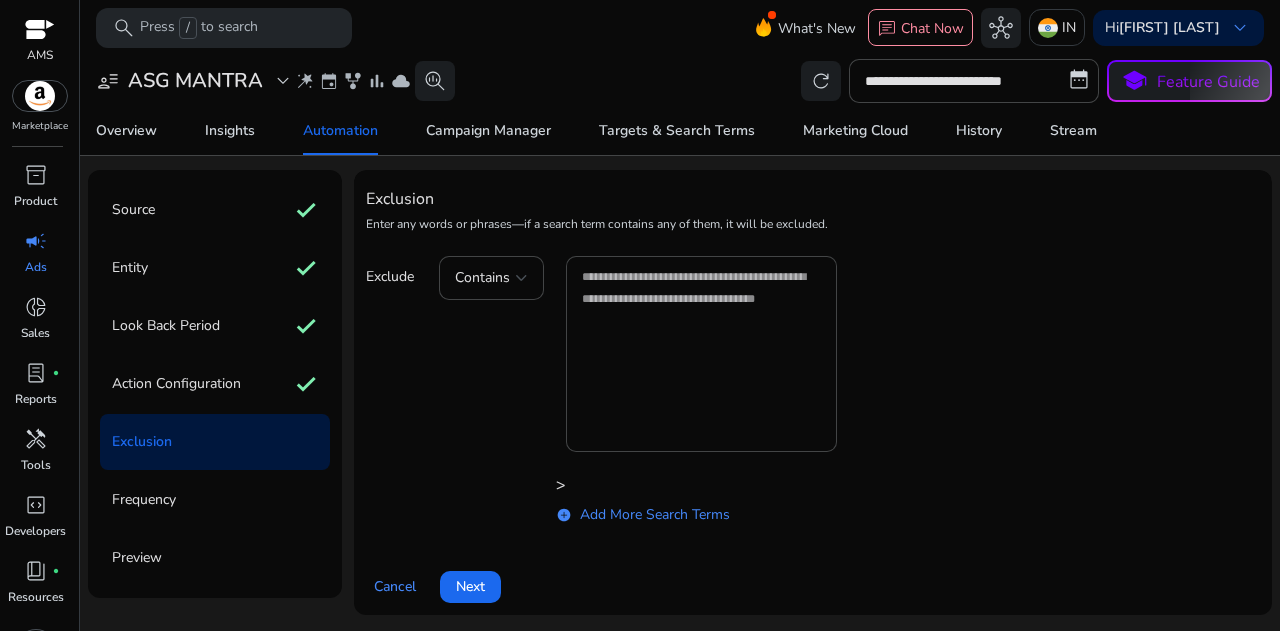 scroll, scrollTop: 0, scrollLeft: 0, axis: both 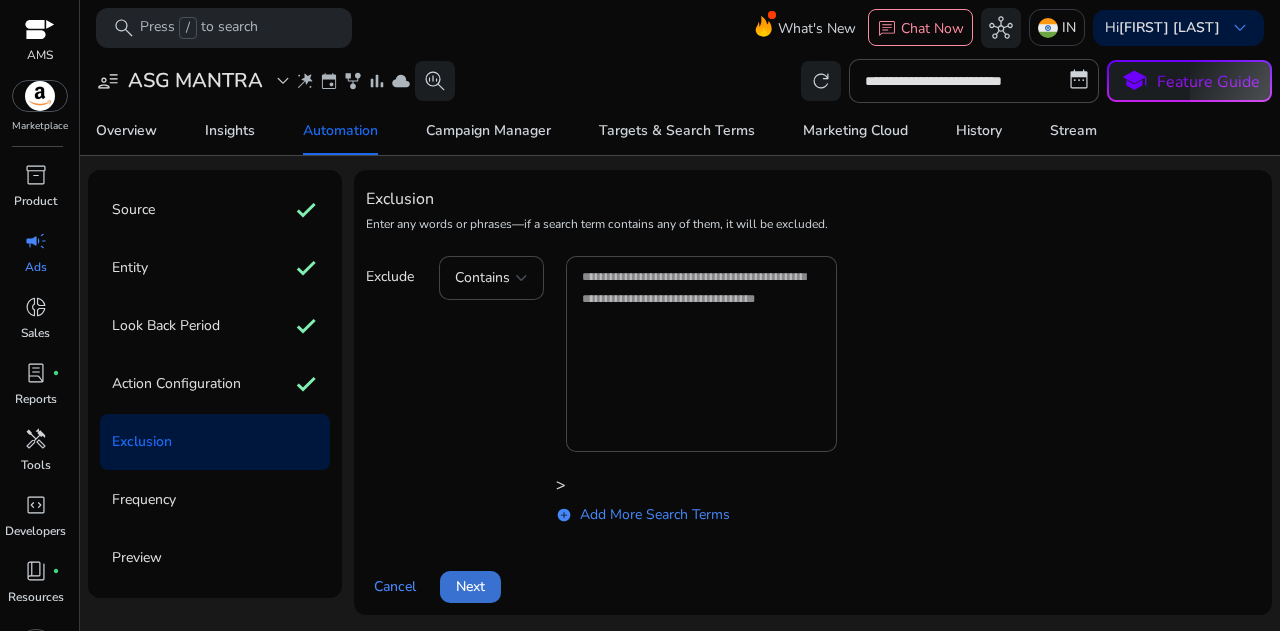 click on "Next" at bounding box center [470, 586] 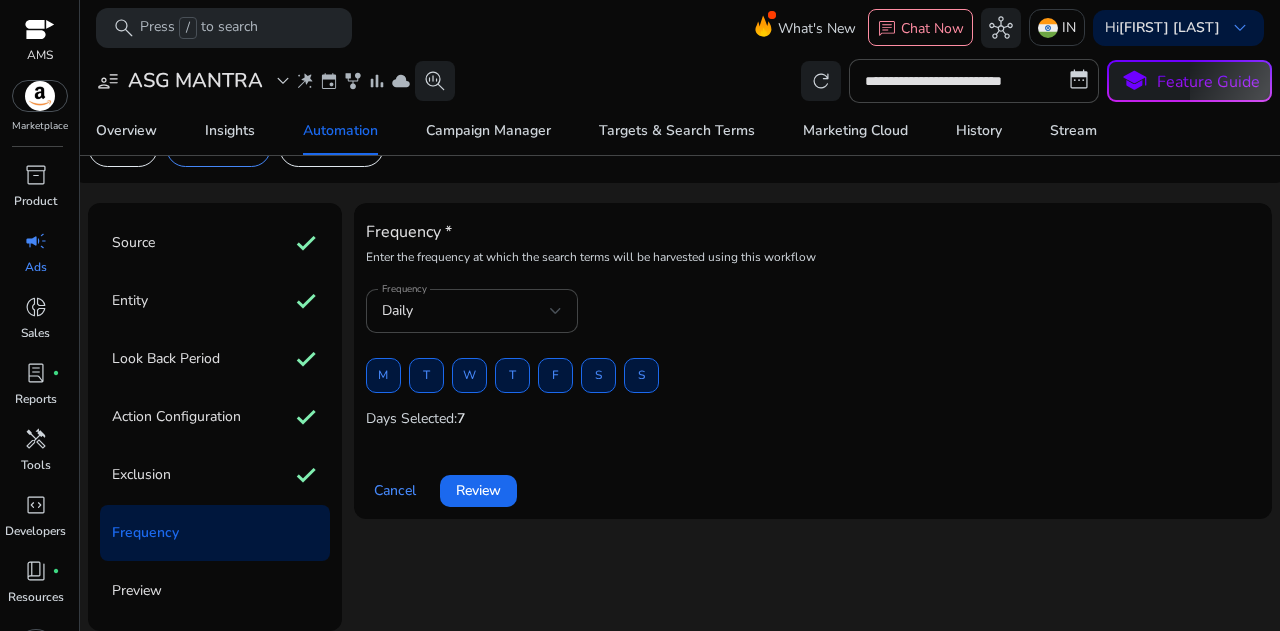 scroll, scrollTop: 44, scrollLeft: 0, axis: vertical 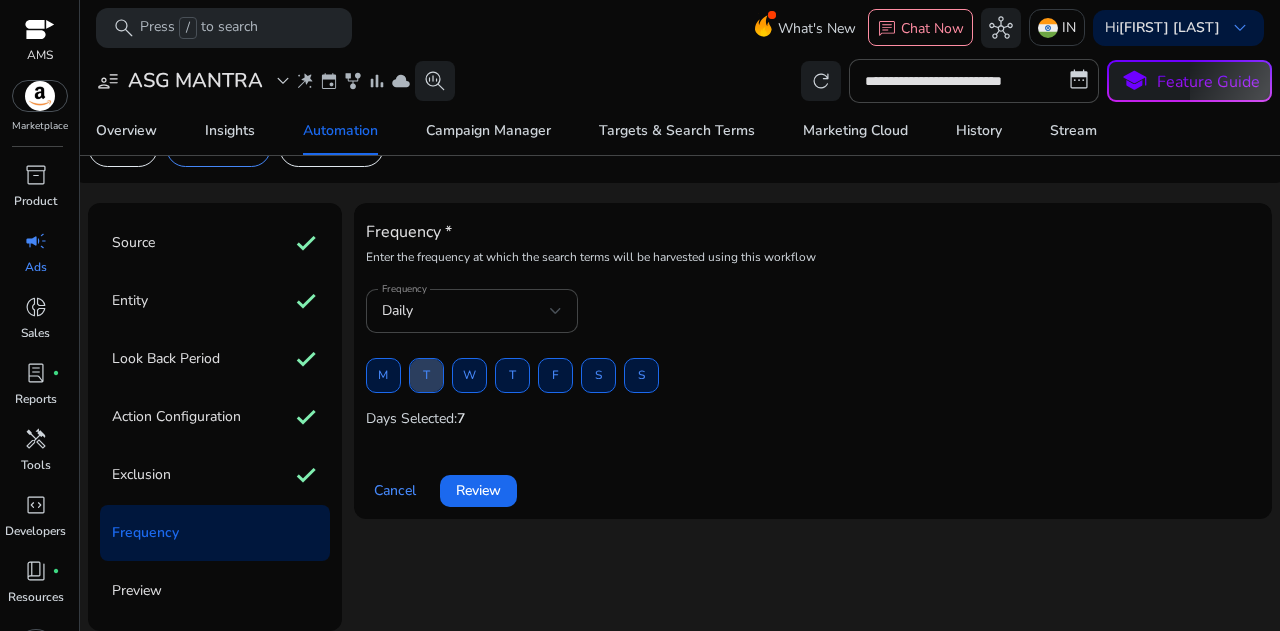 click at bounding box center [426, 376] 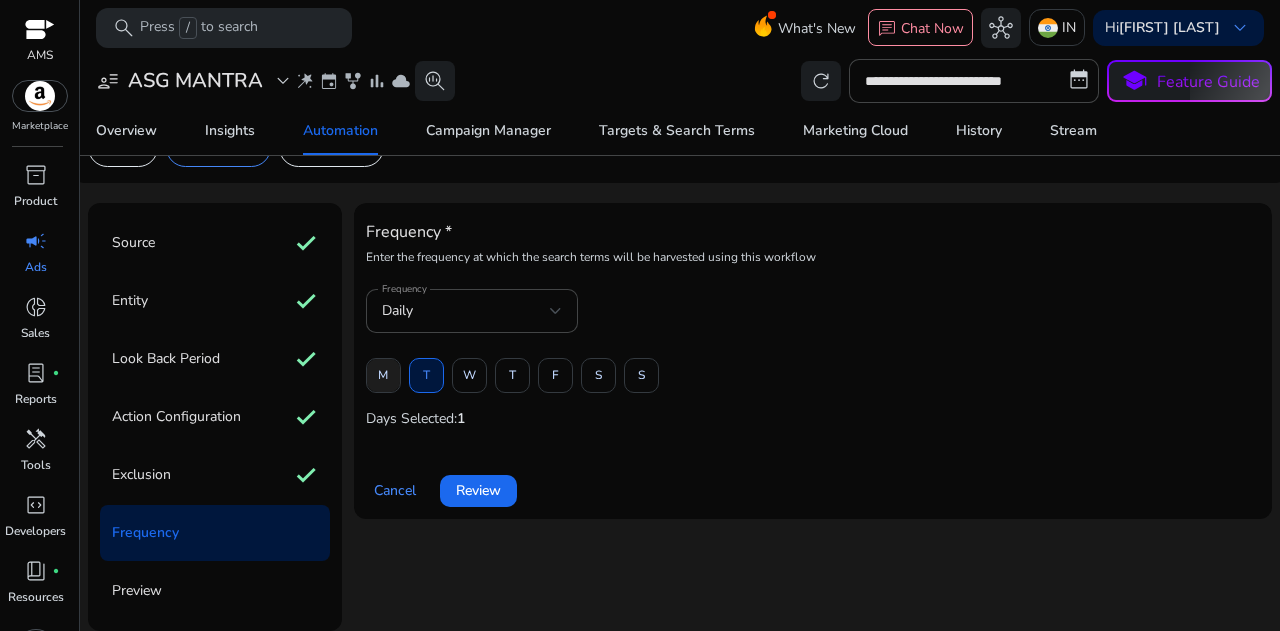 click at bounding box center [383, 376] 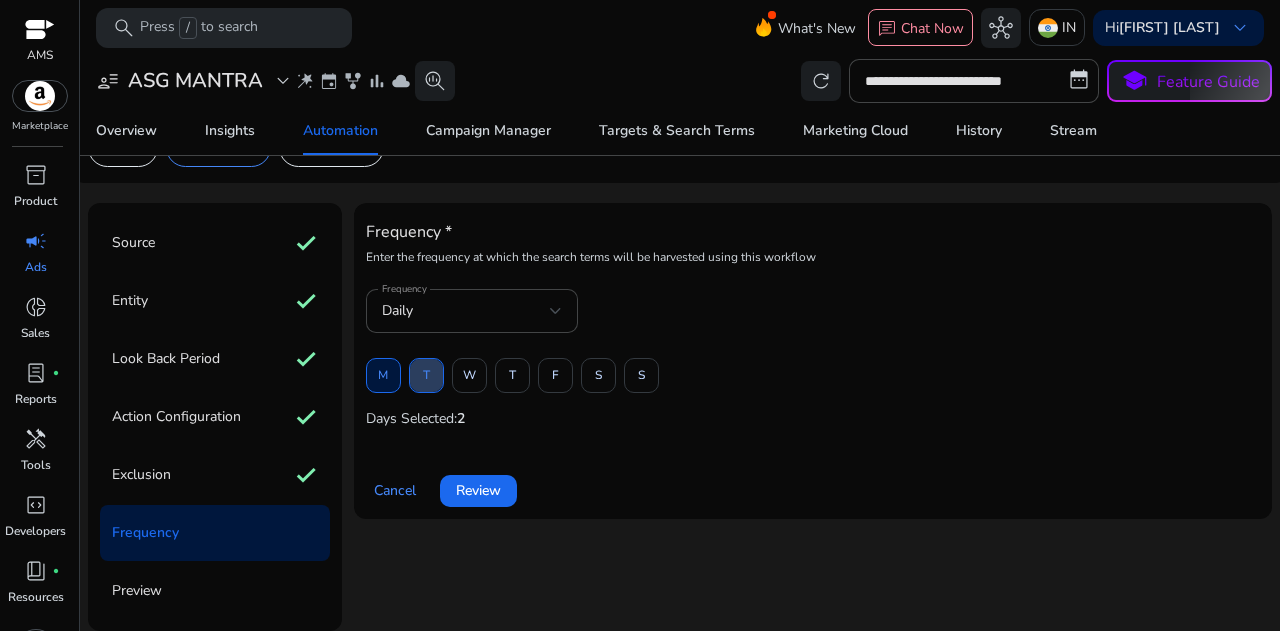 click at bounding box center (426, 376) 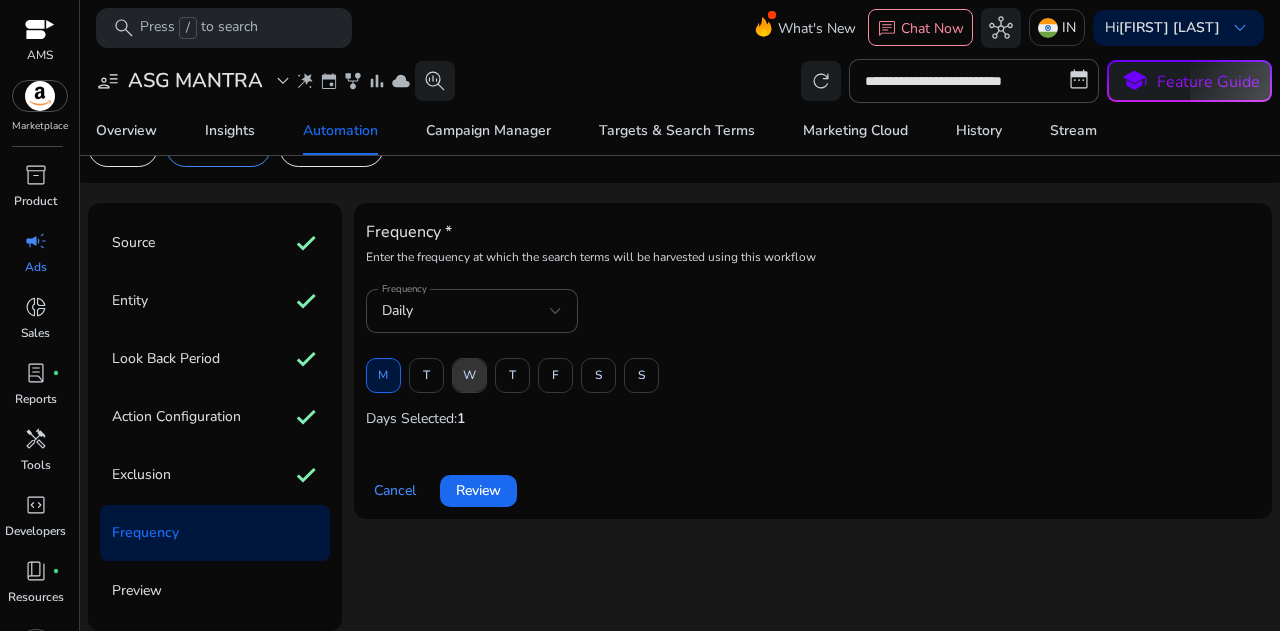click on "W" at bounding box center [469, 375] 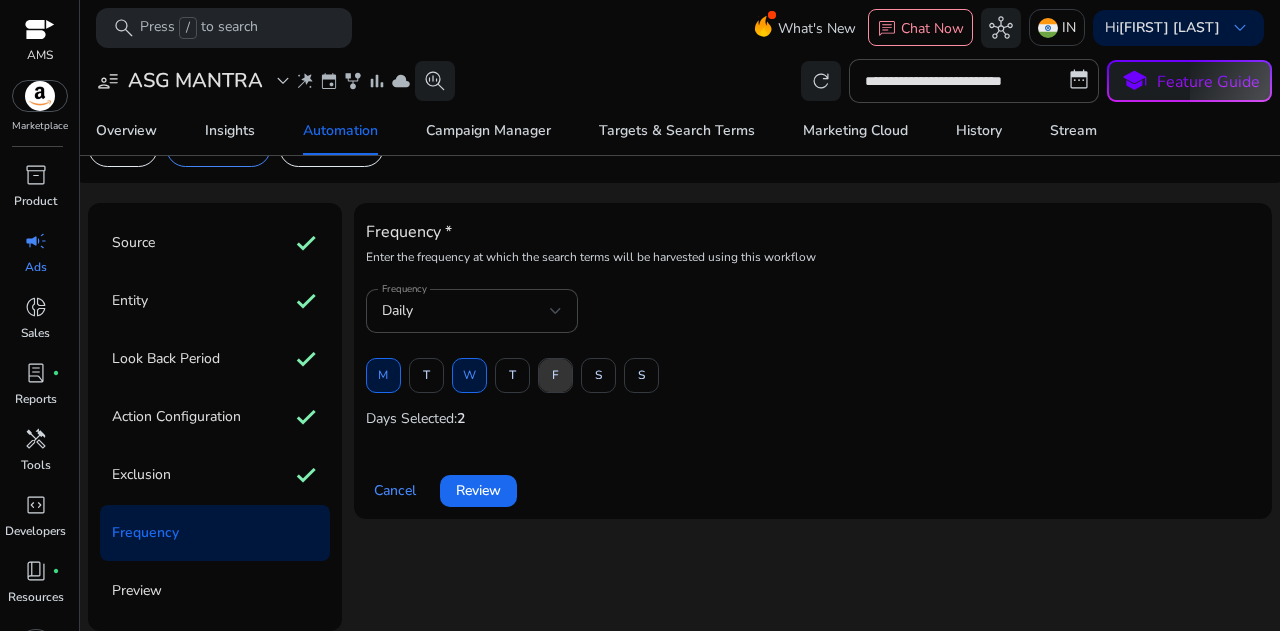 click on "F" at bounding box center [555, 375] 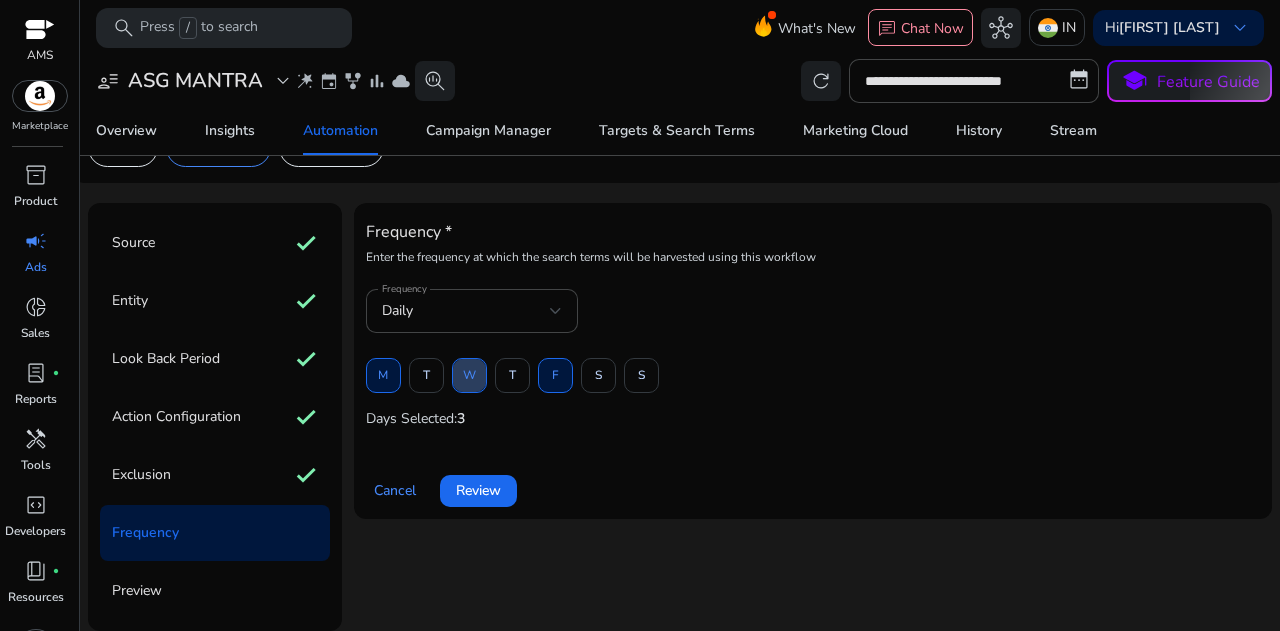 click at bounding box center (469, 376) 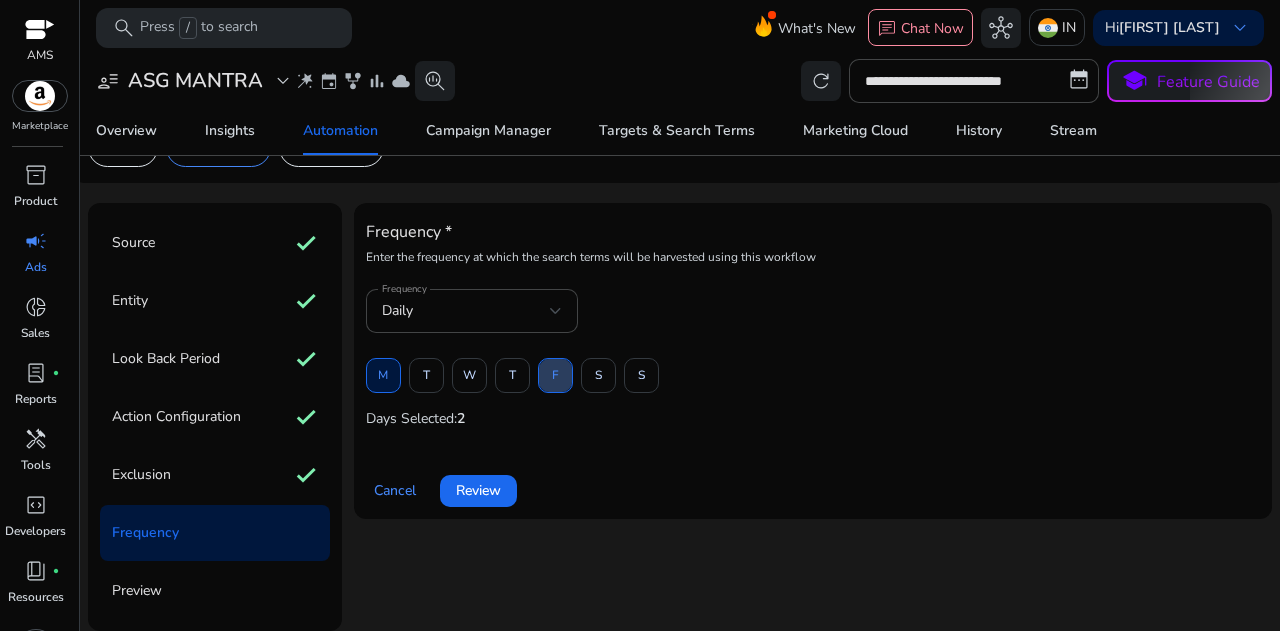 click at bounding box center (555, 376) 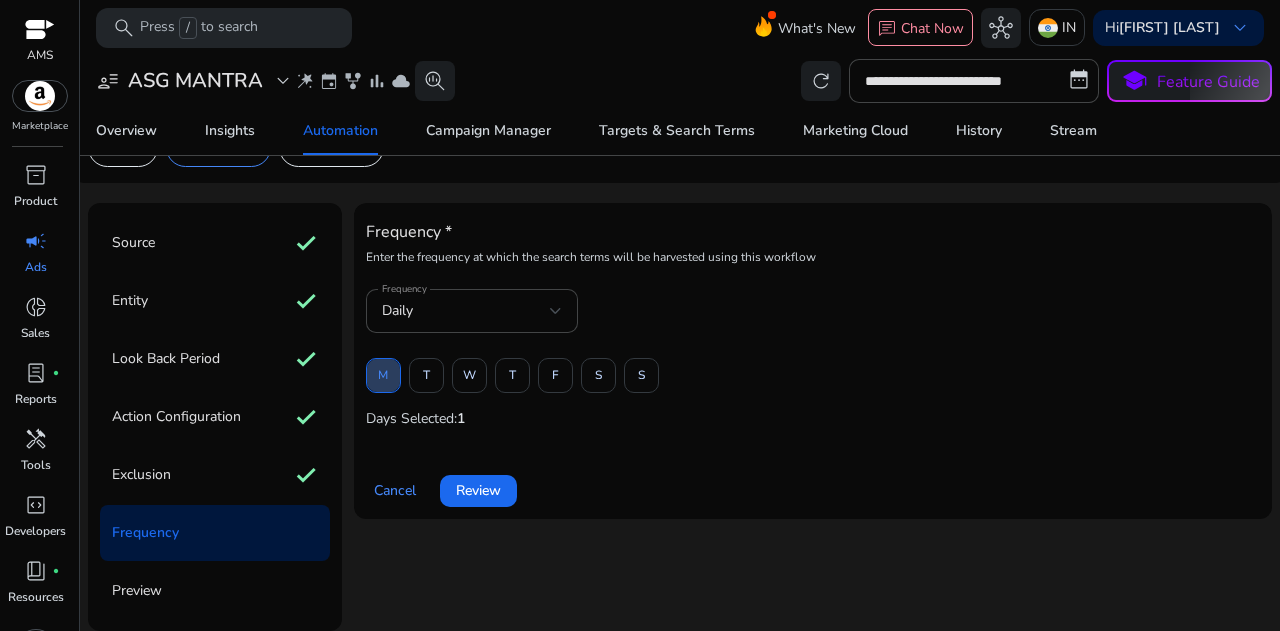 click on "M" at bounding box center [383, 375] 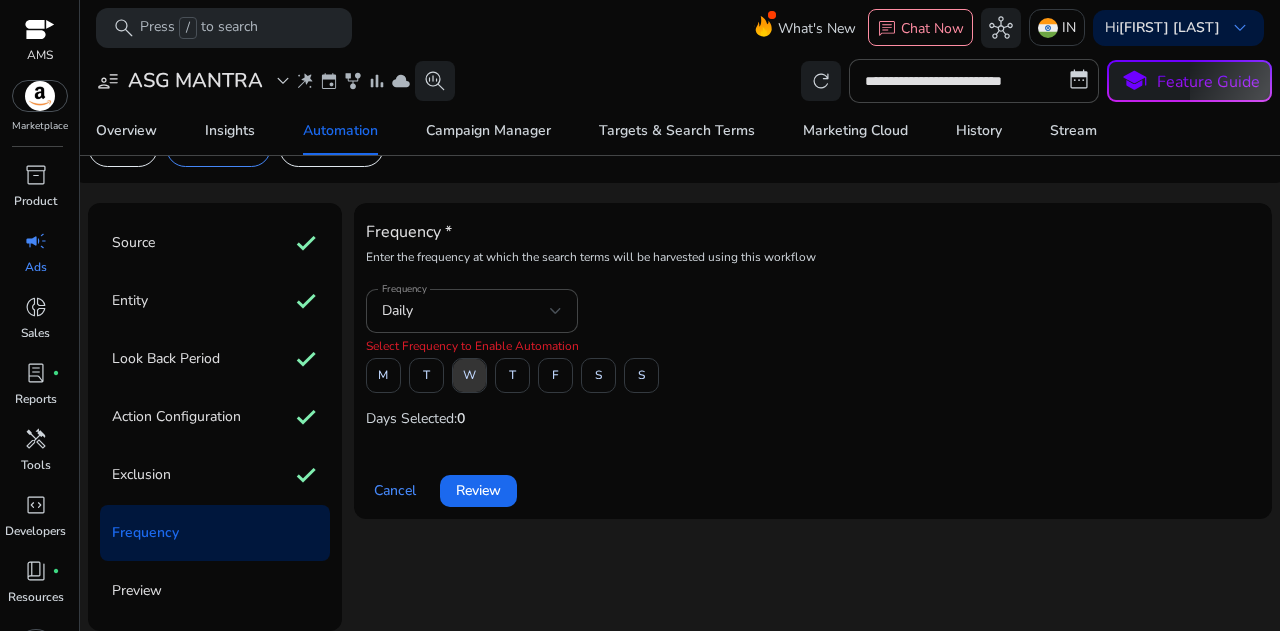 click on "W" at bounding box center (469, 375) 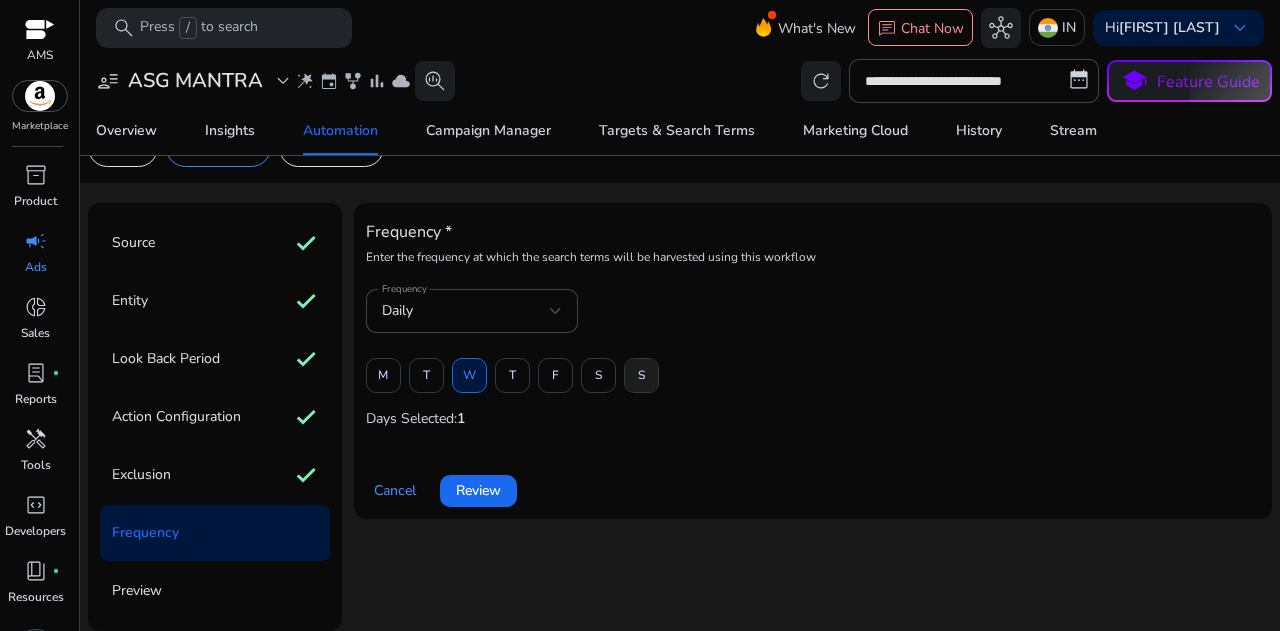 click at bounding box center [641, 376] 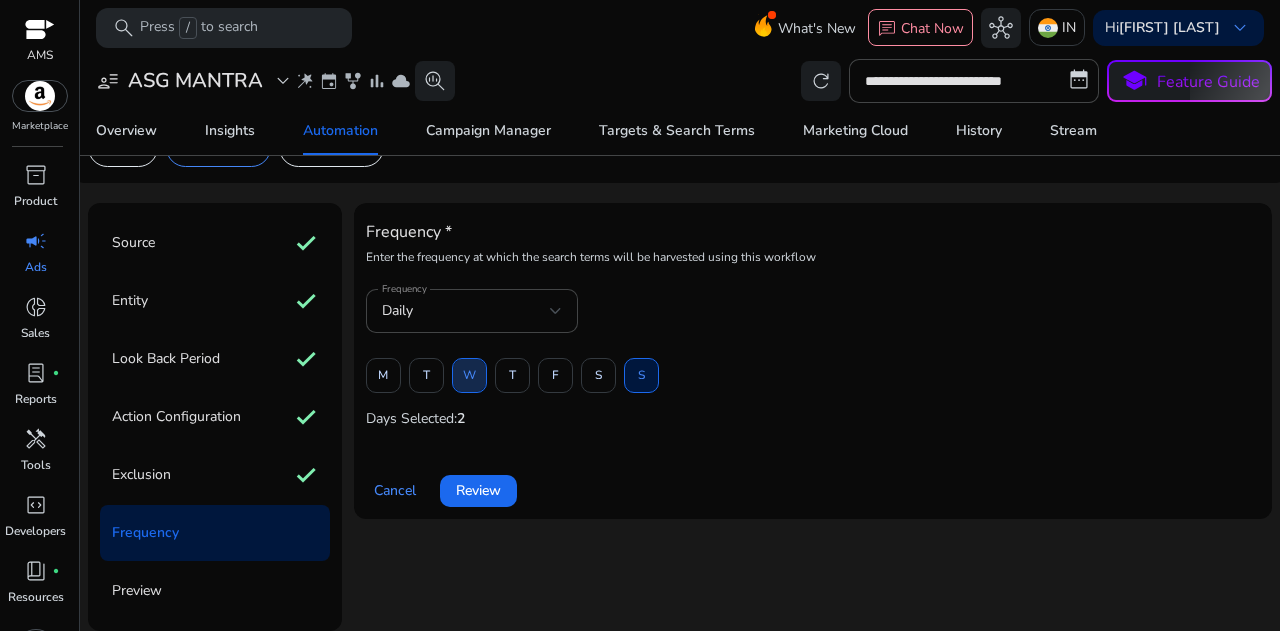 click at bounding box center (469, 376) 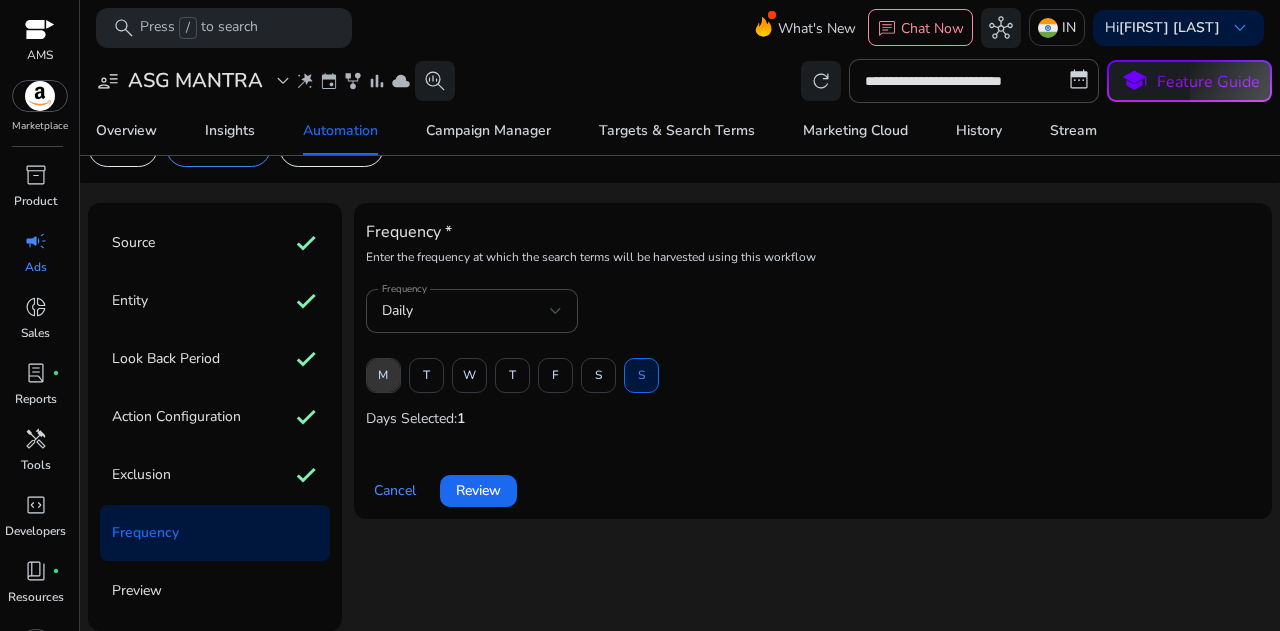 click on "M" at bounding box center [383, 375] 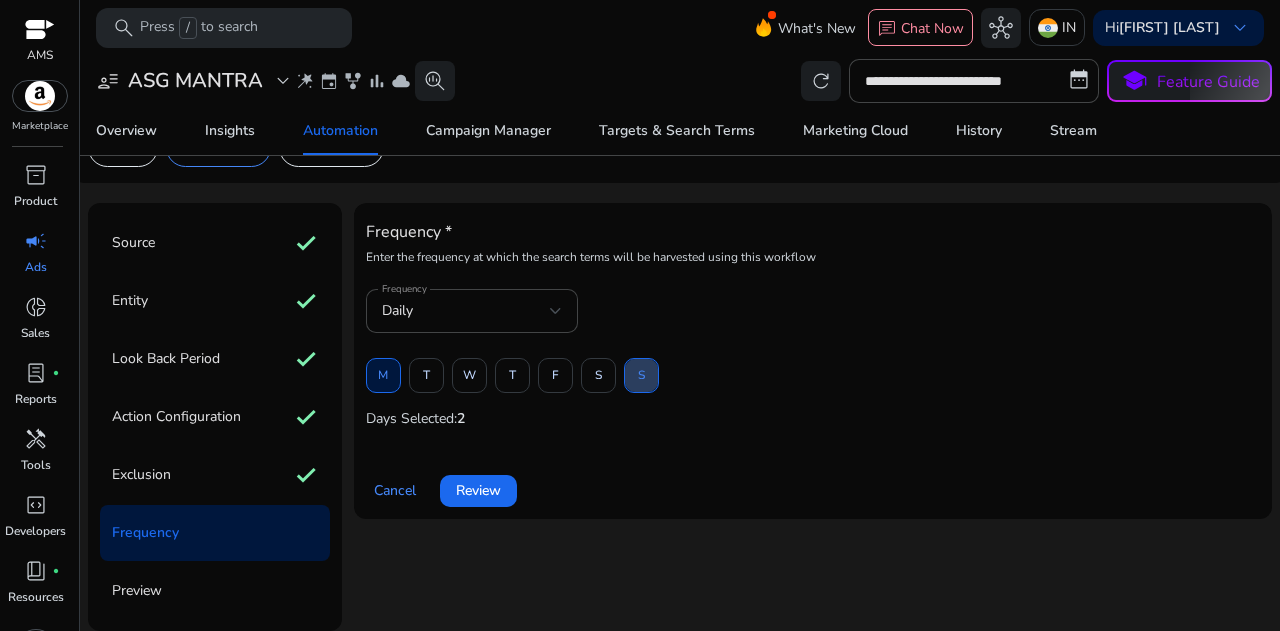 click at bounding box center [641, 376] 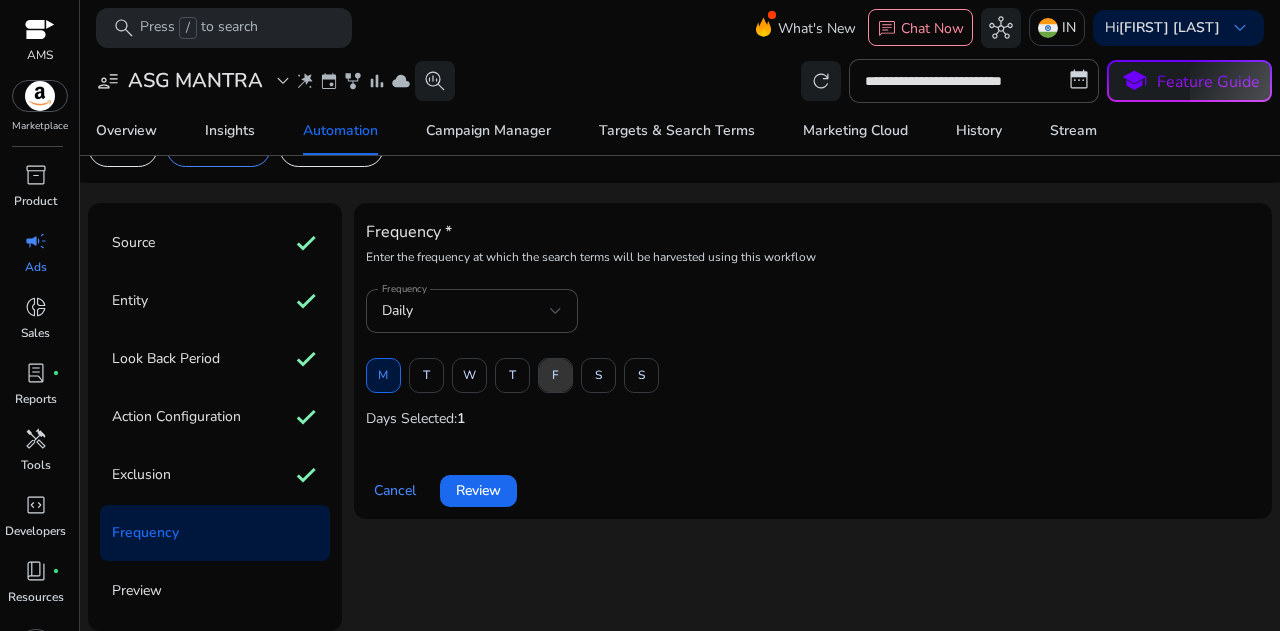click at bounding box center [555, 376] 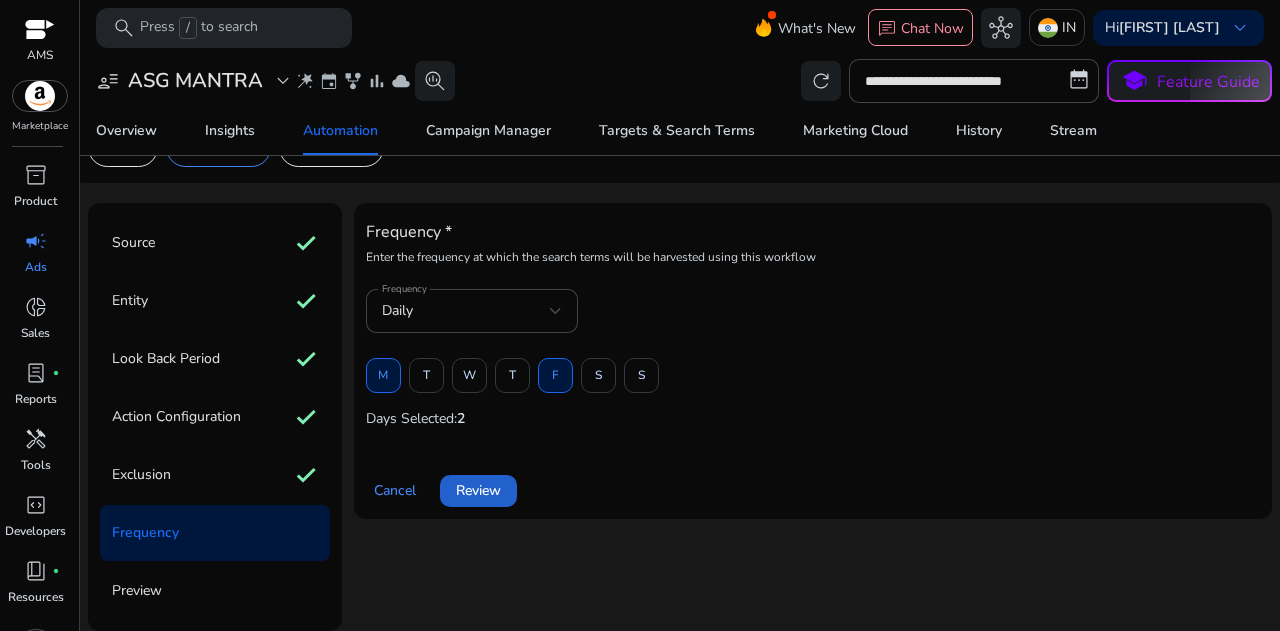 click on "Review" at bounding box center [478, 490] 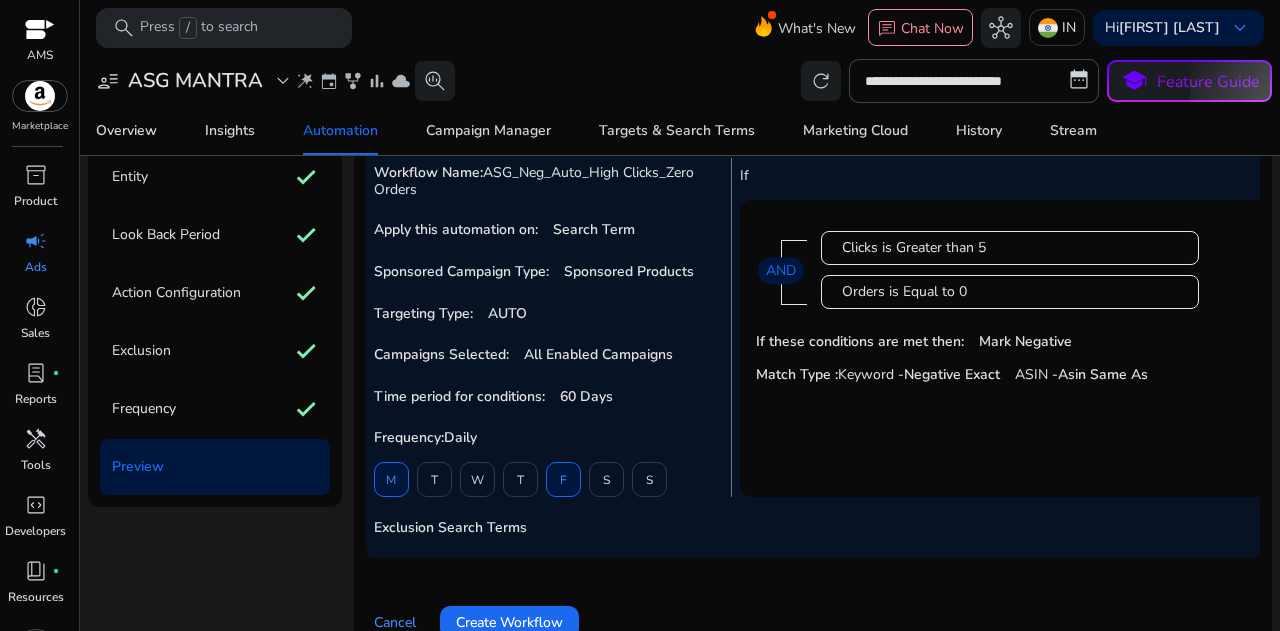 scroll, scrollTop: 203, scrollLeft: 0, axis: vertical 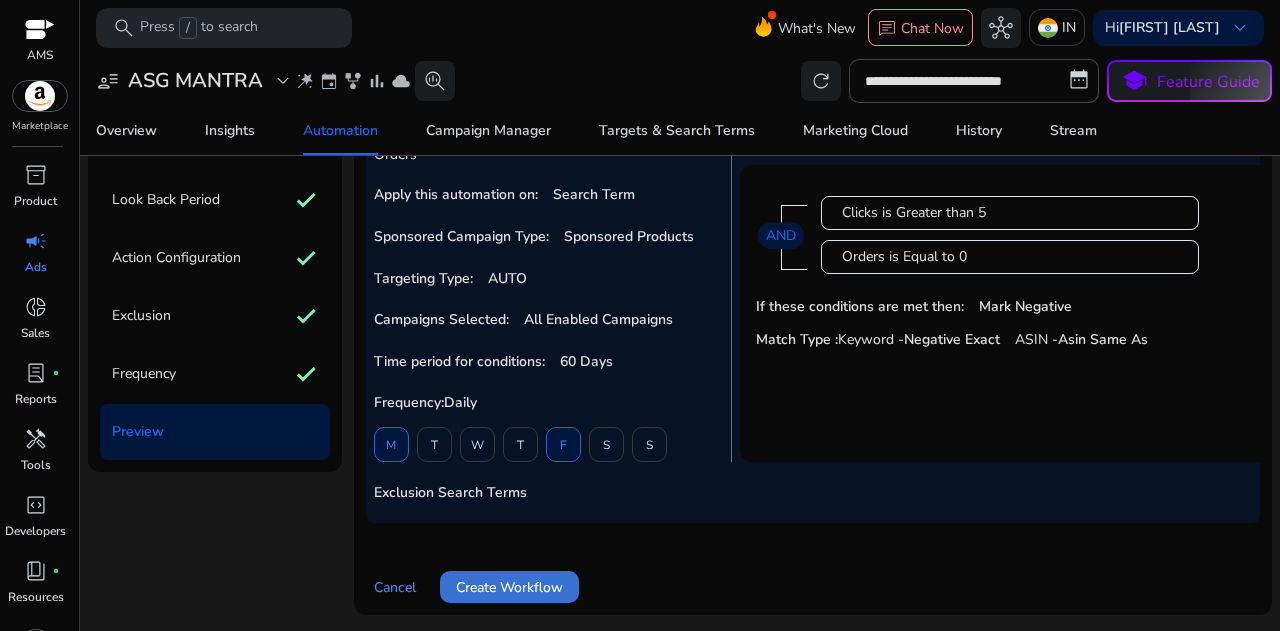 click on "Create Workflow" at bounding box center (509, 587) 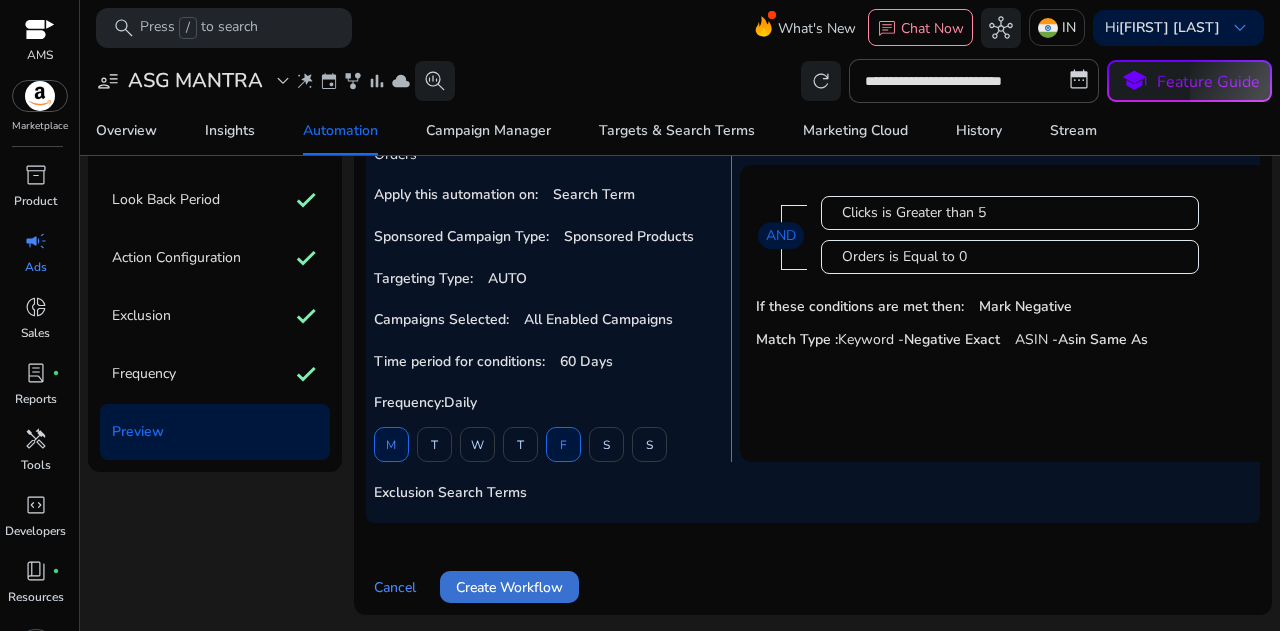 click on "Create Workflow" at bounding box center (509, 587) 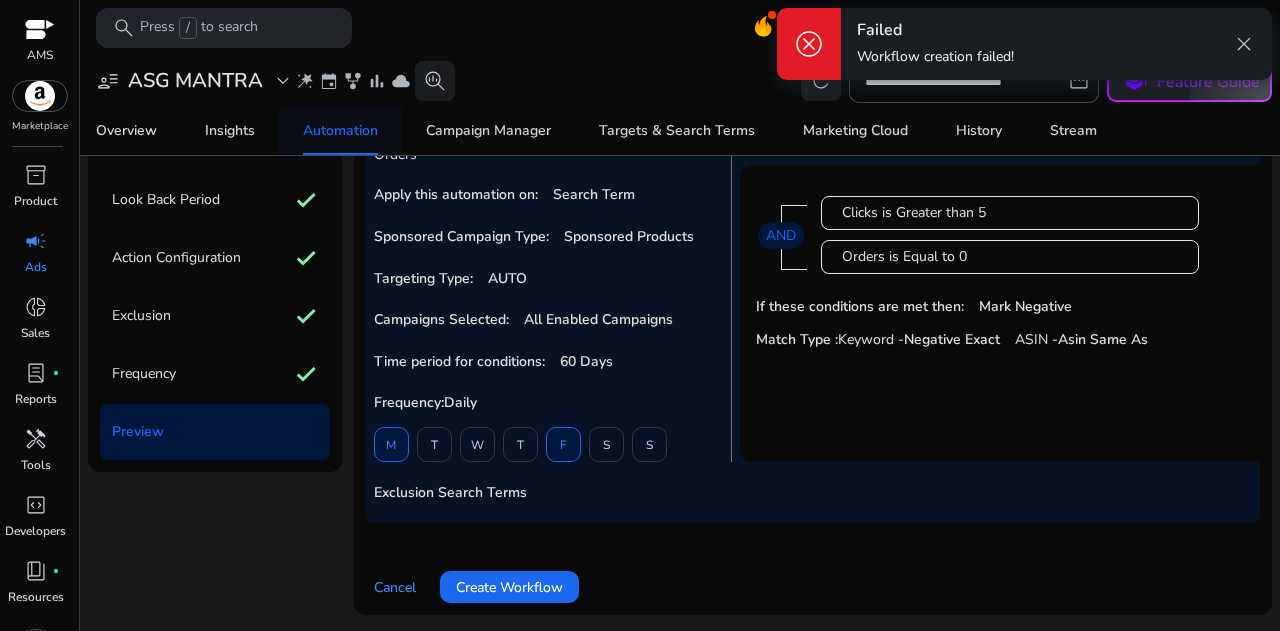 click on "Automation" at bounding box center (340, 131) 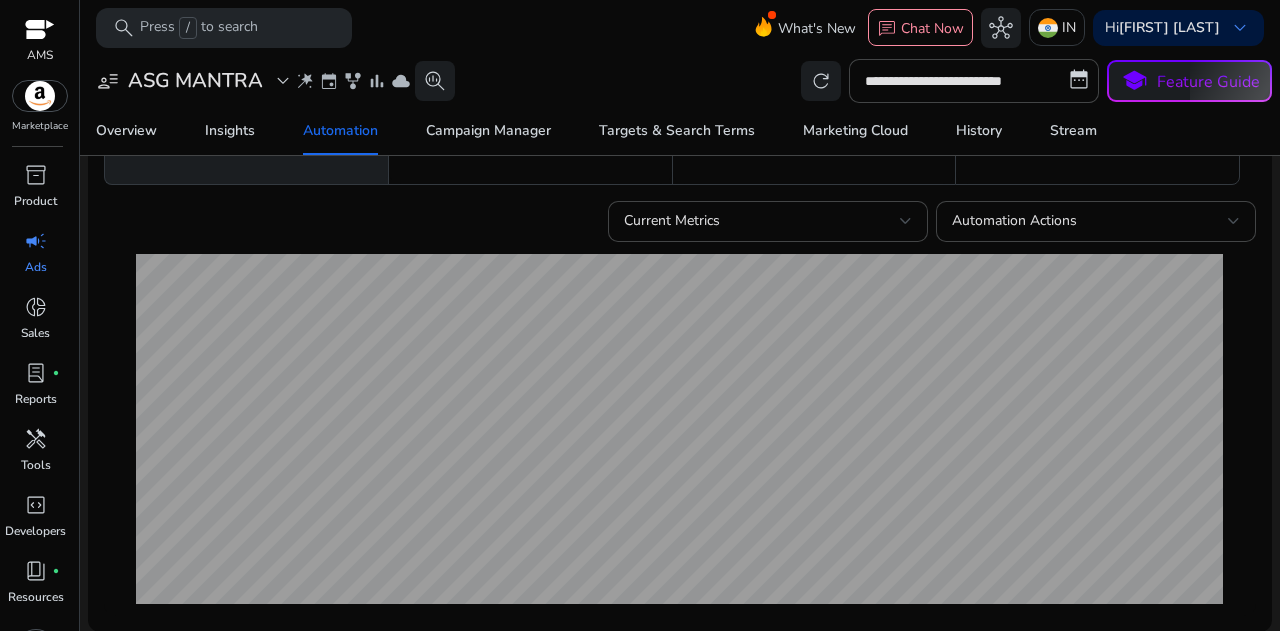 scroll, scrollTop: 0, scrollLeft: 0, axis: both 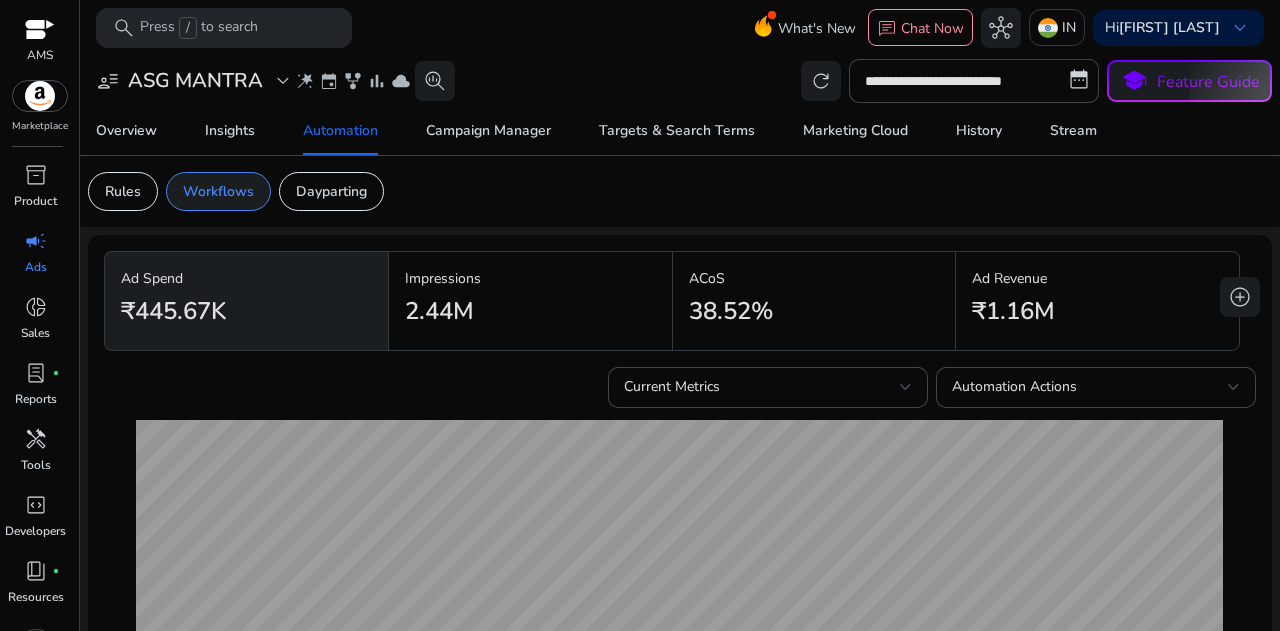 click on "Workflows" 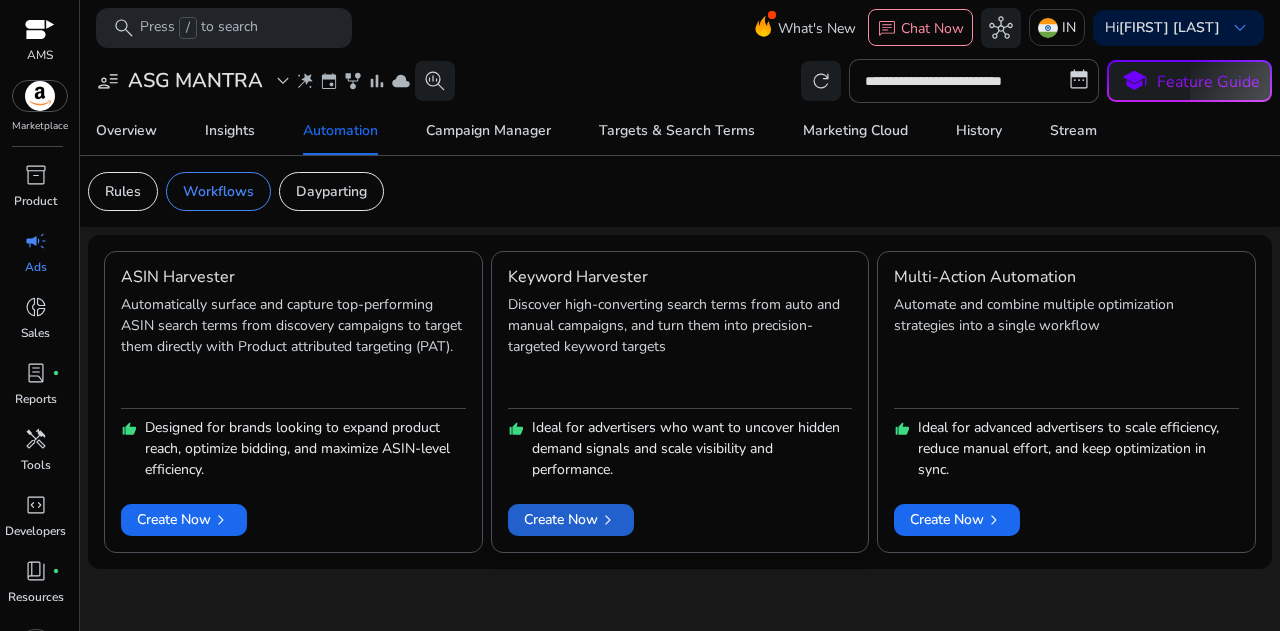 click on "chevron_right" 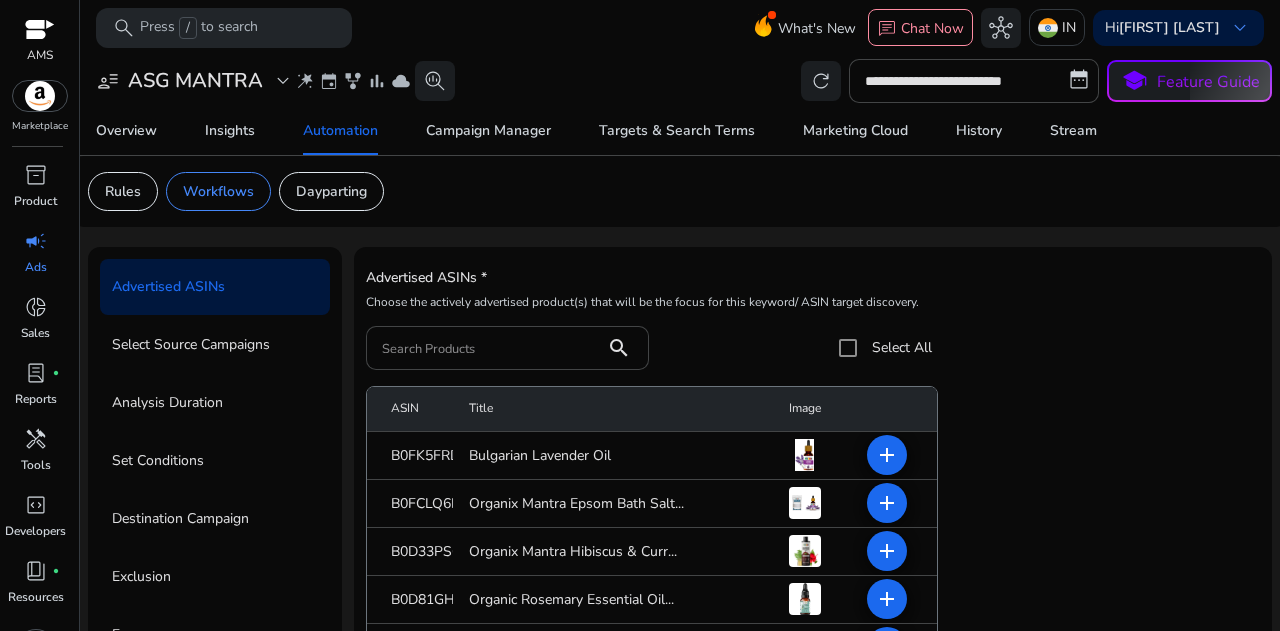 scroll, scrollTop: 164, scrollLeft: 0, axis: vertical 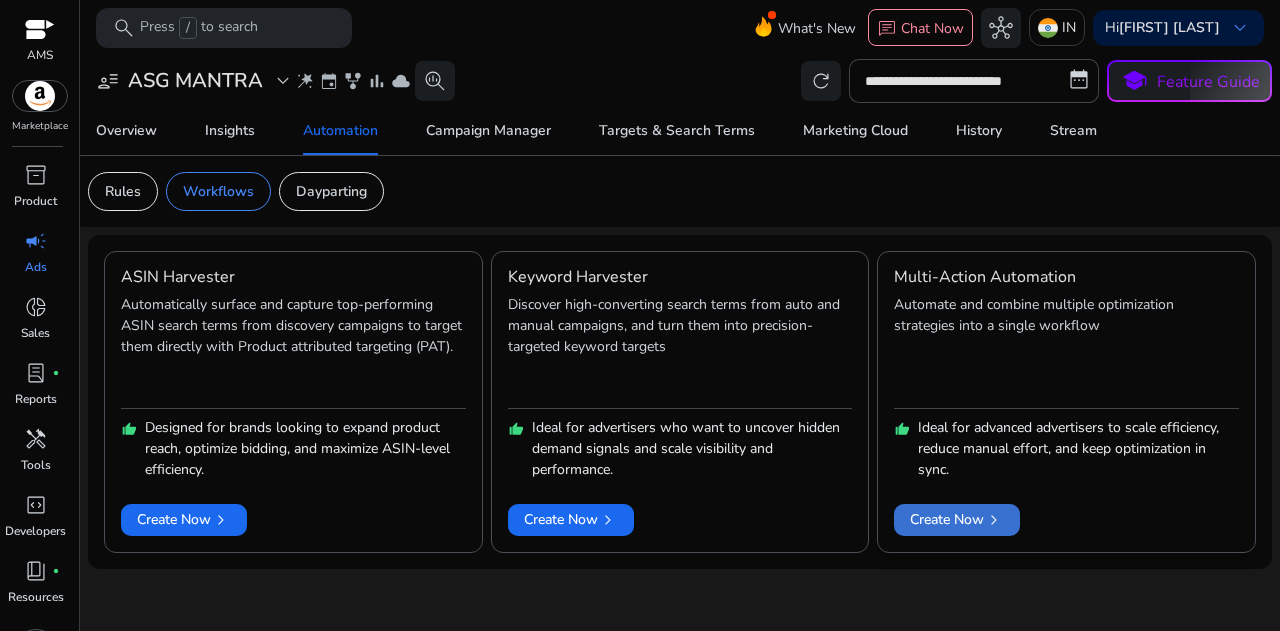 click on "Create Now   chevron_right" 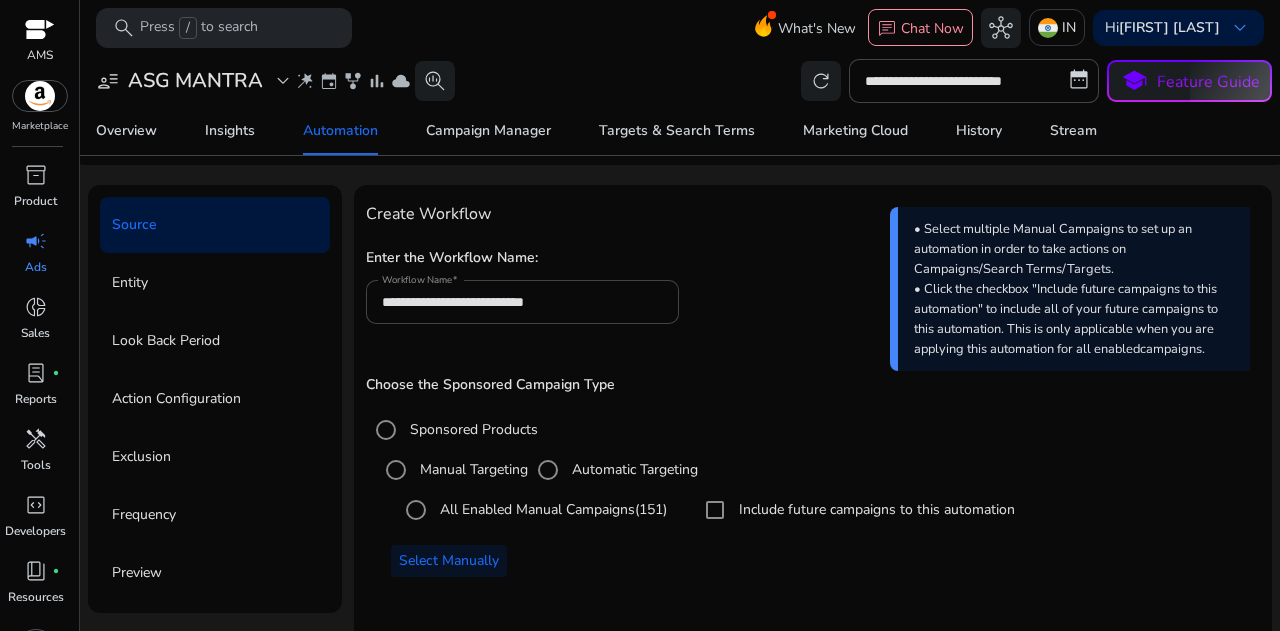 scroll, scrollTop: 0, scrollLeft: 0, axis: both 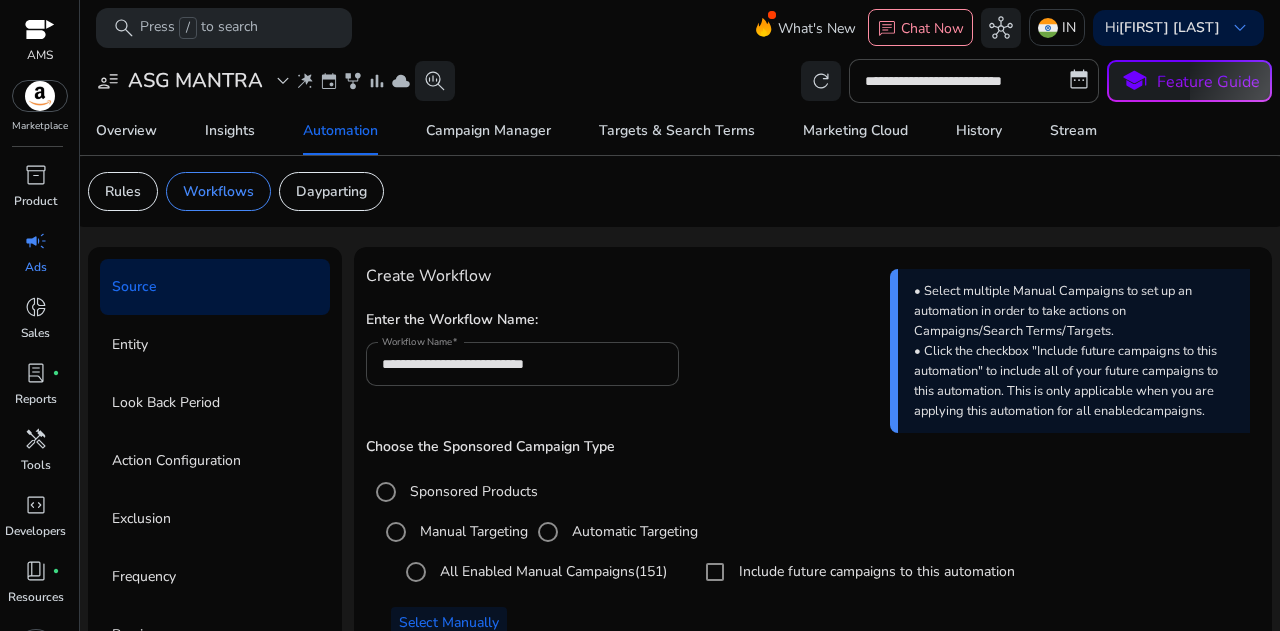 click on "Entity" 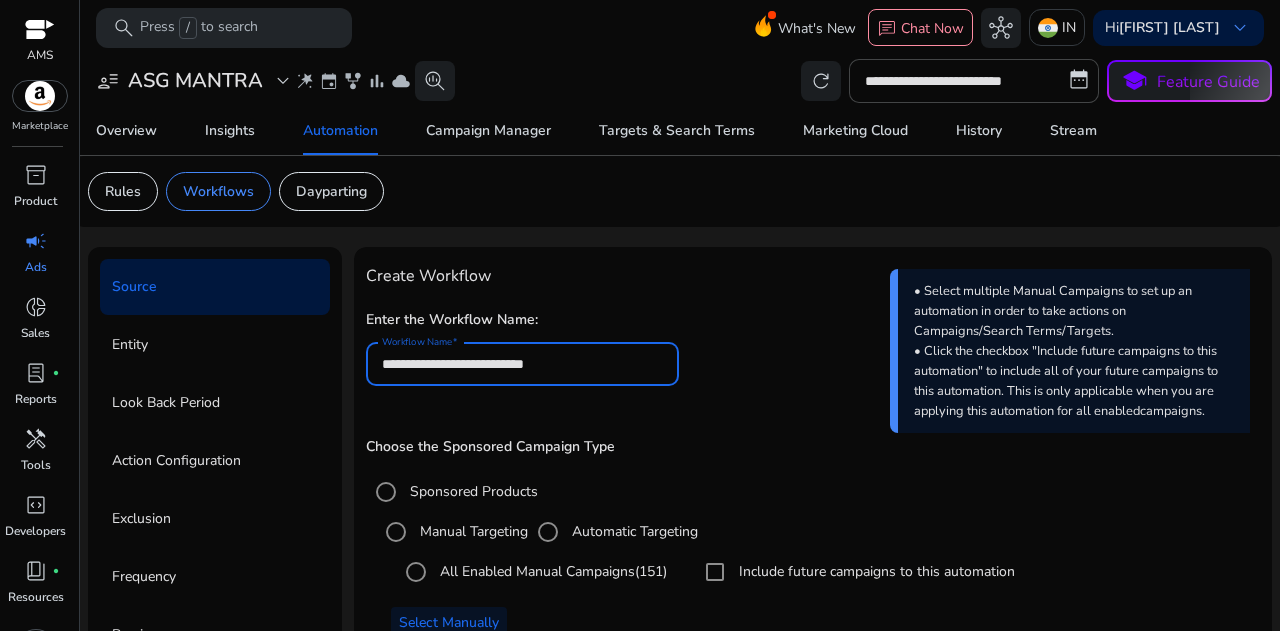 drag, startPoint x: 605, startPoint y: 362, endPoint x: 306, endPoint y: 361, distance: 299.00168 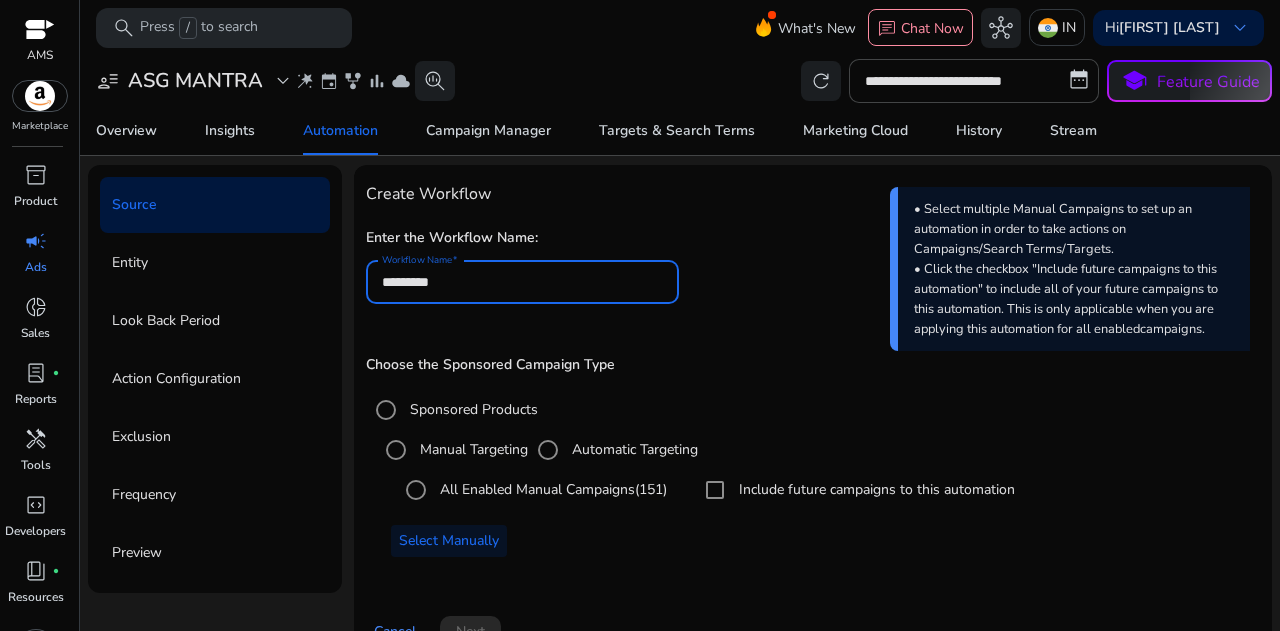 scroll, scrollTop: 0, scrollLeft: 0, axis: both 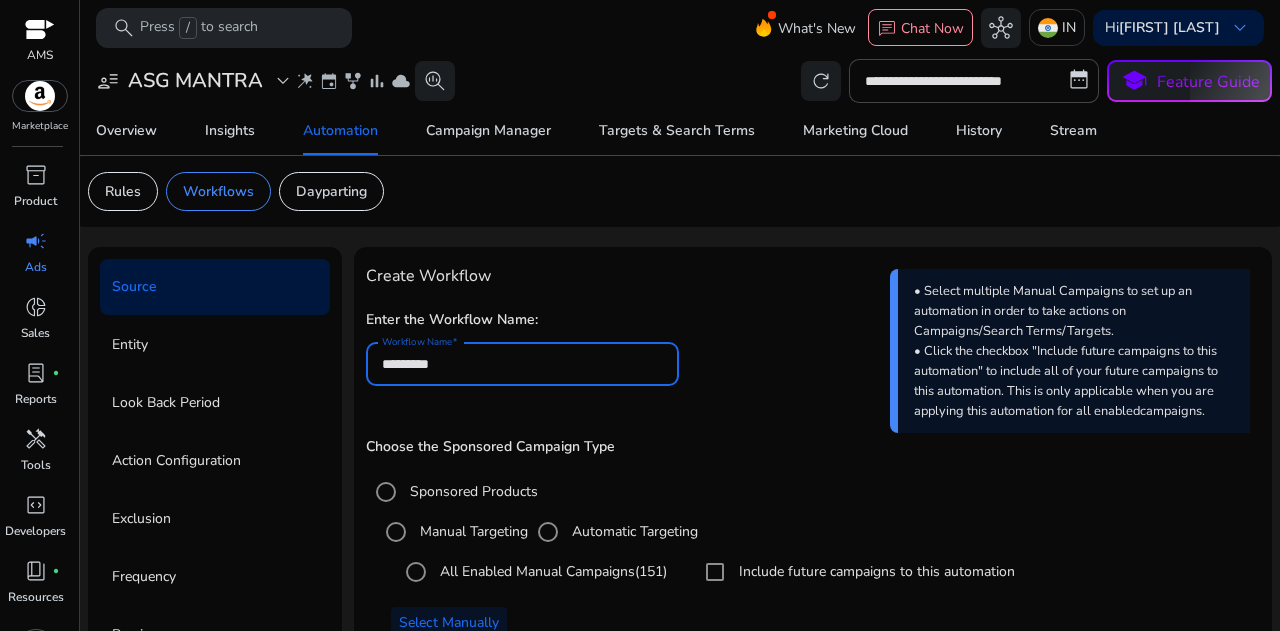 click on "*********" at bounding box center (522, 364) 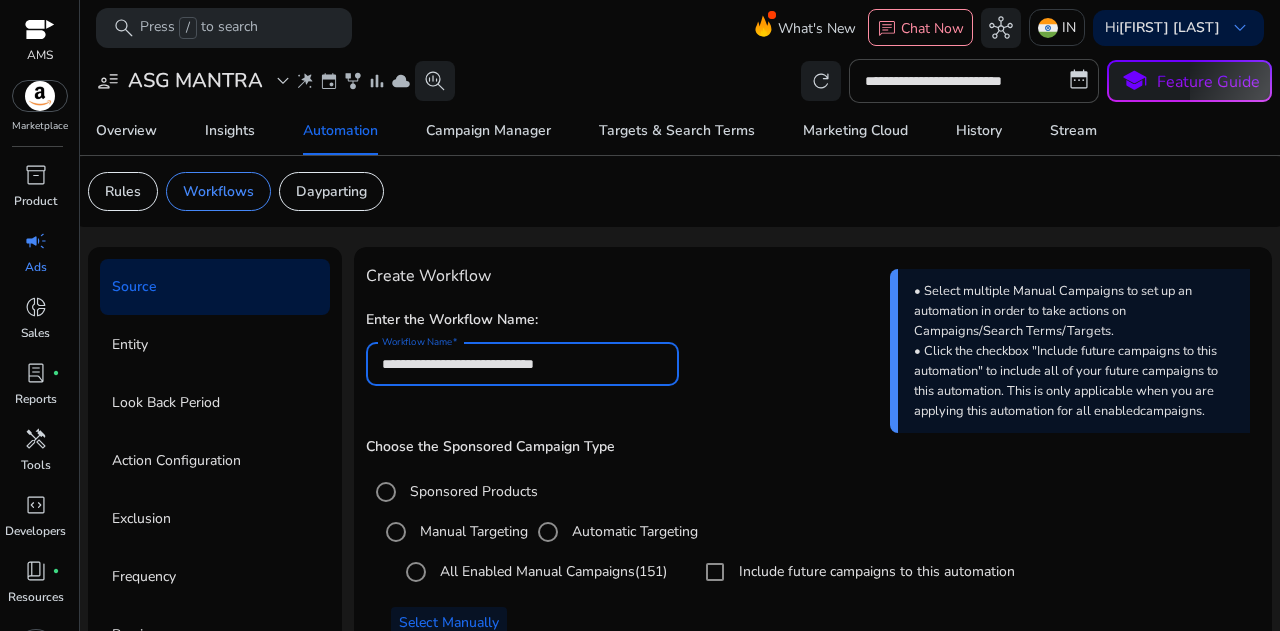 type on "**********" 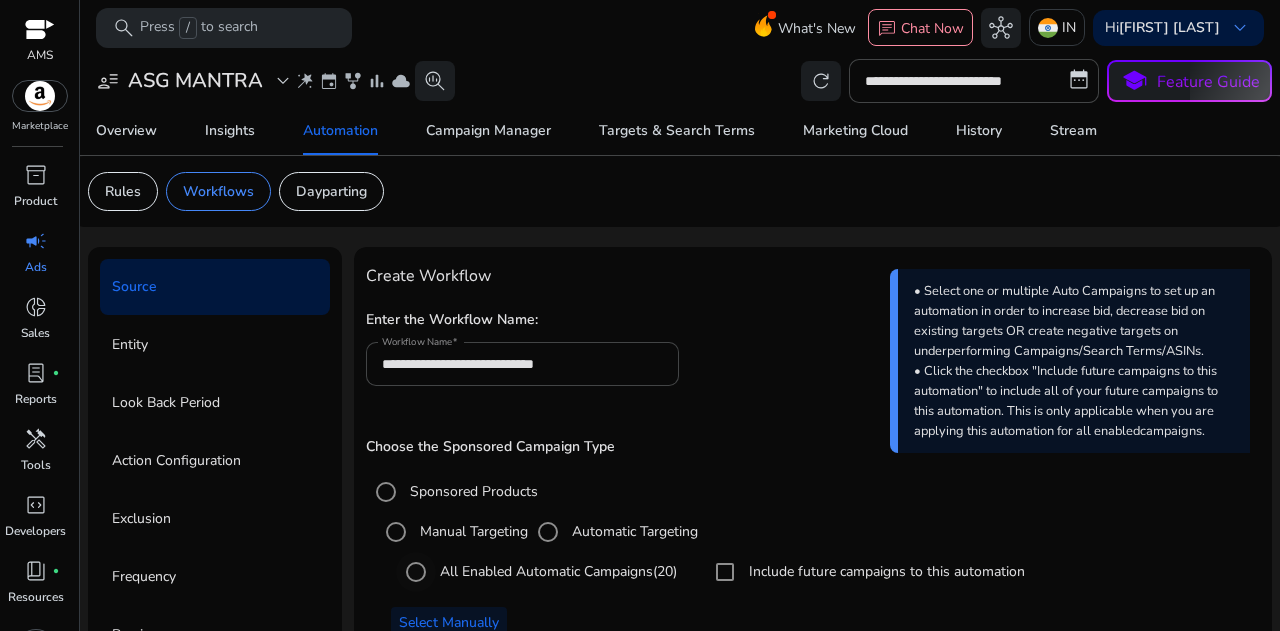 click on "All Enabled Automatic Campaigns  (20)" at bounding box center [556, 571] 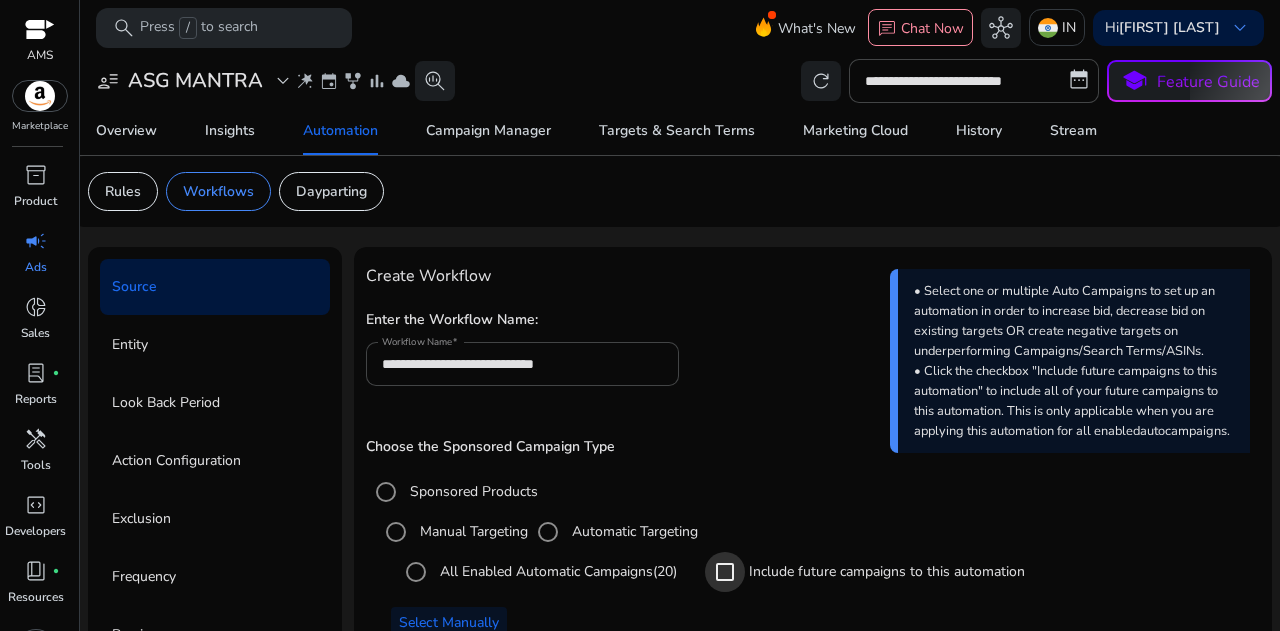 scroll, scrollTop: 127, scrollLeft: 0, axis: vertical 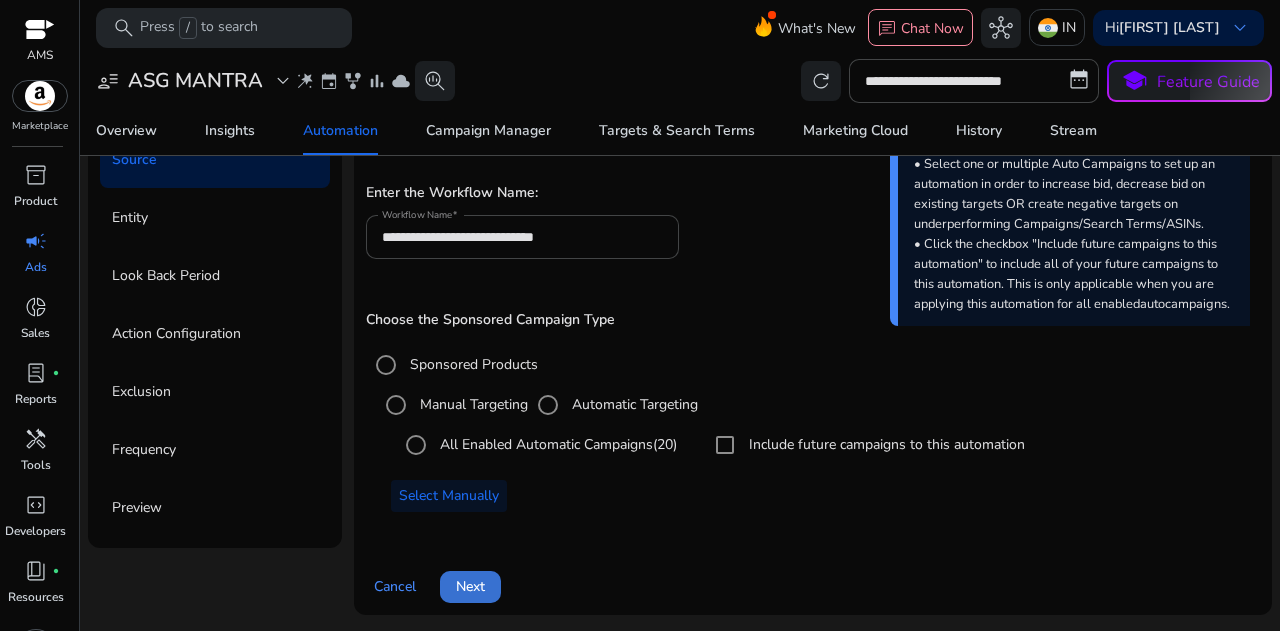 click on "Next" at bounding box center [470, 586] 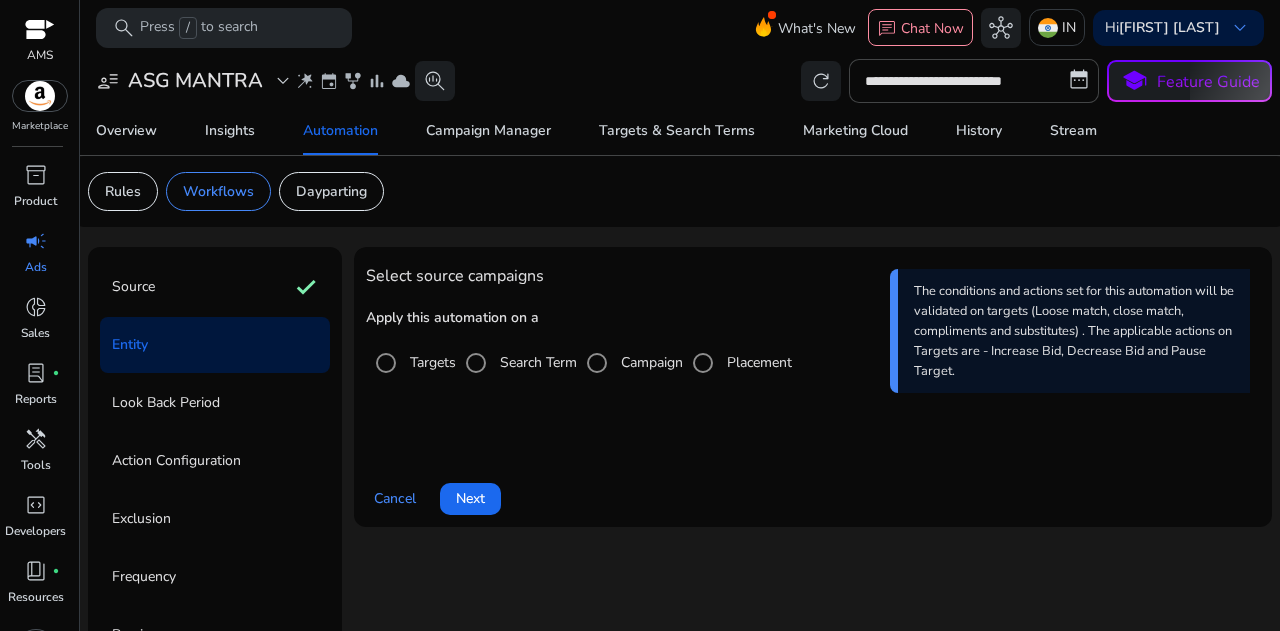 scroll, scrollTop: 0, scrollLeft: 0, axis: both 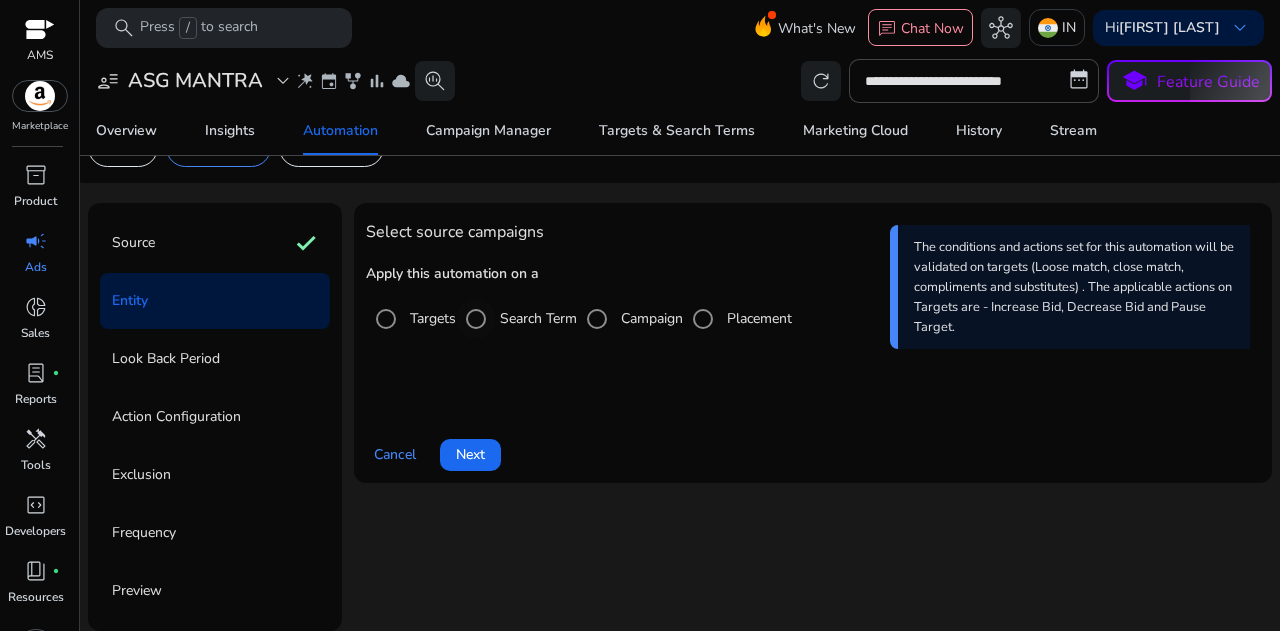 click on "Search Term" at bounding box center [536, 318] 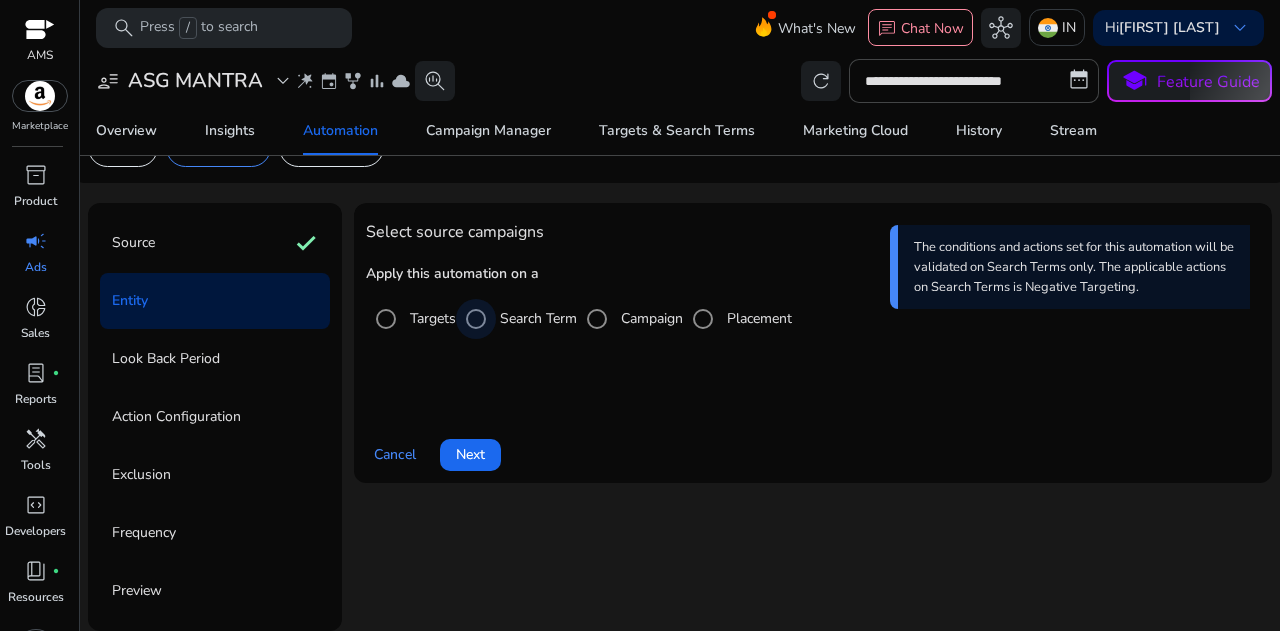 click on "Search Term" at bounding box center (536, 318) 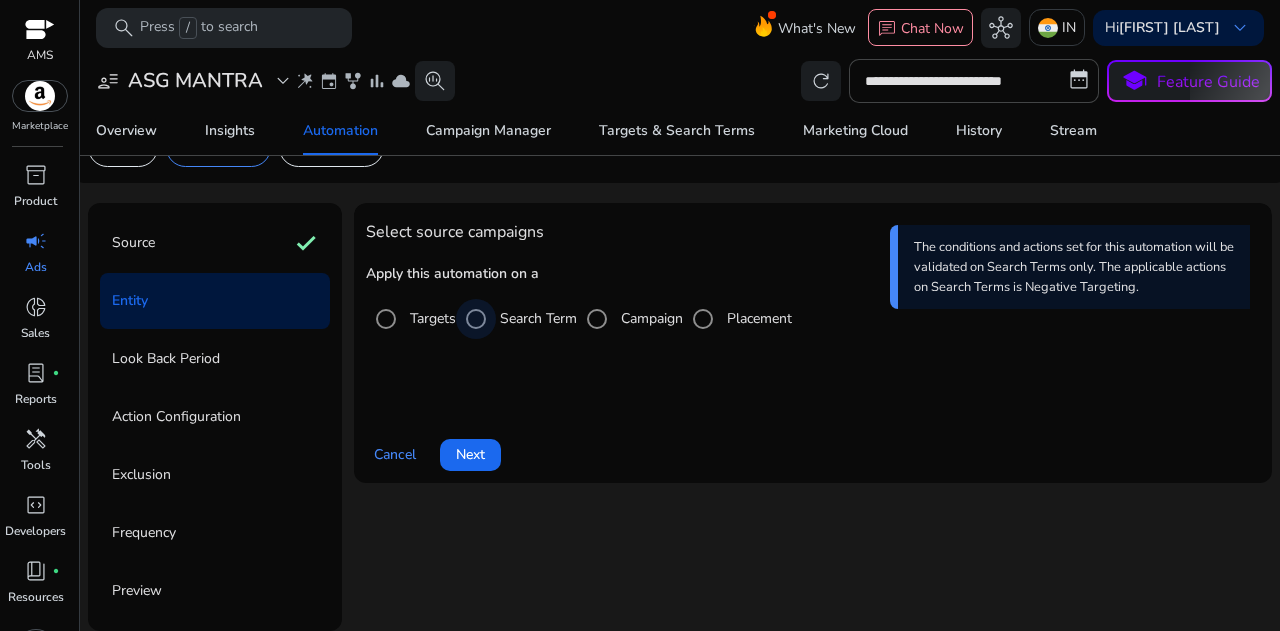 click on "Search Term" at bounding box center [536, 318] 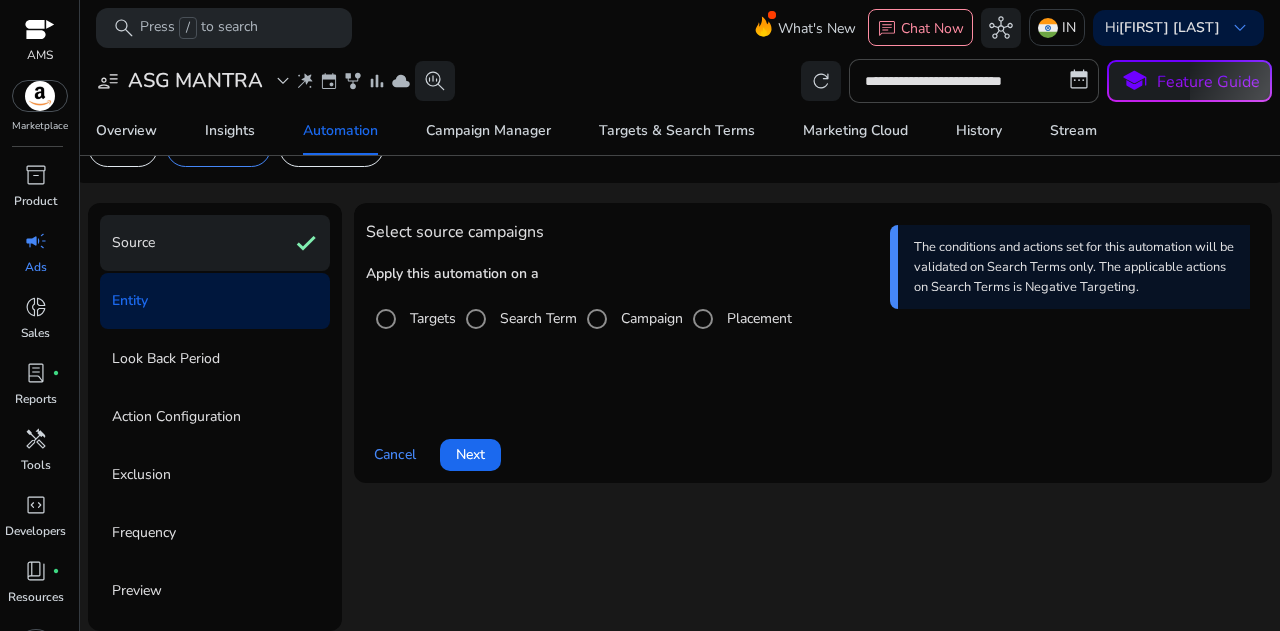 click on "Source check" 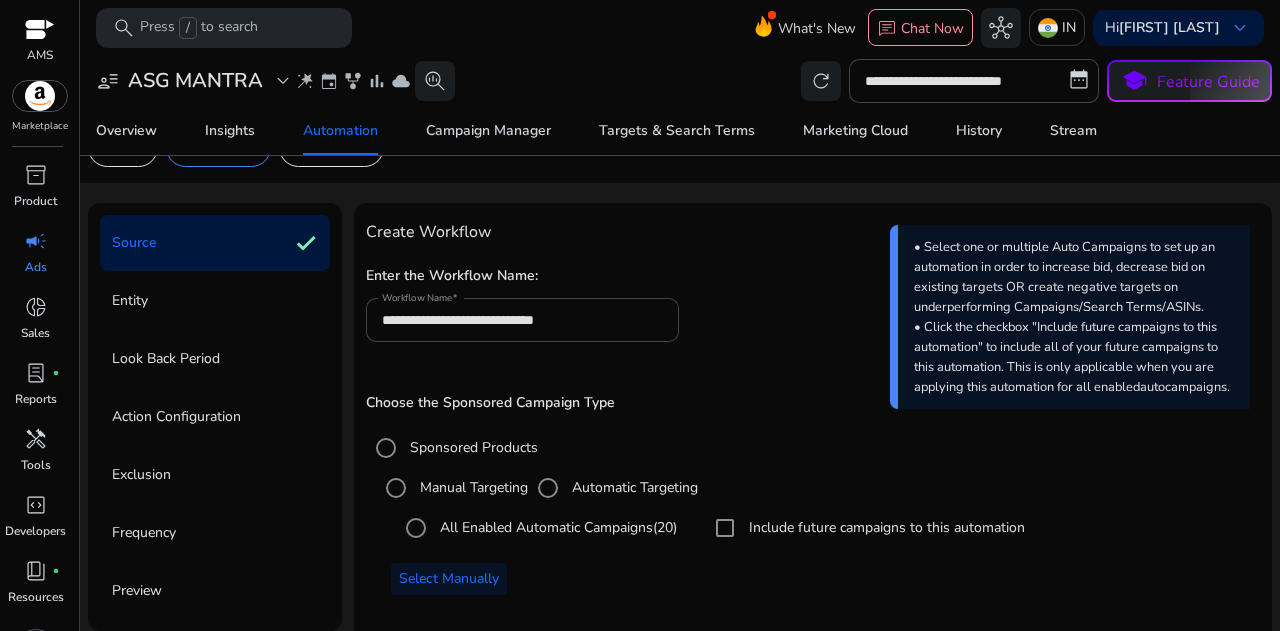 scroll, scrollTop: 127, scrollLeft: 0, axis: vertical 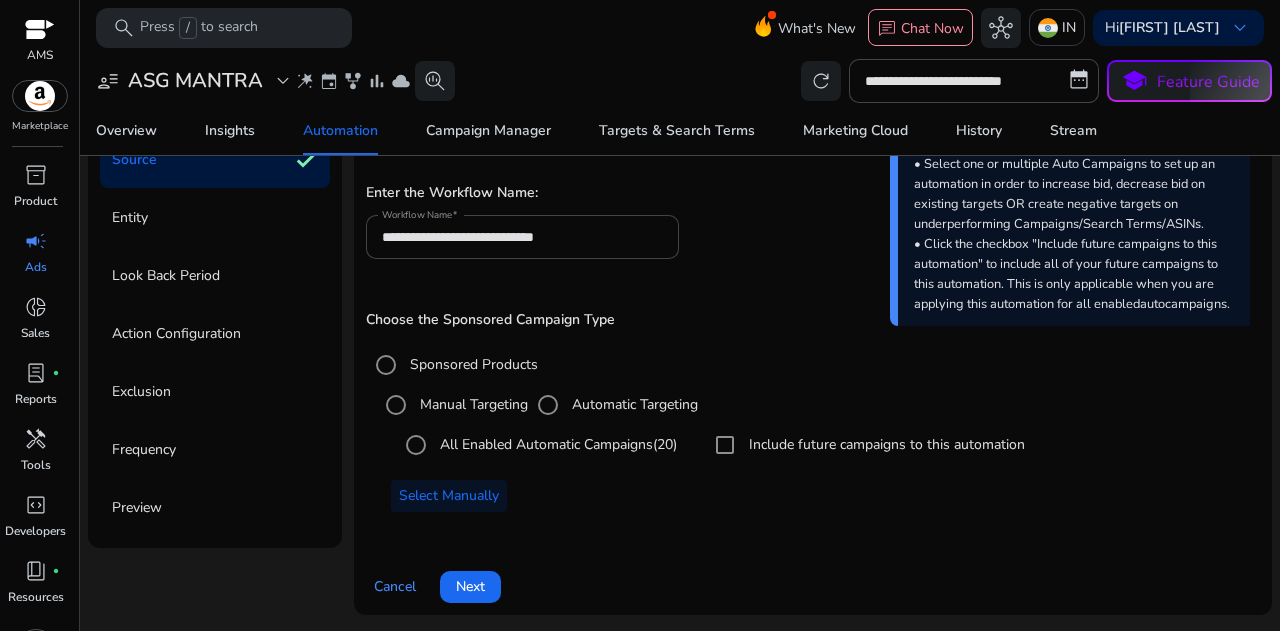 click on "Choose the Sponsored Campaign Type" at bounding box center [813, 320] 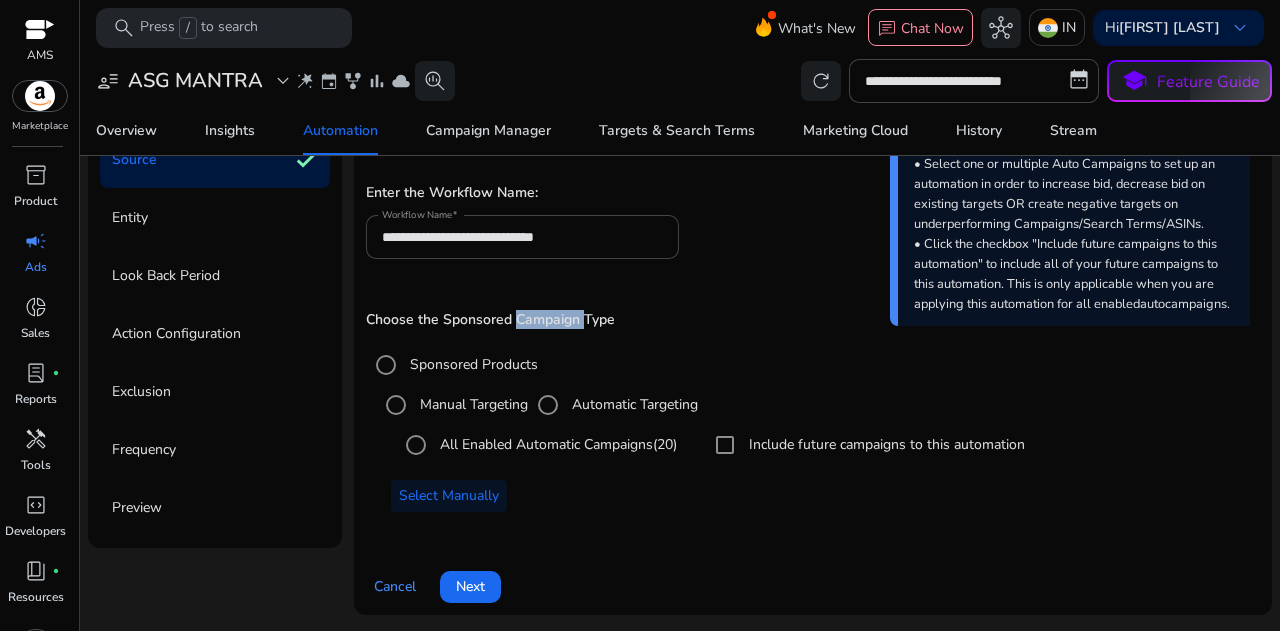 click on "Choose the Sponsored Campaign Type" at bounding box center [813, 320] 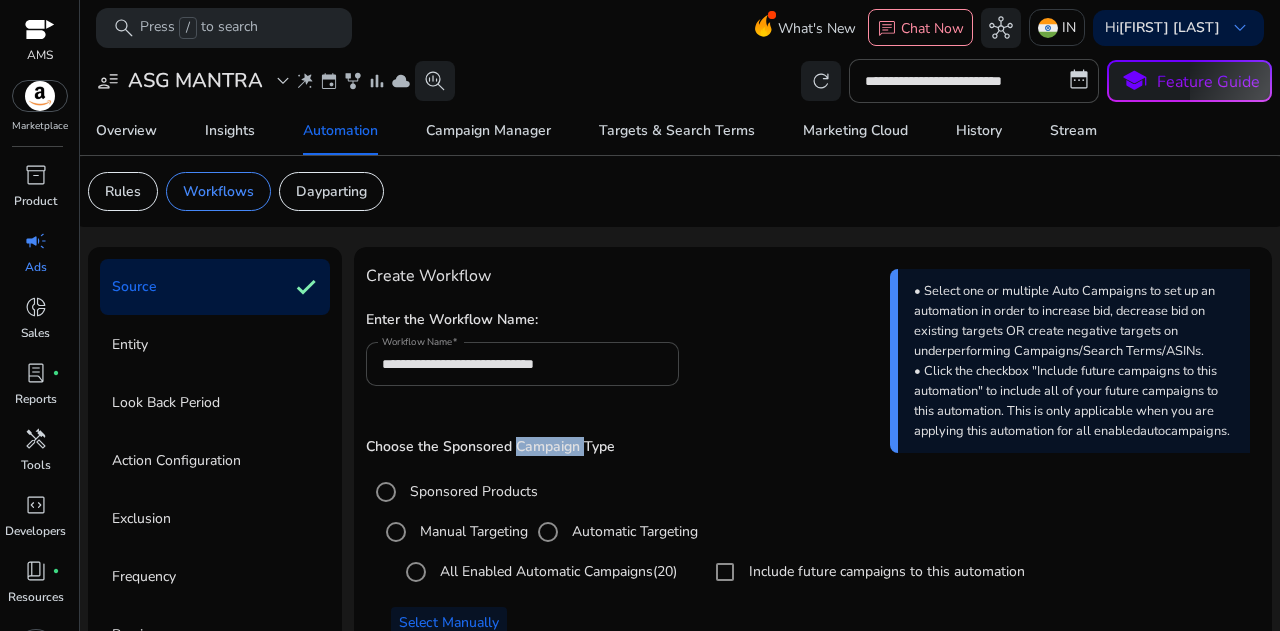 scroll, scrollTop: 127, scrollLeft: 0, axis: vertical 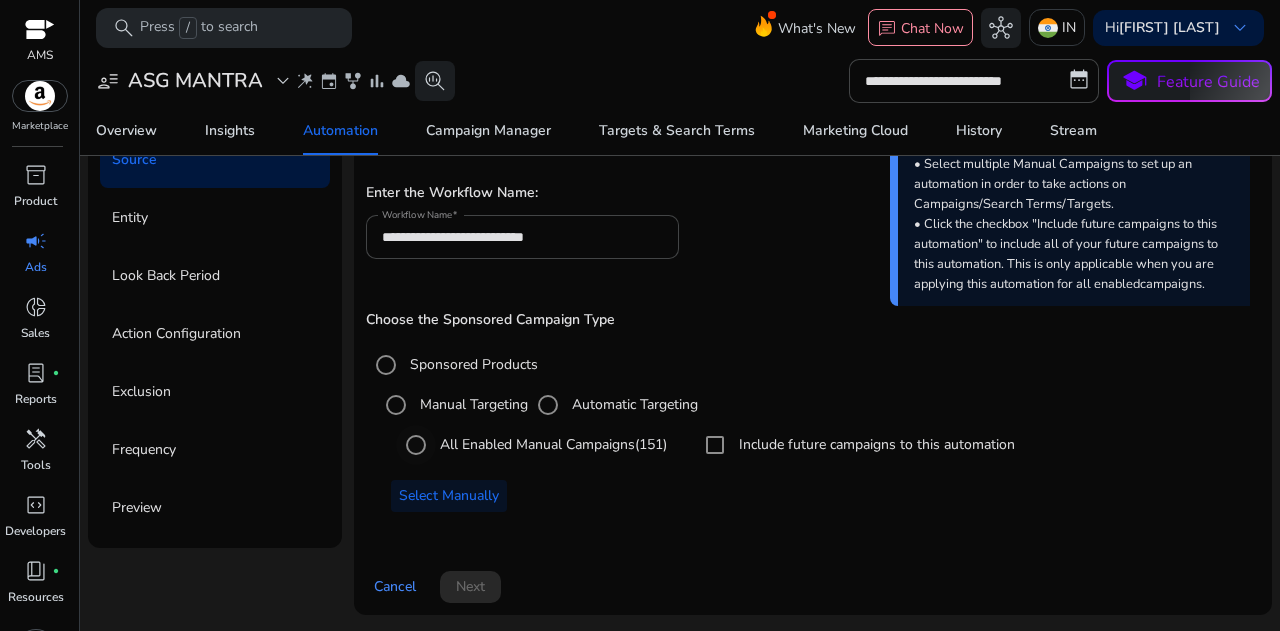 click on "All Enabled Manual Campaigns  (151)" at bounding box center (551, 444) 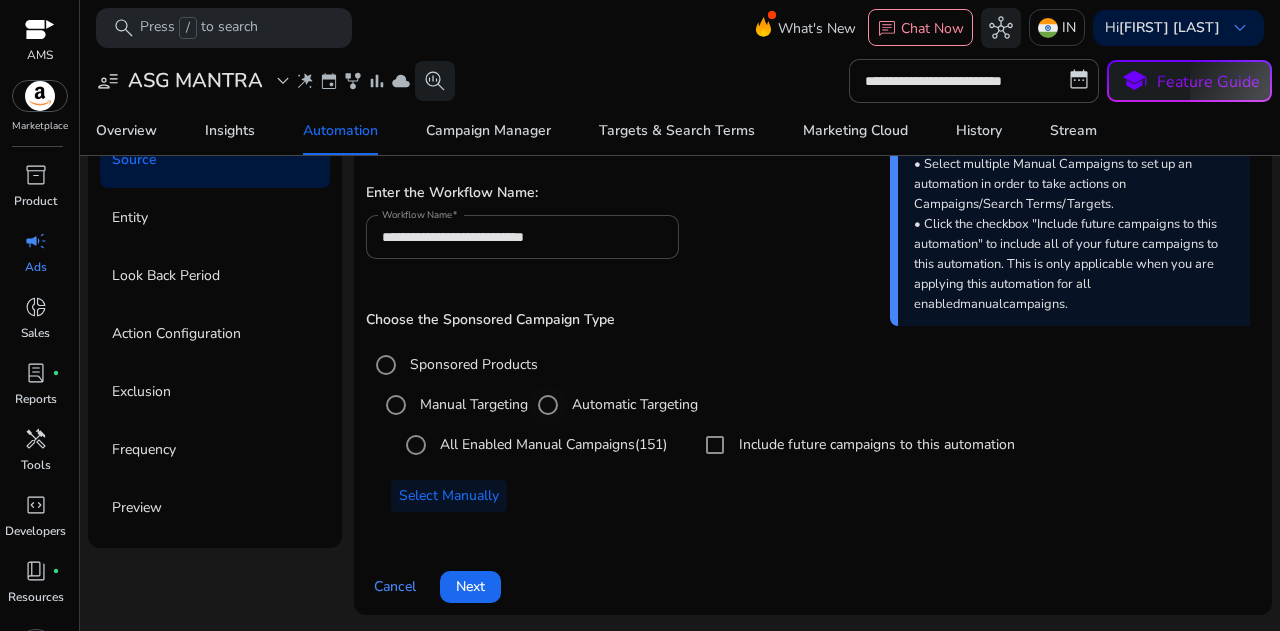 click on "Automatic Targeting" at bounding box center (633, 404) 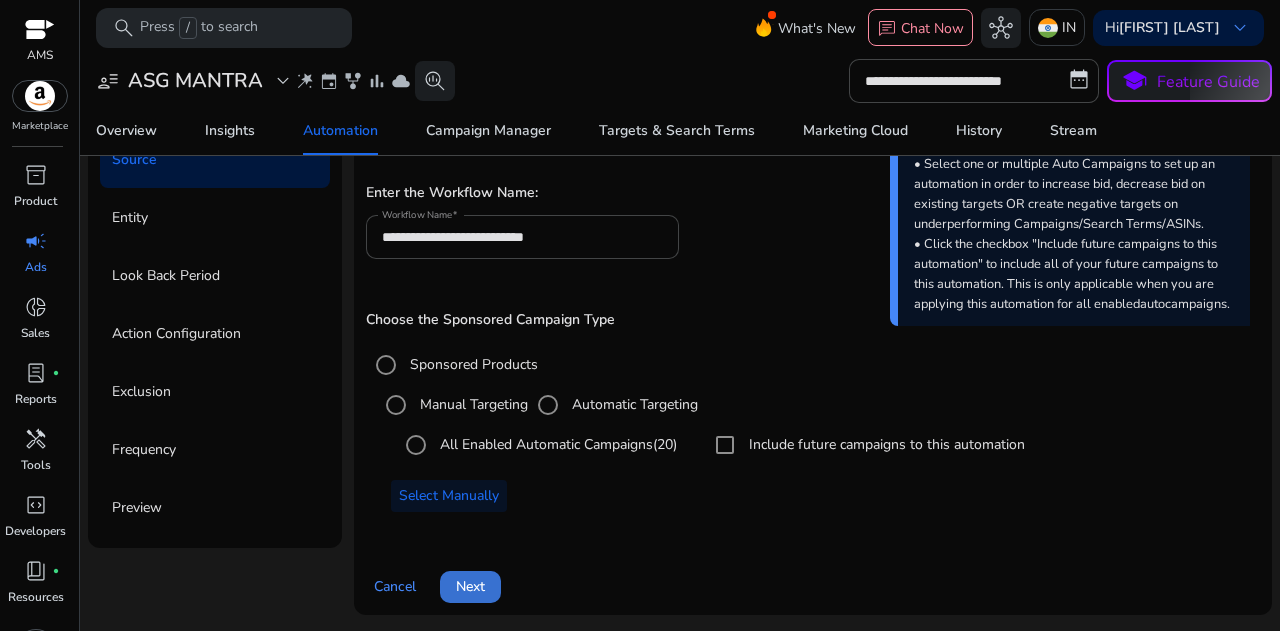 click on "Next" at bounding box center (470, 586) 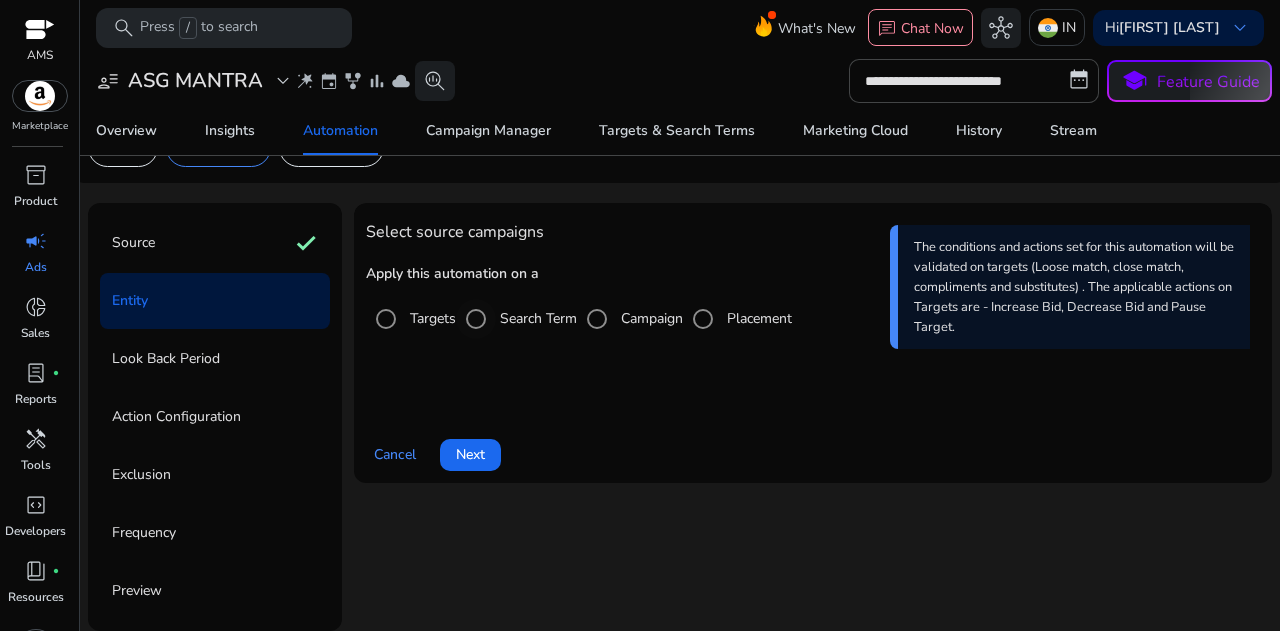 click on "Search Term" at bounding box center (536, 318) 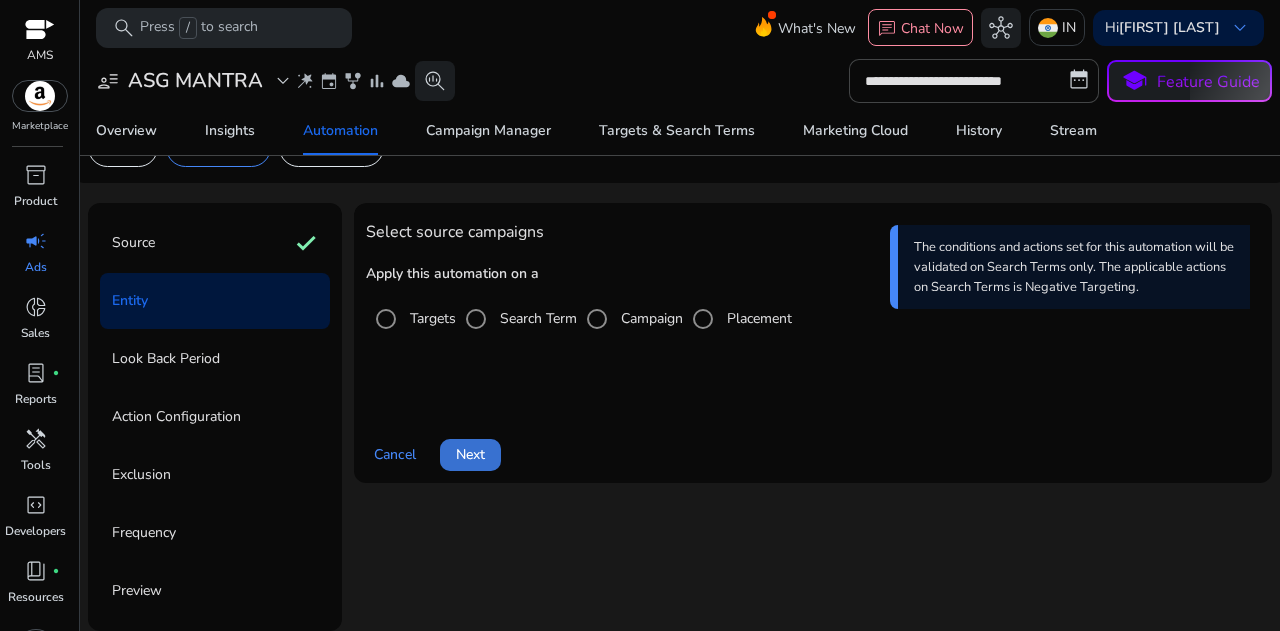 click on "Next" at bounding box center (470, 454) 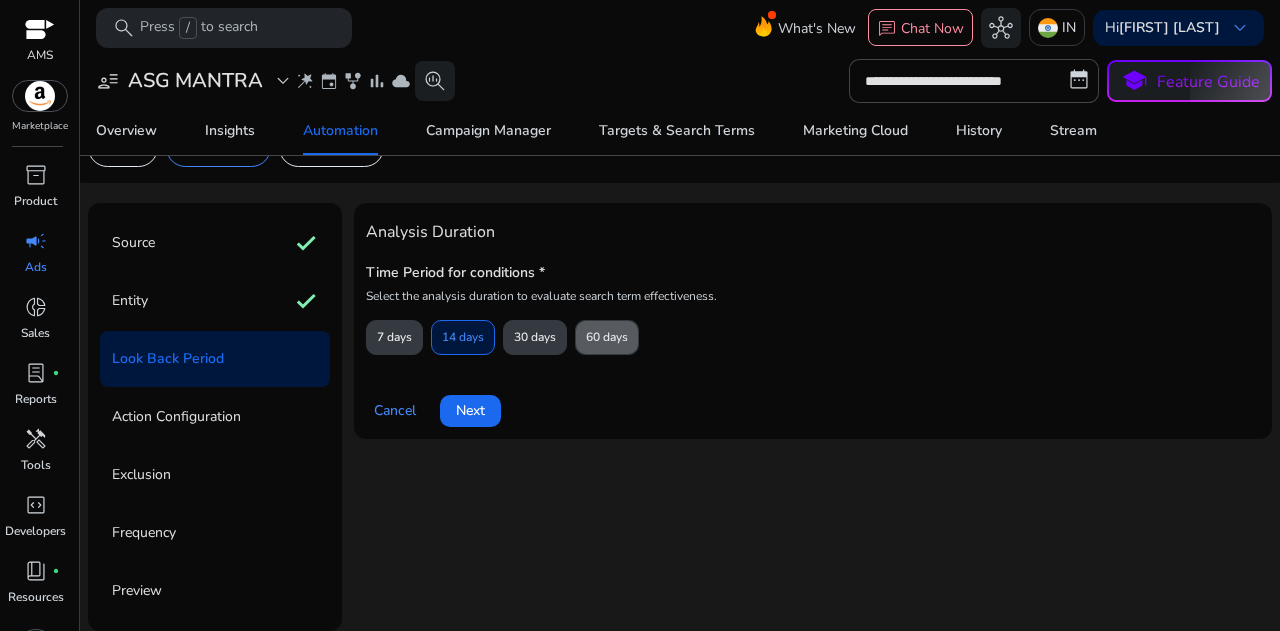 click on "60 days" at bounding box center [607, 337] 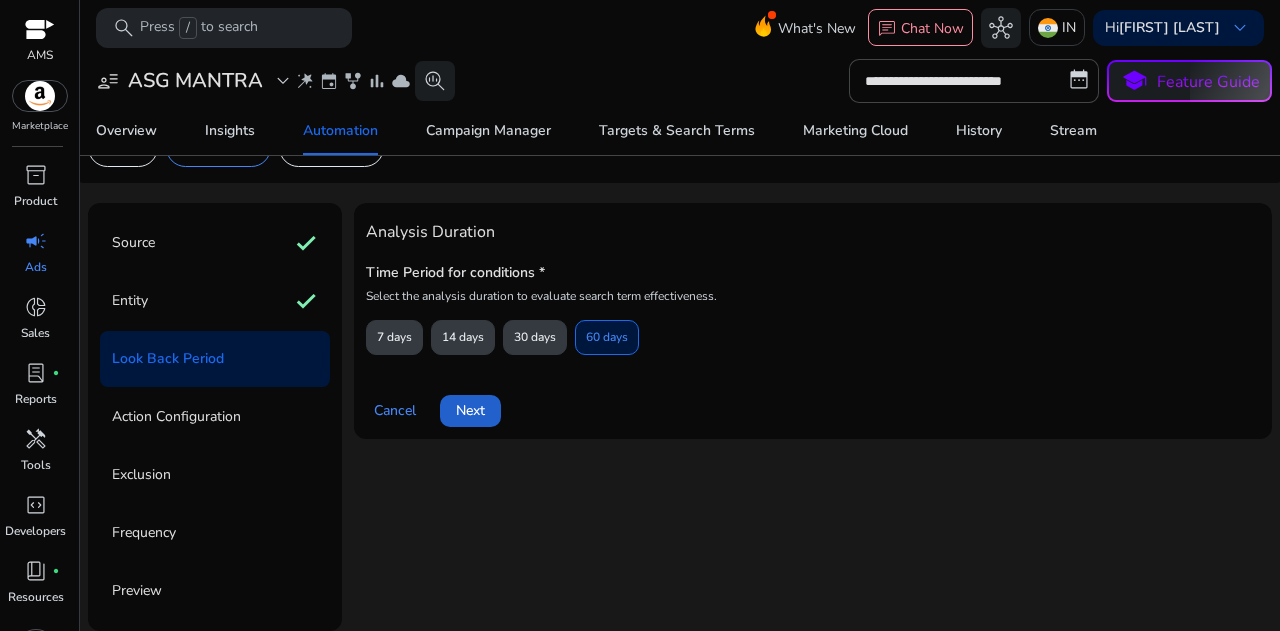 click on "Next" at bounding box center [470, 410] 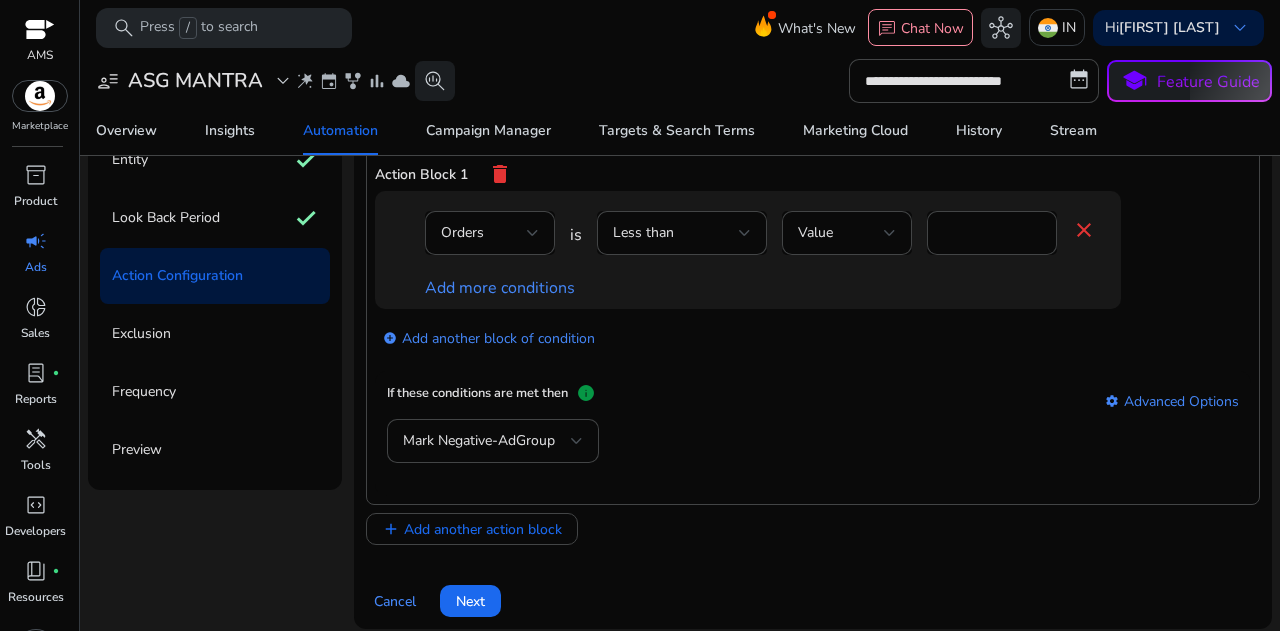 scroll, scrollTop: 200, scrollLeft: 0, axis: vertical 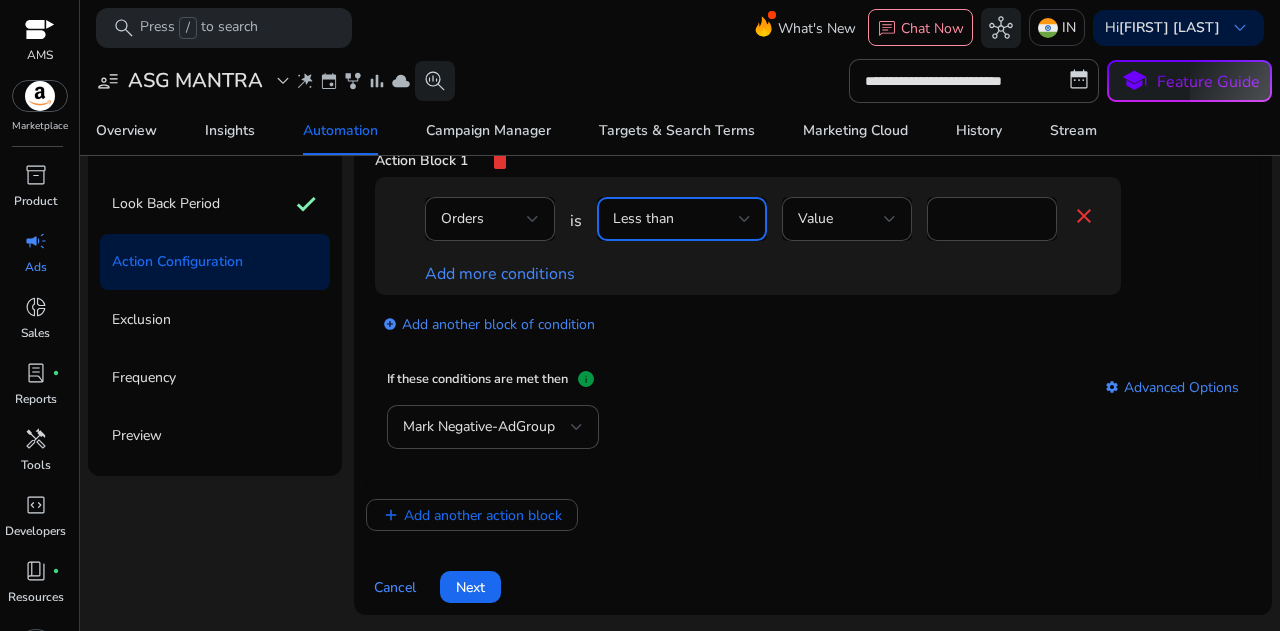 click on "Less than" at bounding box center [676, 219] 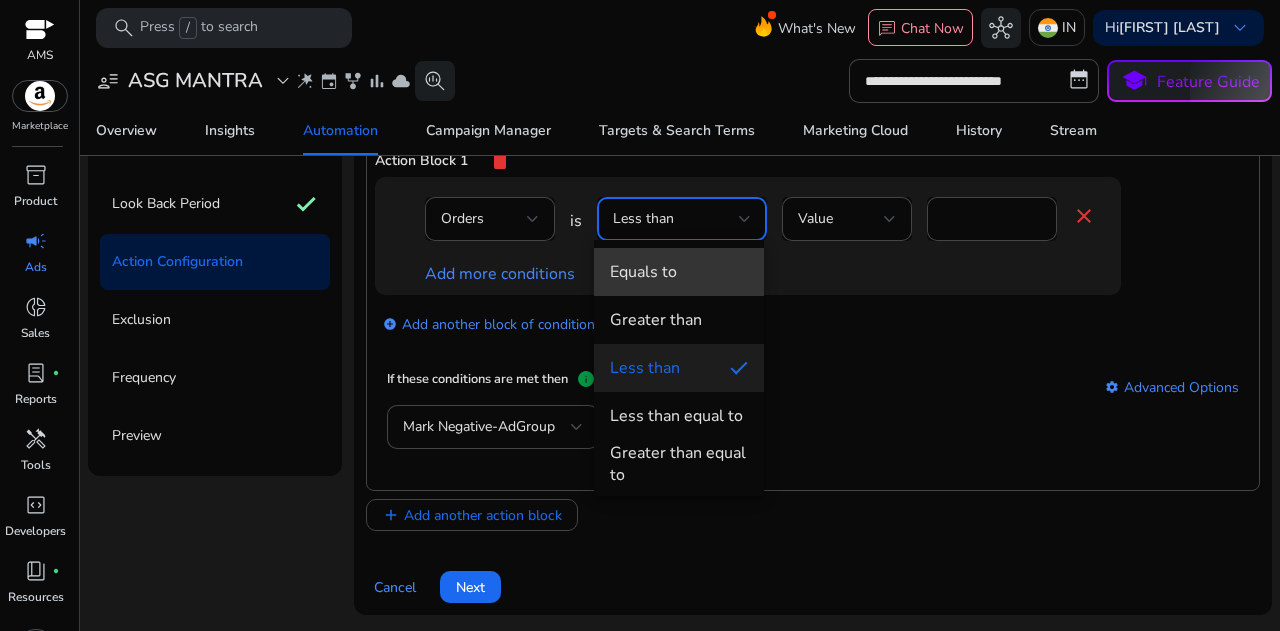 click on "Equals to" at bounding box center (679, 272) 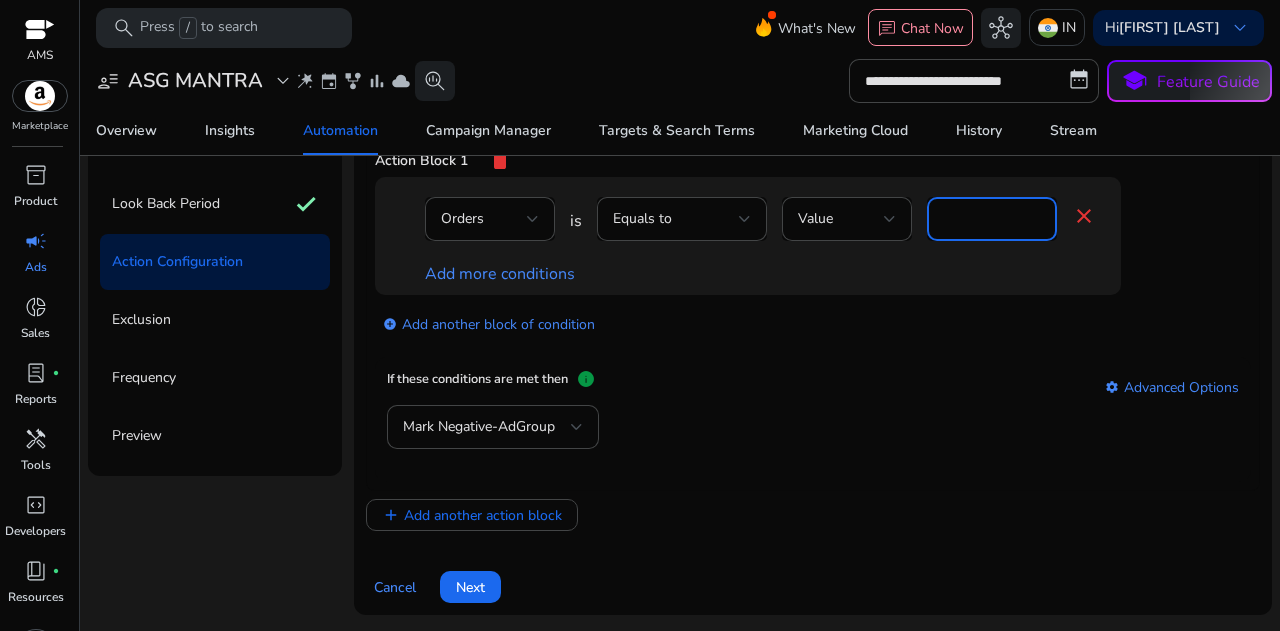 click on "*" at bounding box center (992, 219) 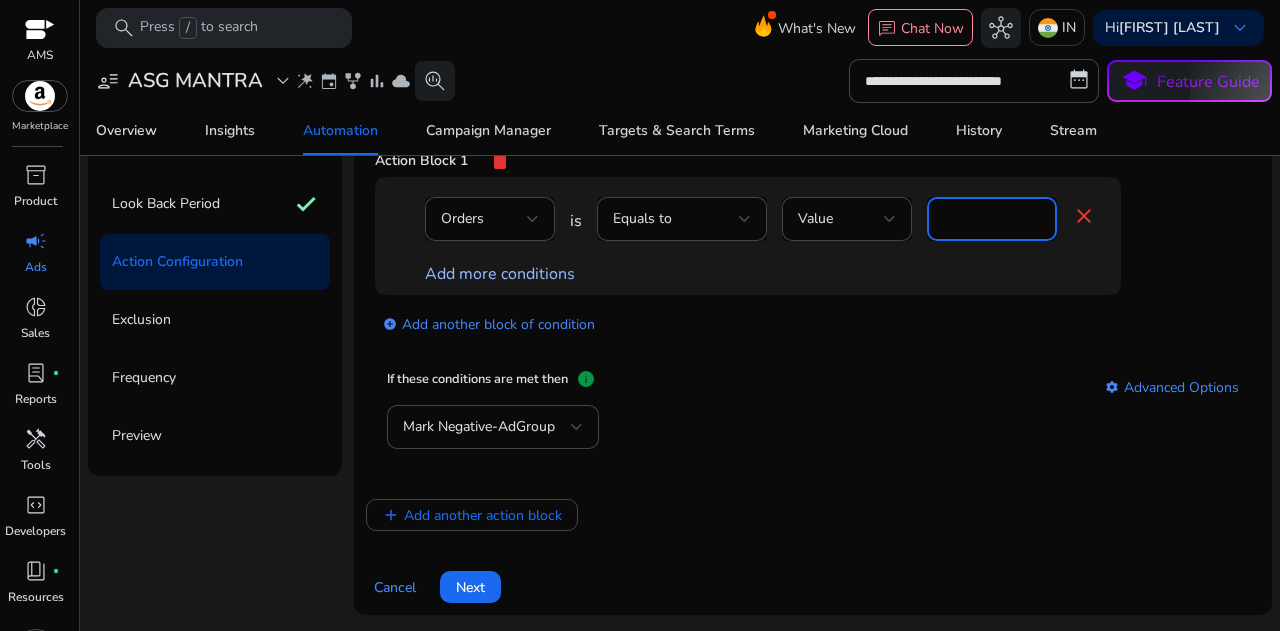 type on "*" 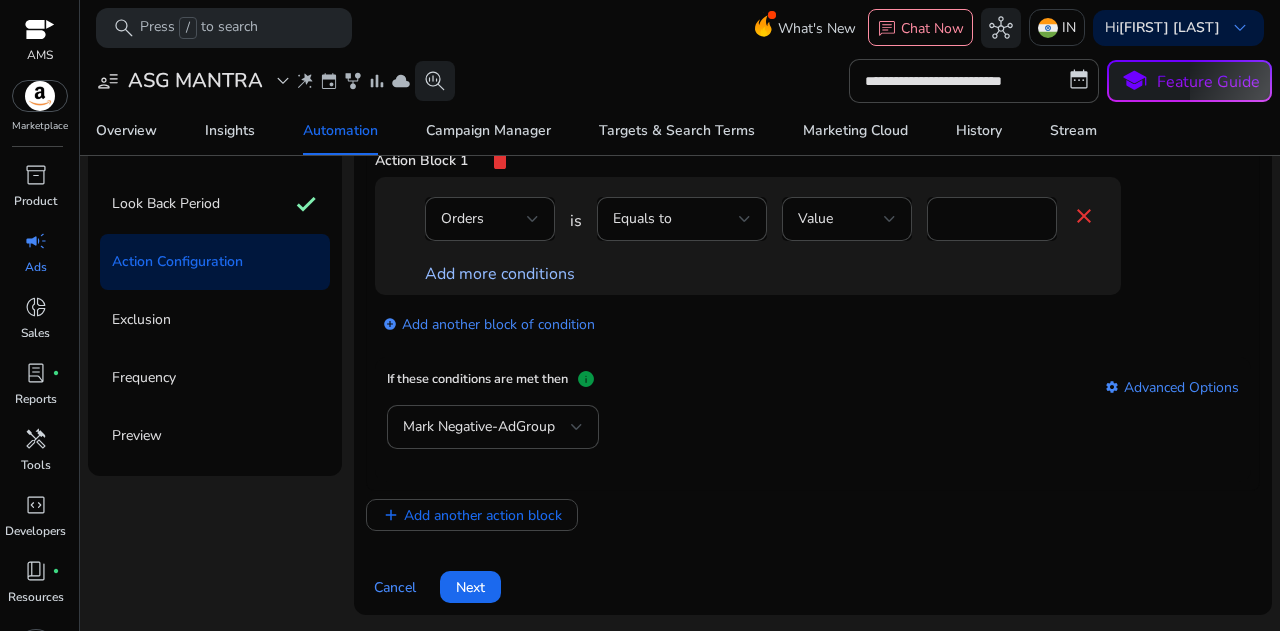 click on "Add more conditions" at bounding box center (500, 274) 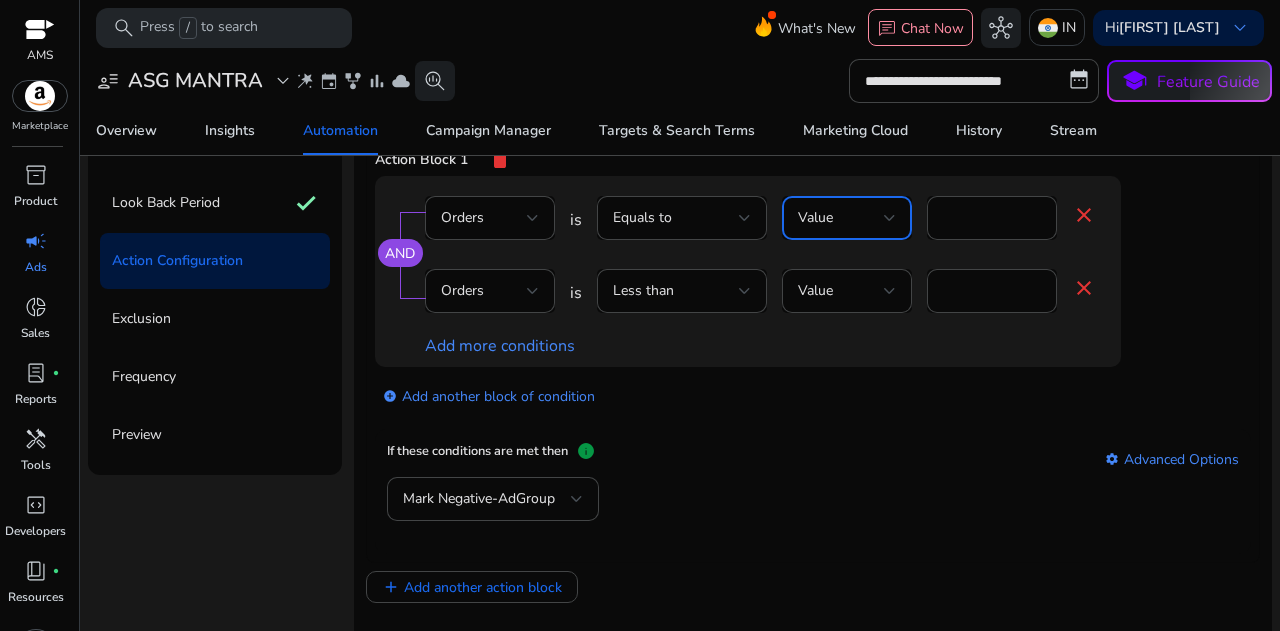 click on "Value" at bounding box center [841, 218] 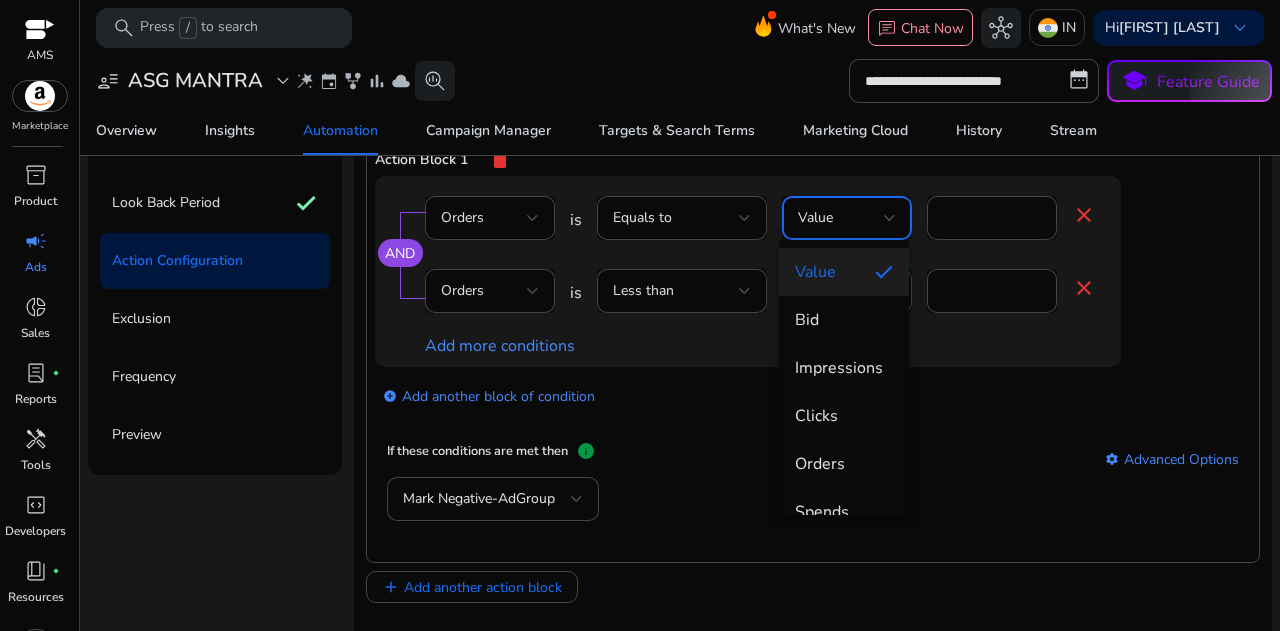 click at bounding box center [640, 315] 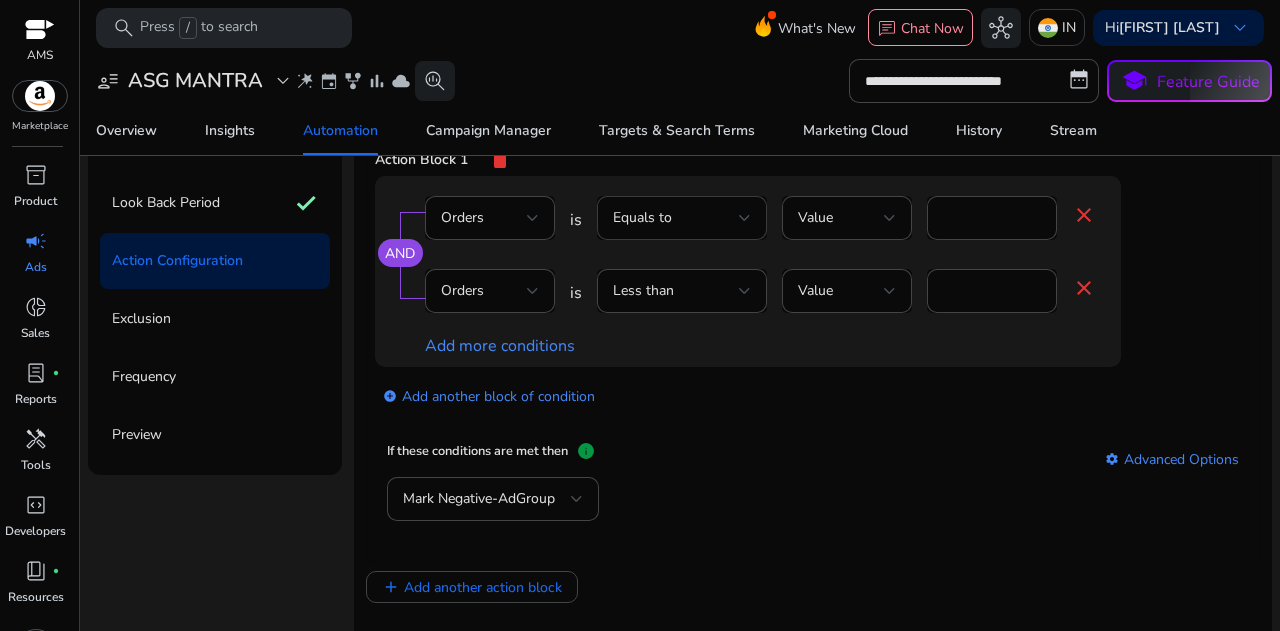 scroll, scrollTop: 0, scrollLeft: 0, axis: both 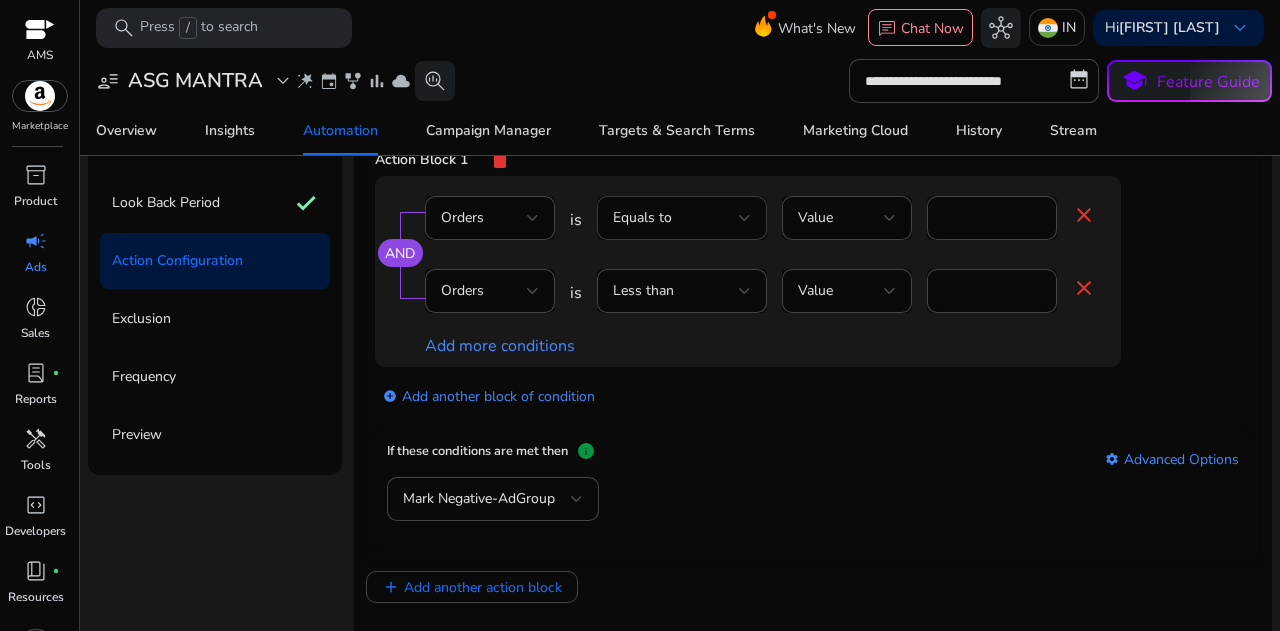 click on "Equals to" at bounding box center (682, 218) 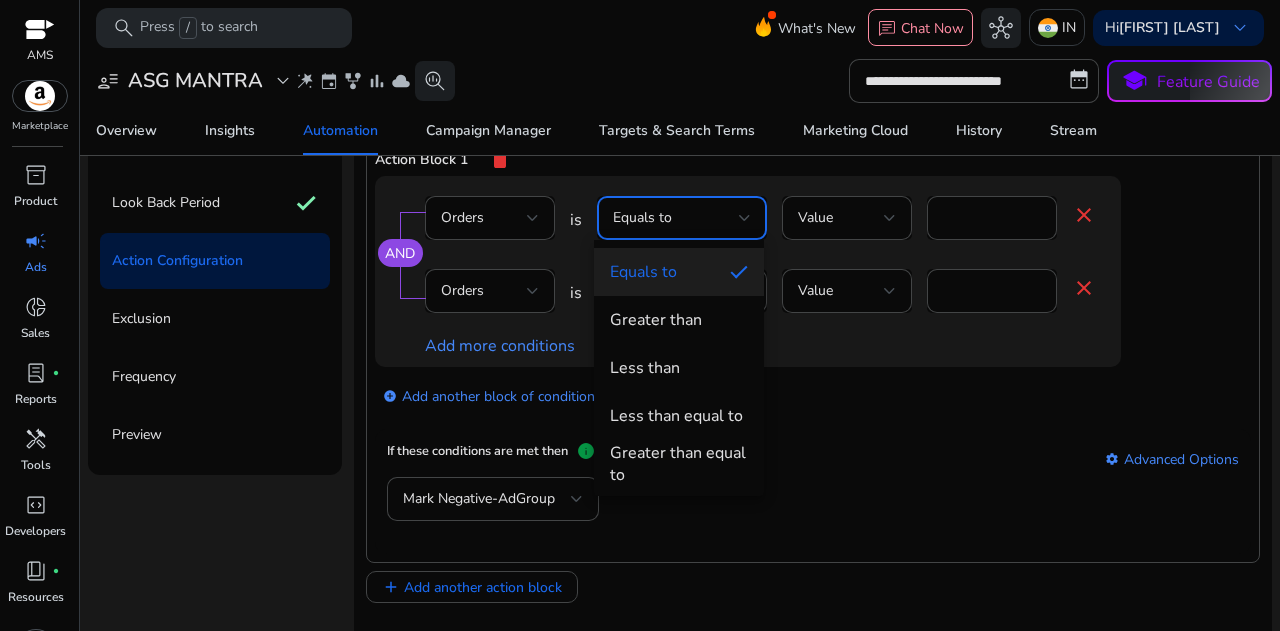 click at bounding box center (640, 315) 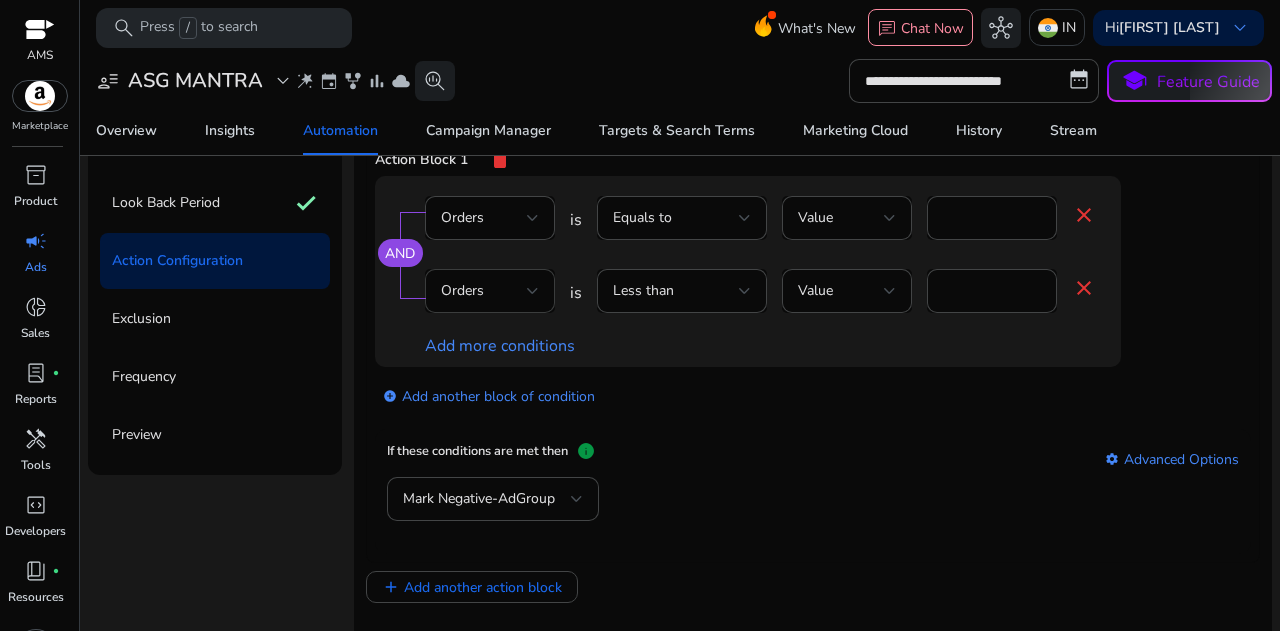 click on "Orders" at bounding box center (490, 291) 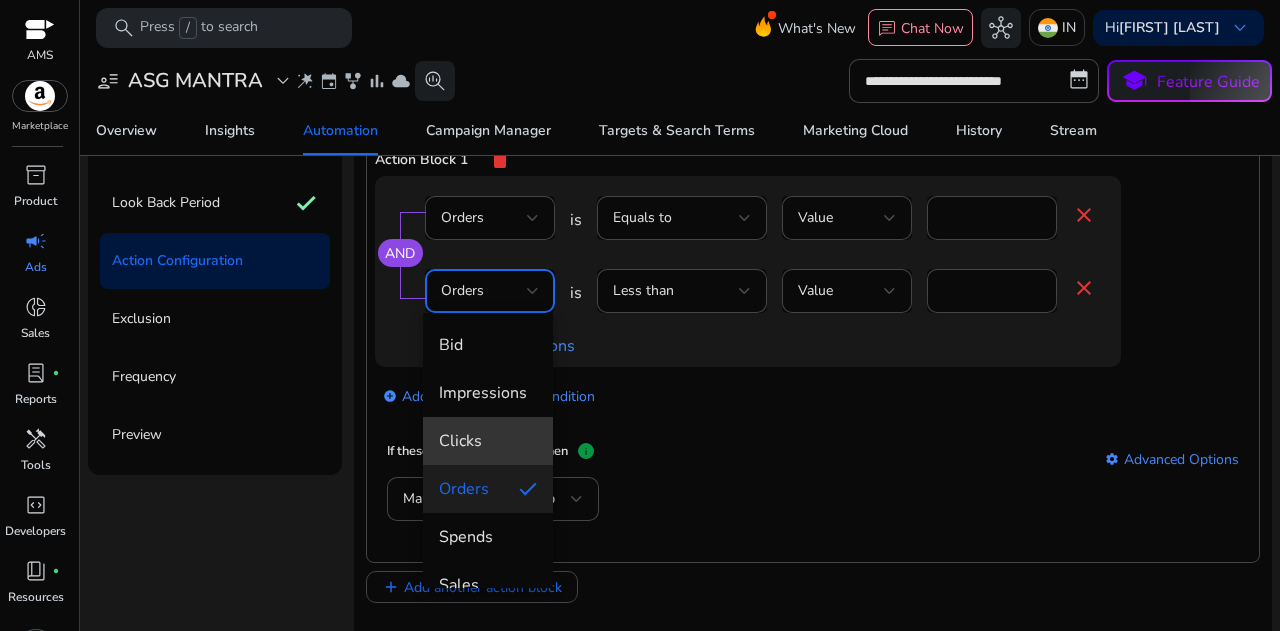 click on "Clicks" at bounding box center [488, 441] 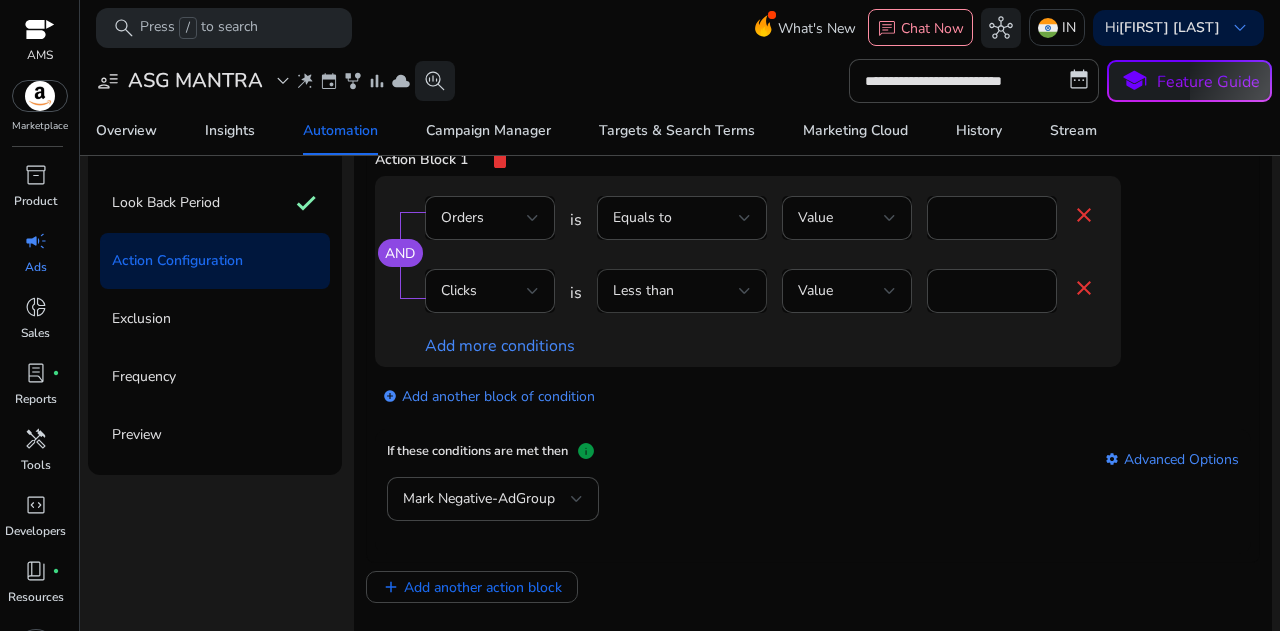 click on "Less than" at bounding box center [682, 291] 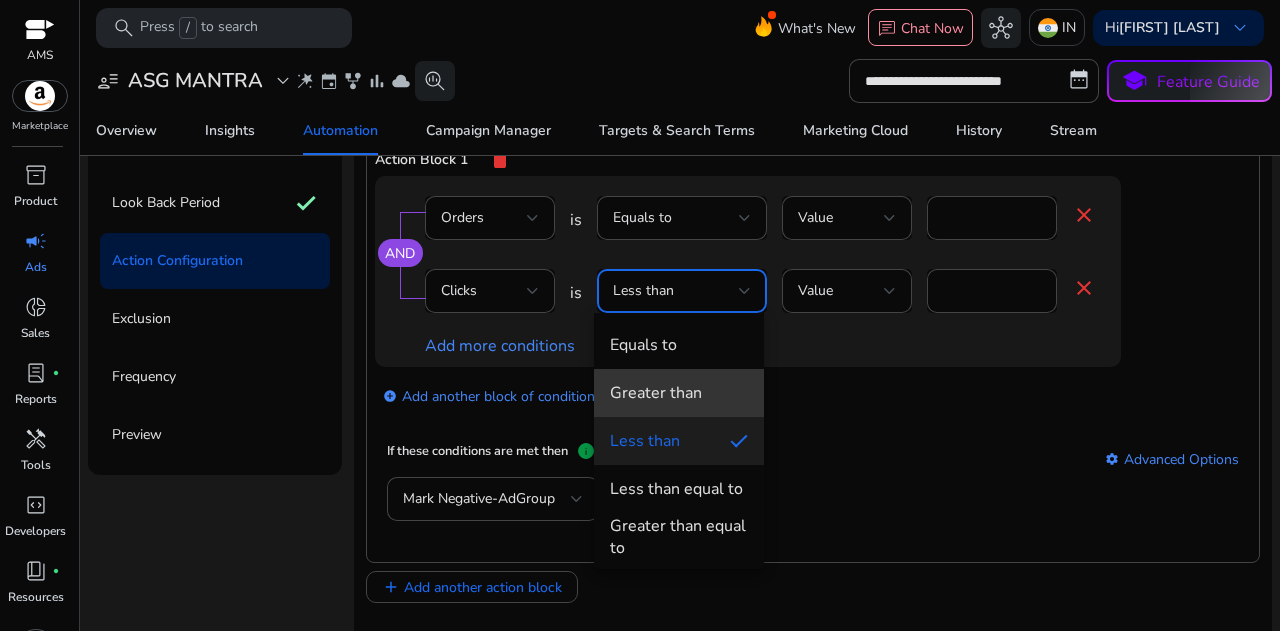 click on "Greater than" at bounding box center [656, 393] 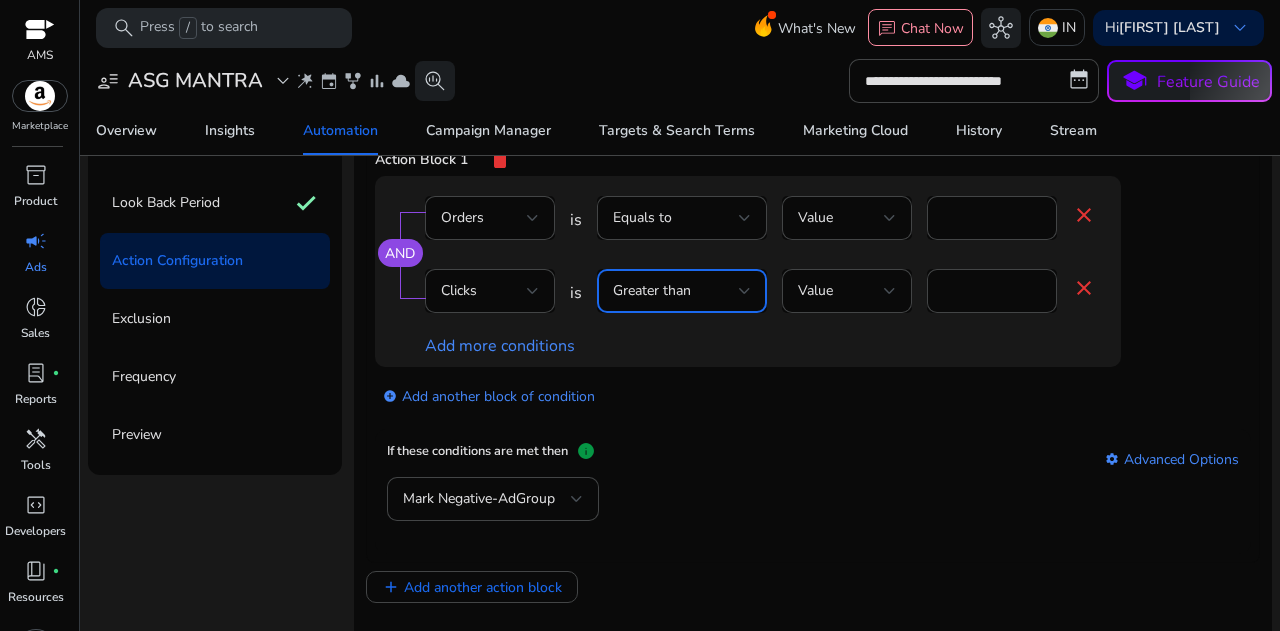 scroll, scrollTop: 26, scrollLeft: 0, axis: vertical 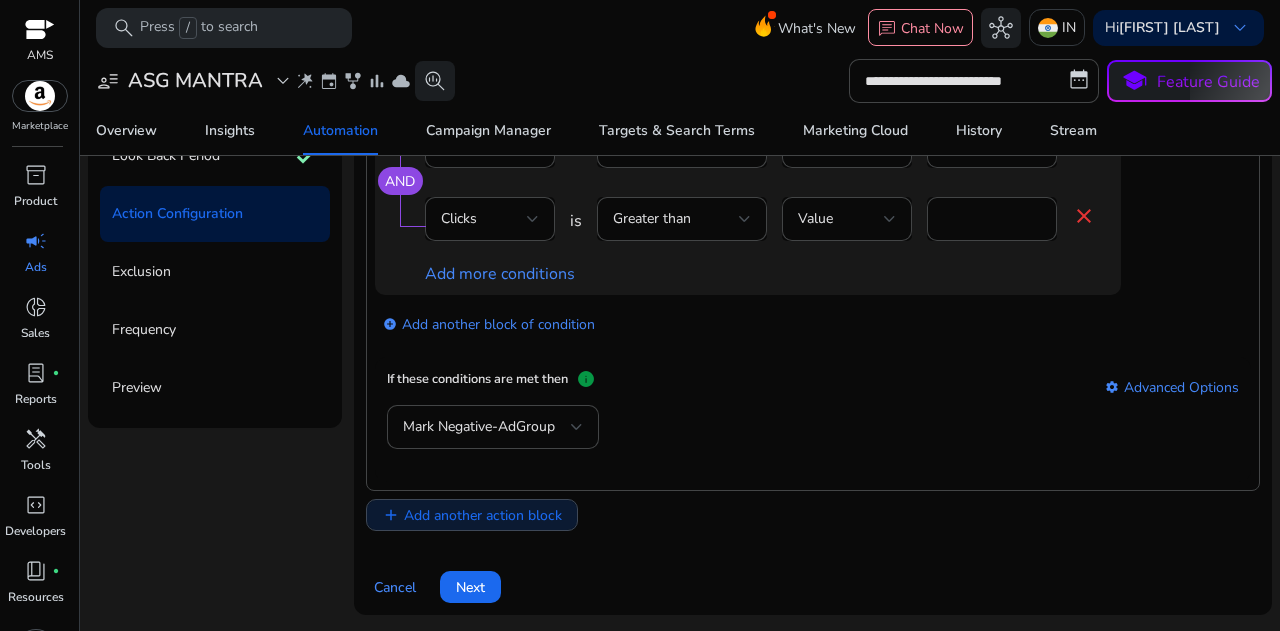 click on "Add another action block" at bounding box center [483, 515] 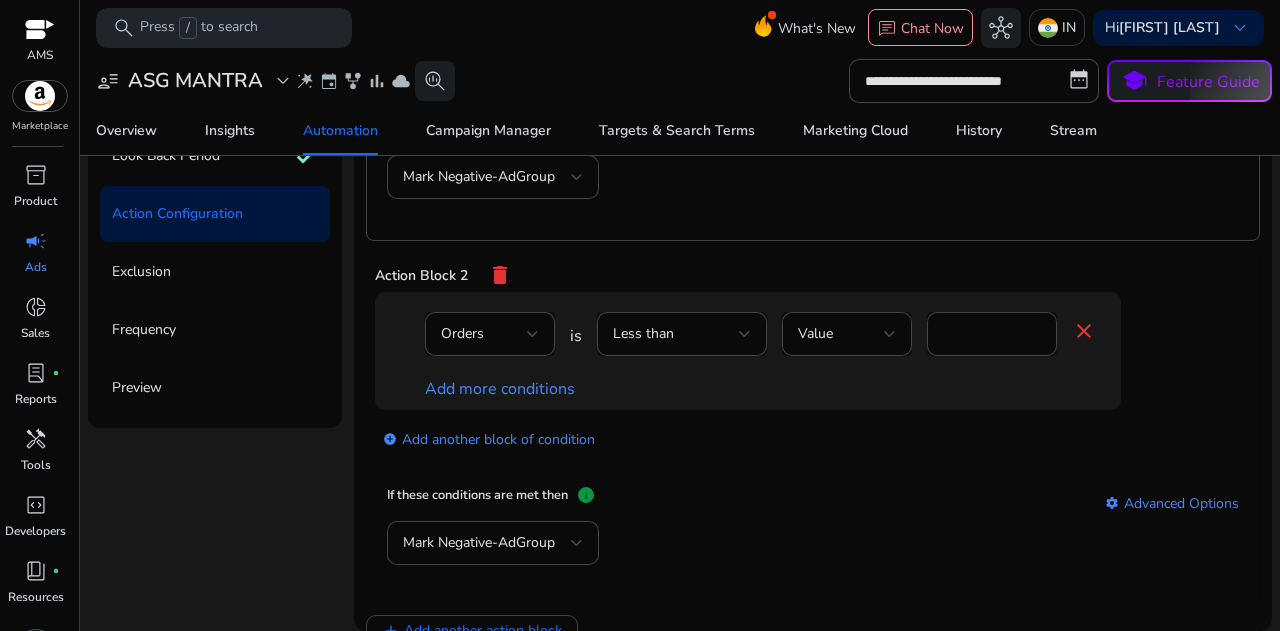 scroll, scrollTop: 266, scrollLeft: 0, axis: vertical 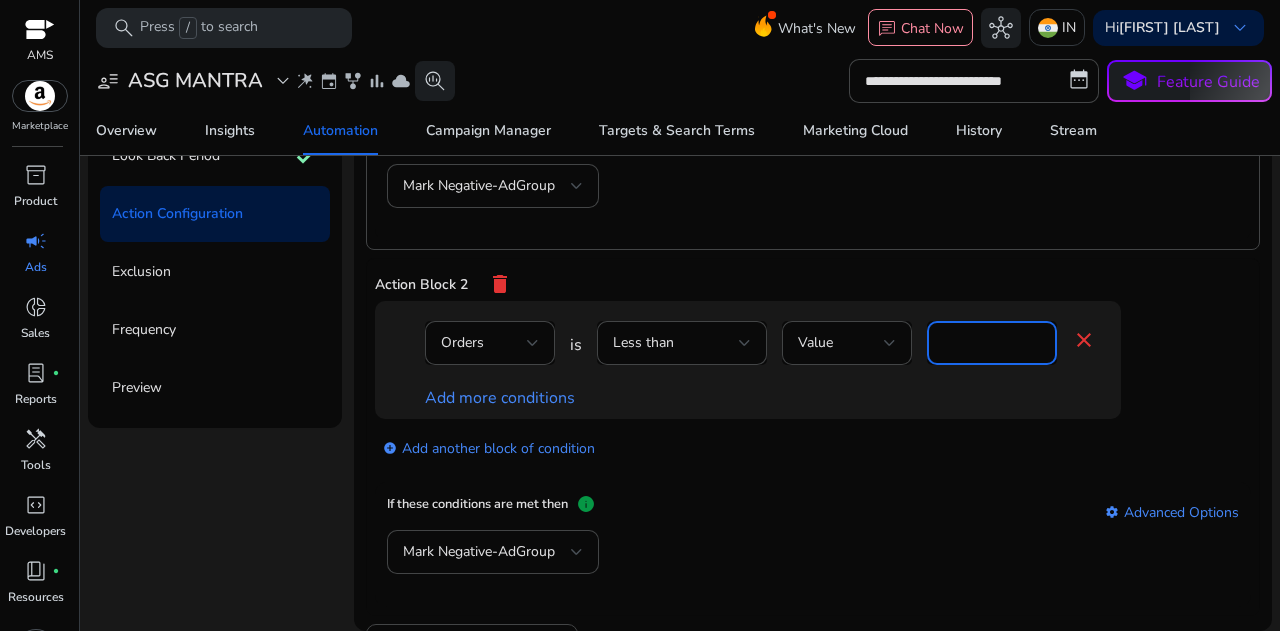 click on "*" at bounding box center [992, 343] 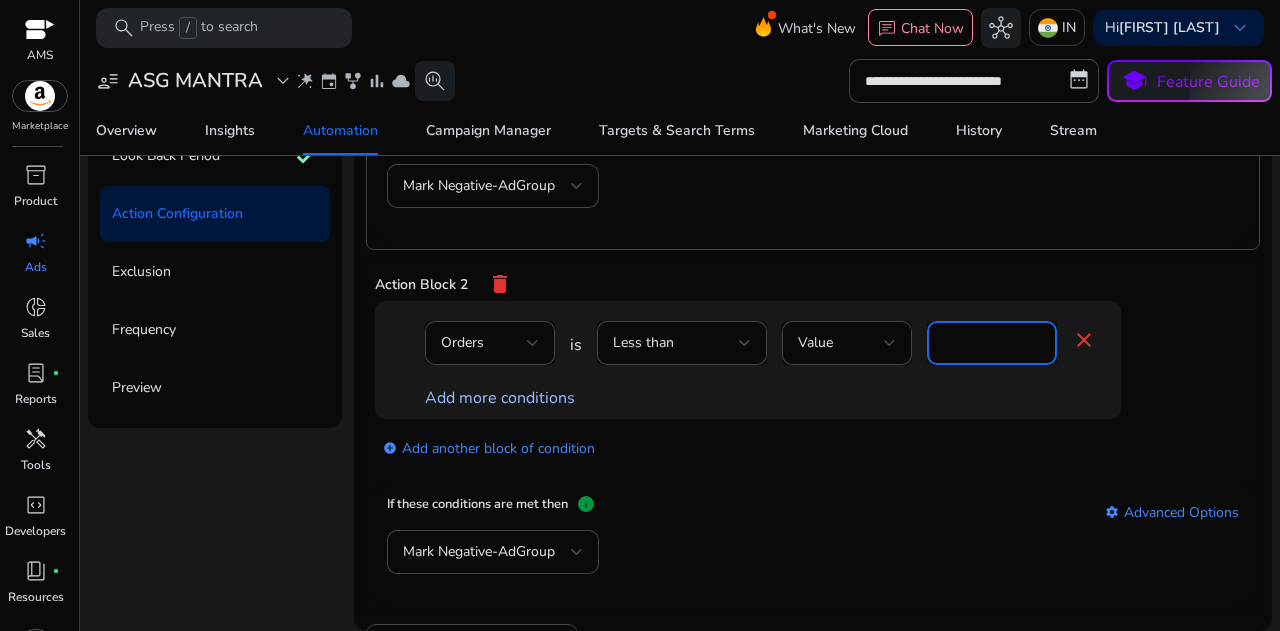 type on "*" 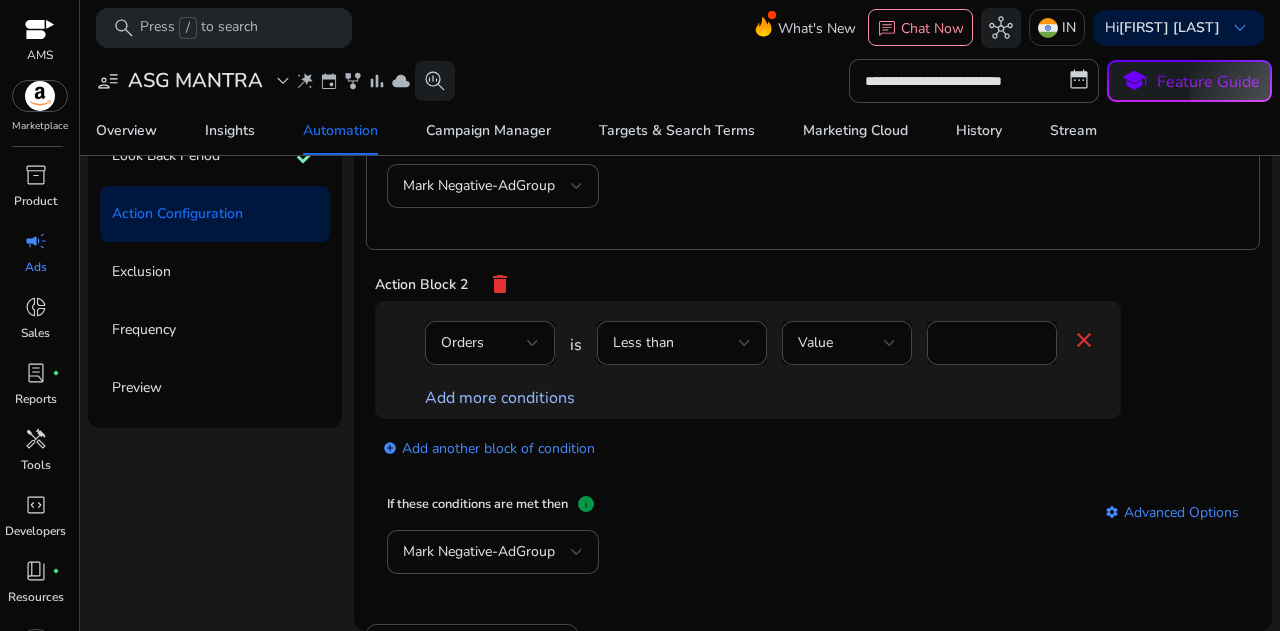 click on "Add more conditions" at bounding box center (500, 398) 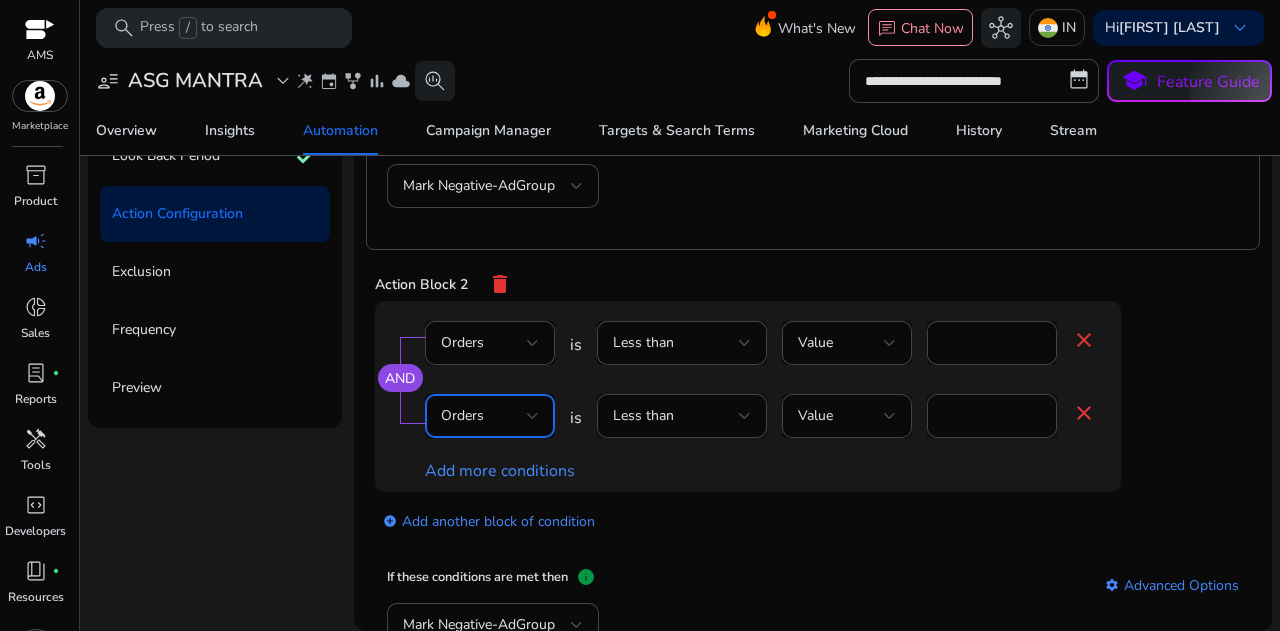 click on "Orders" at bounding box center [484, 416] 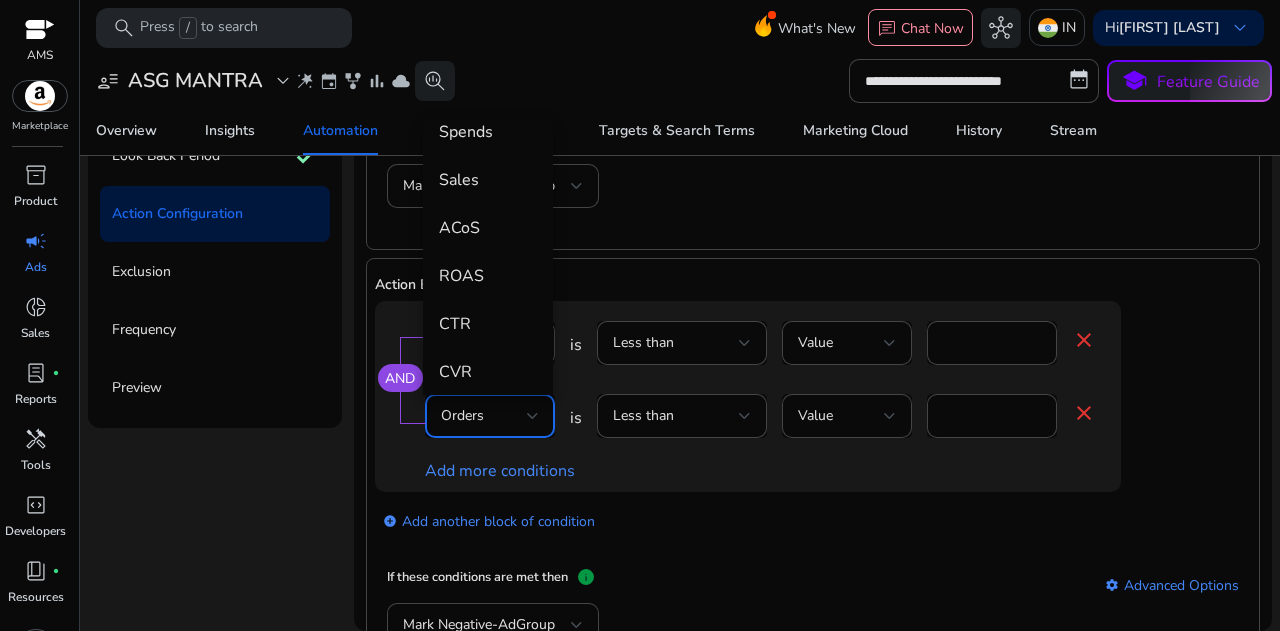 scroll, scrollTop: 180, scrollLeft: 0, axis: vertical 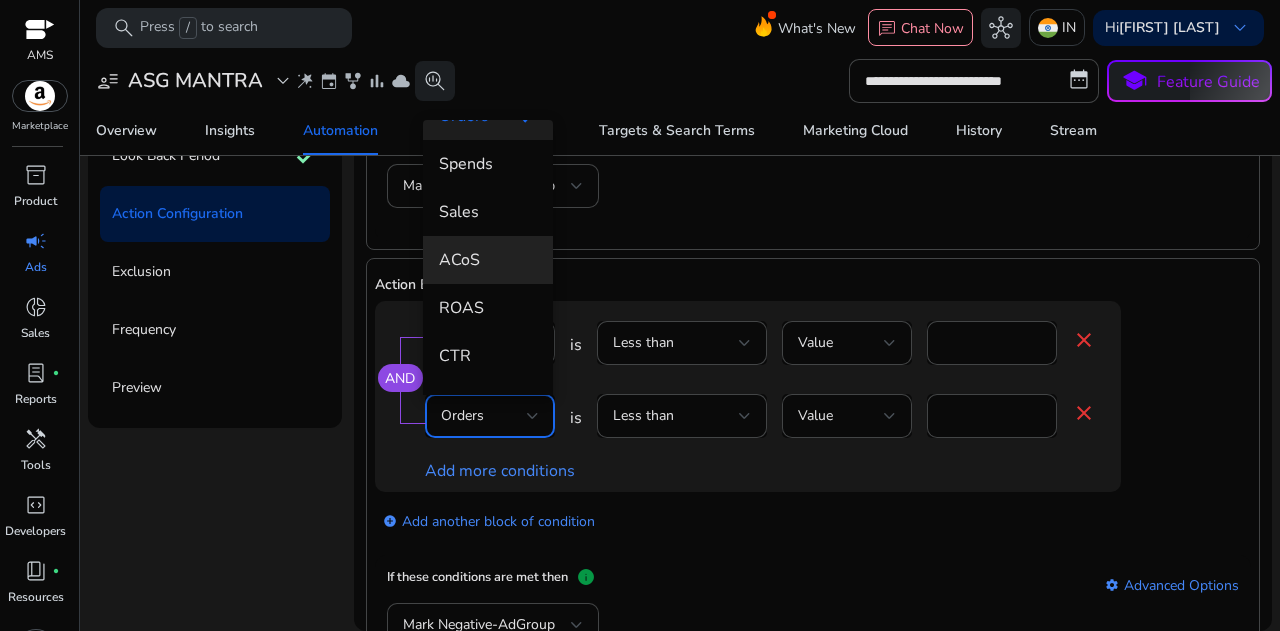 click on "ACoS" at bounding box center [488, 260] 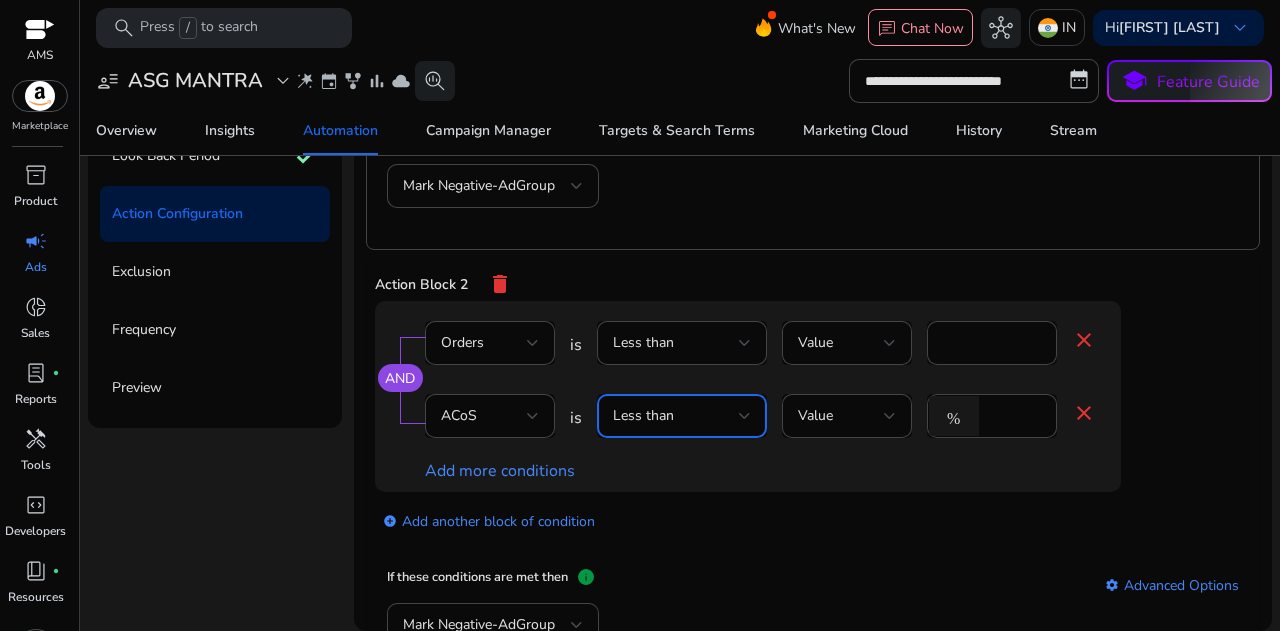 click on "Less than" at bounding box center (676, 416) 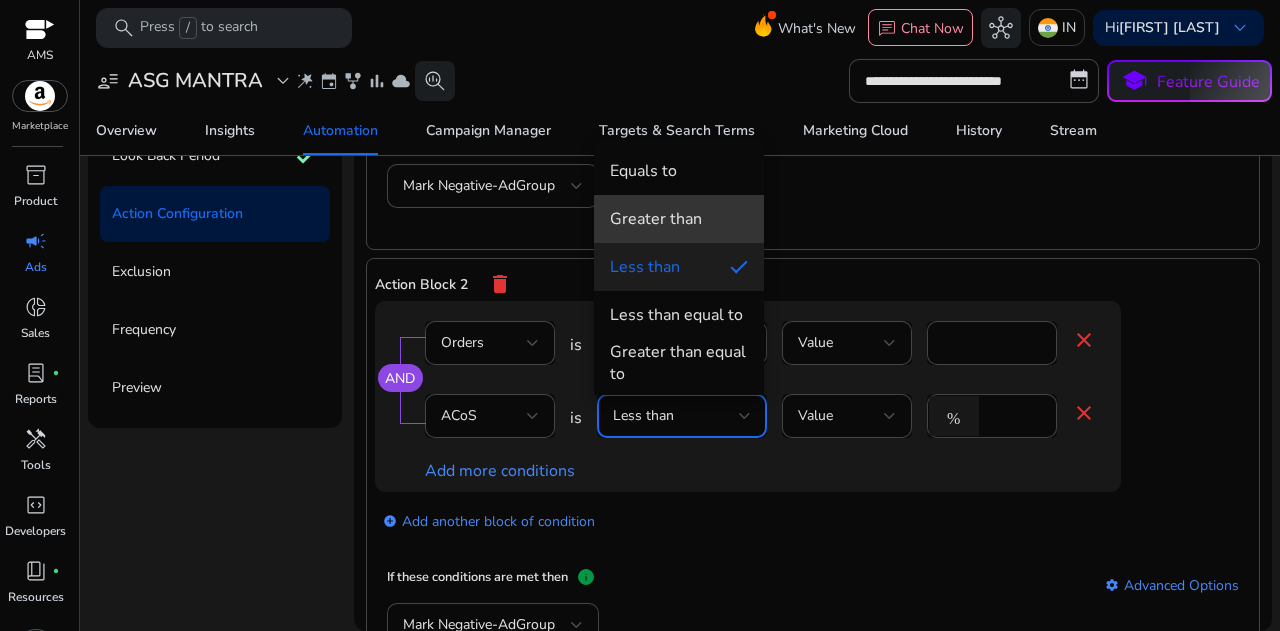 click on "Greater than" at bounding box center (656, 219) 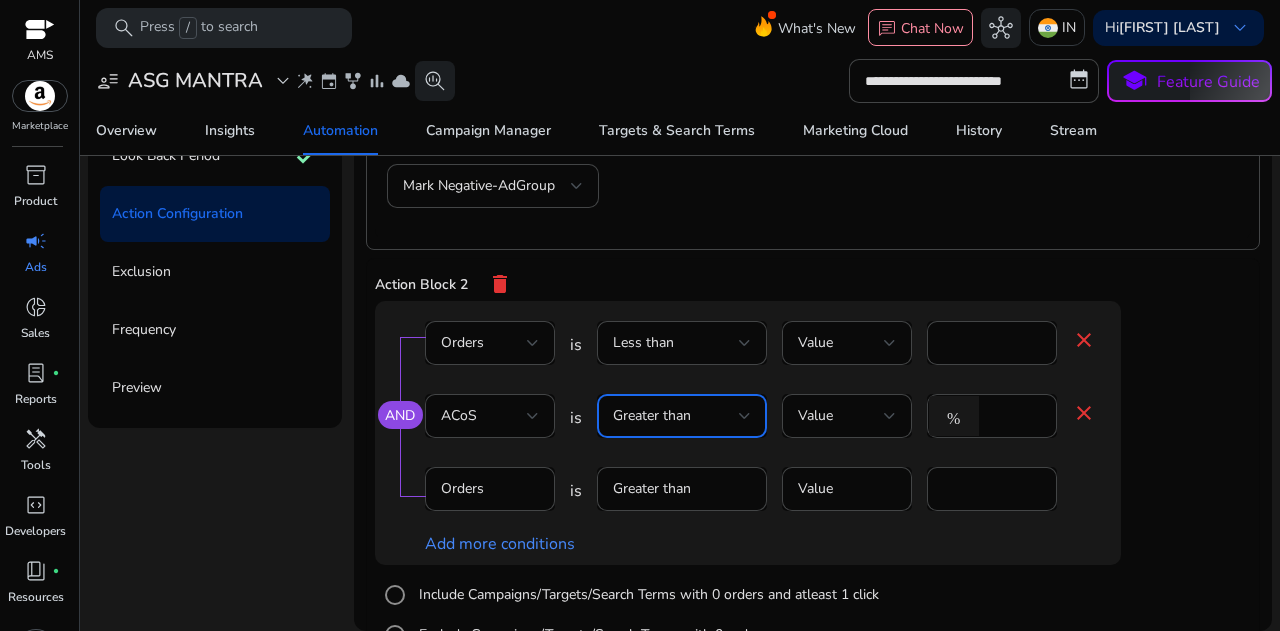 click on "Greater than" at bounding box center (676, 416) 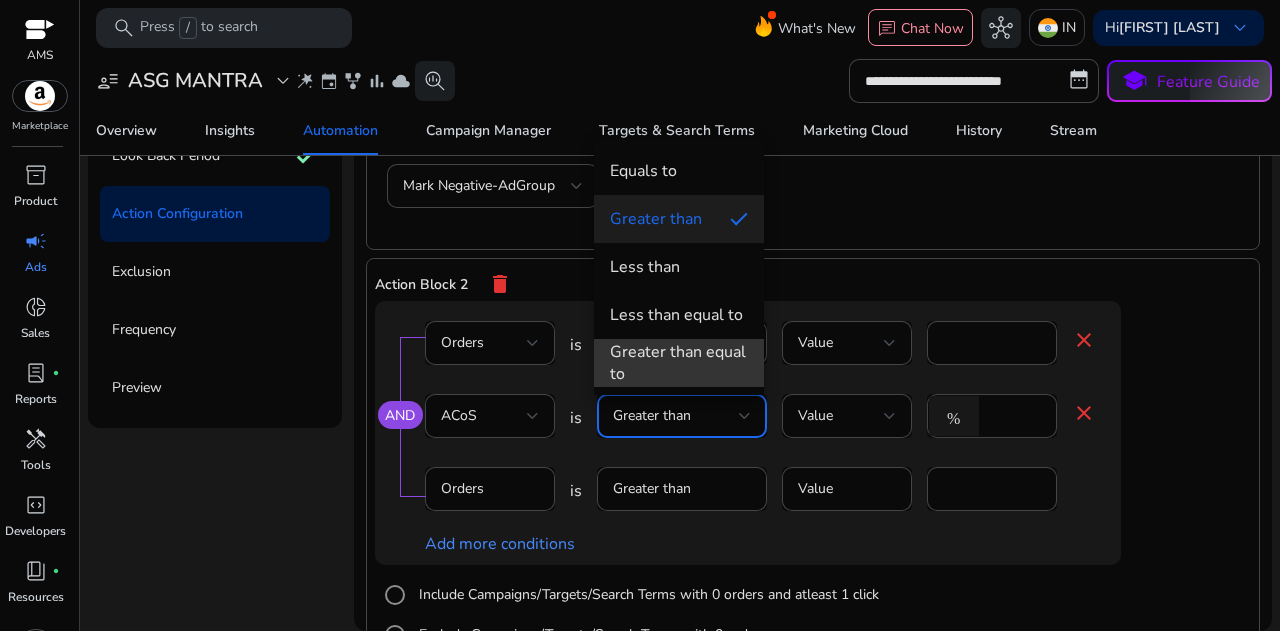 click on "Greater than equal to" at bounding box center (679, 363) 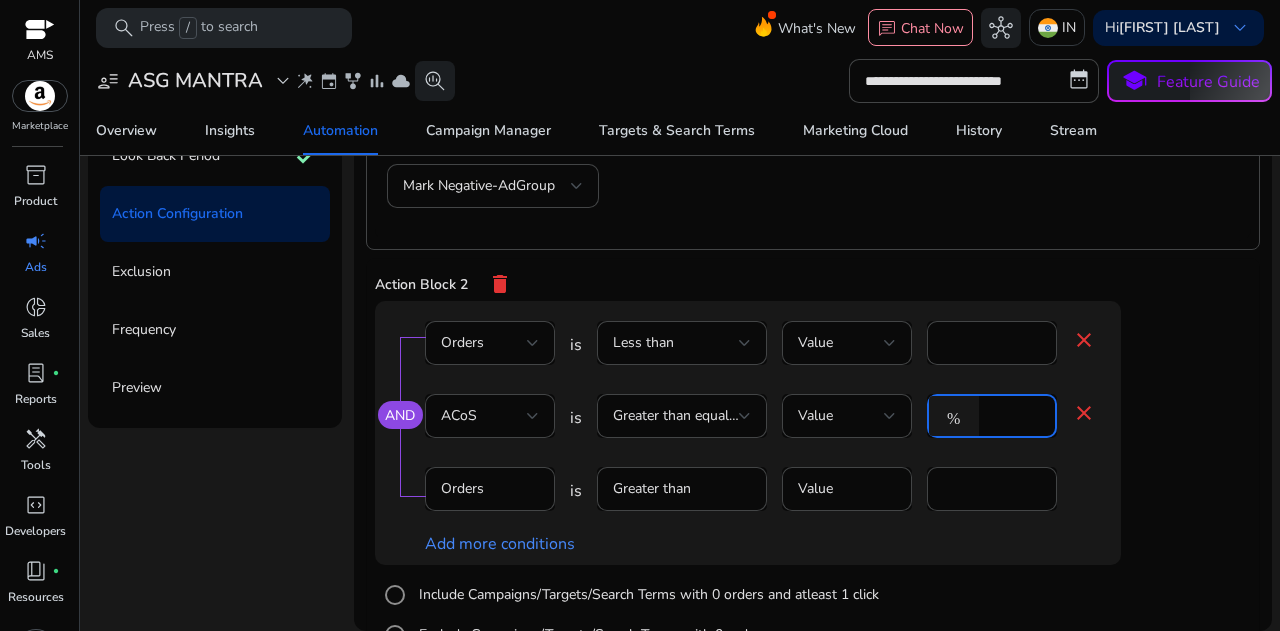 click on "*" at bounding box center [1015, 416] 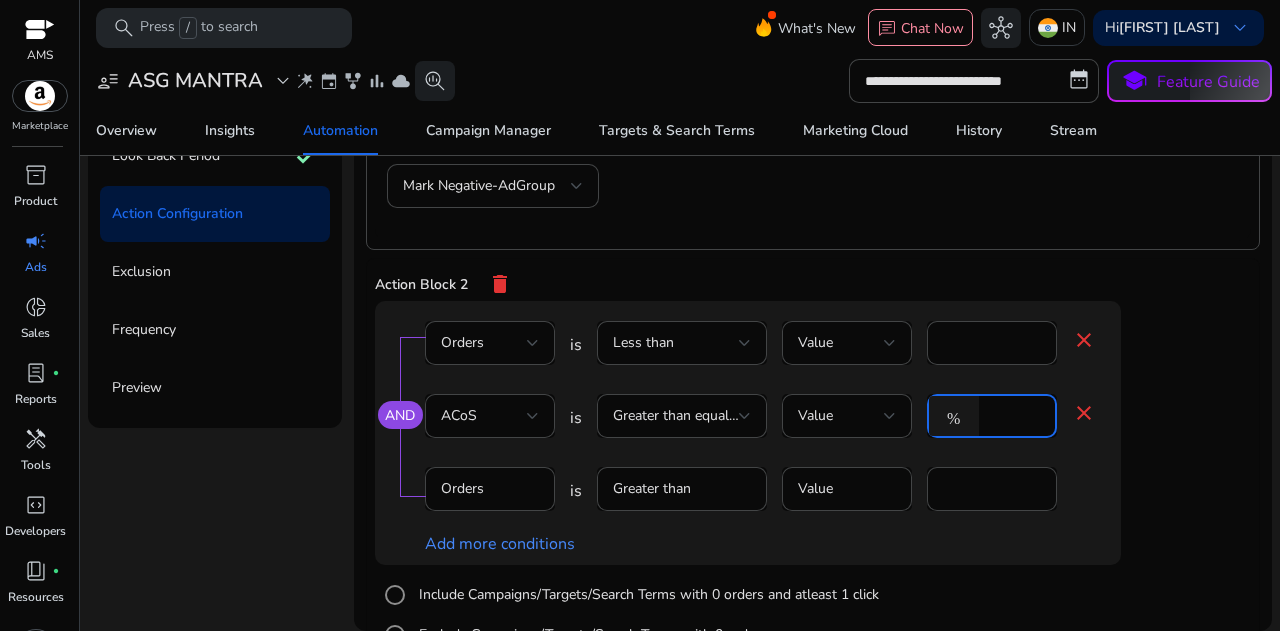 type on "***" 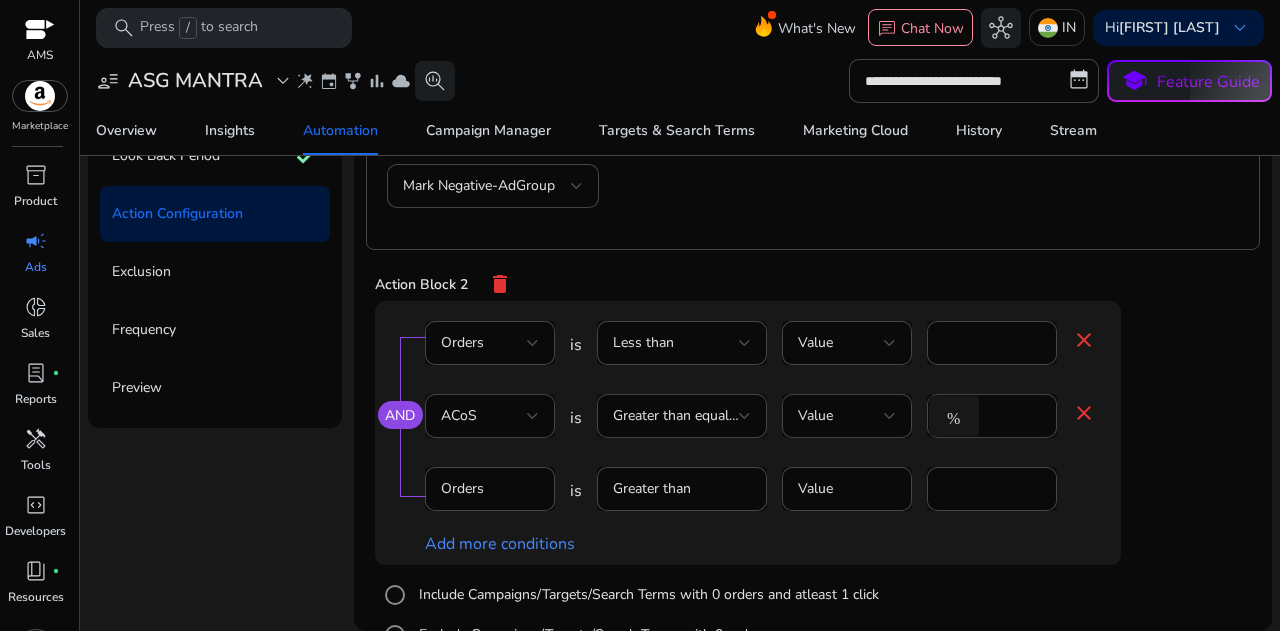 click on "AND  Orders is Less than Value * close ACoS is Greater than equal to Value  %  *** close Orders is Greater than Value * Add more conditions  Include Campaigns/Targets/Search Terms with 0 orders and atleast 1 click   Exclude Campaigns/Targets/Search Terms with 0 orders   add_circle Add another block of condition" at bounding box center [813, 486] 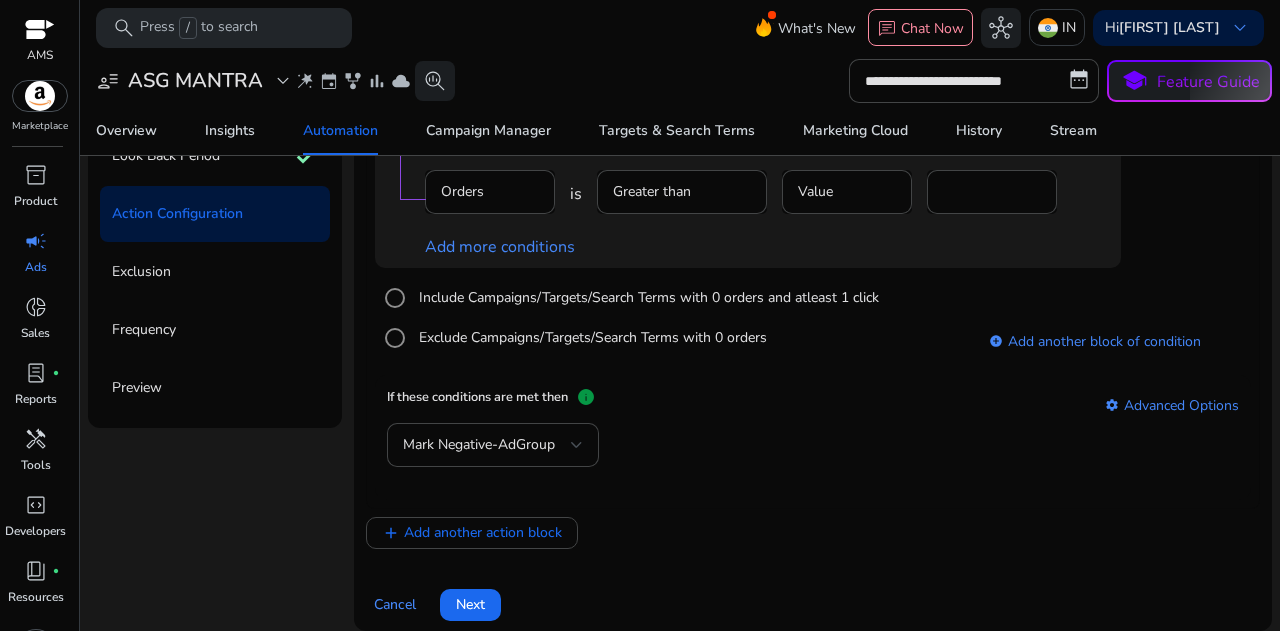 scroll, scrollTop: 582, scrollLeft: 0, axis: vertical 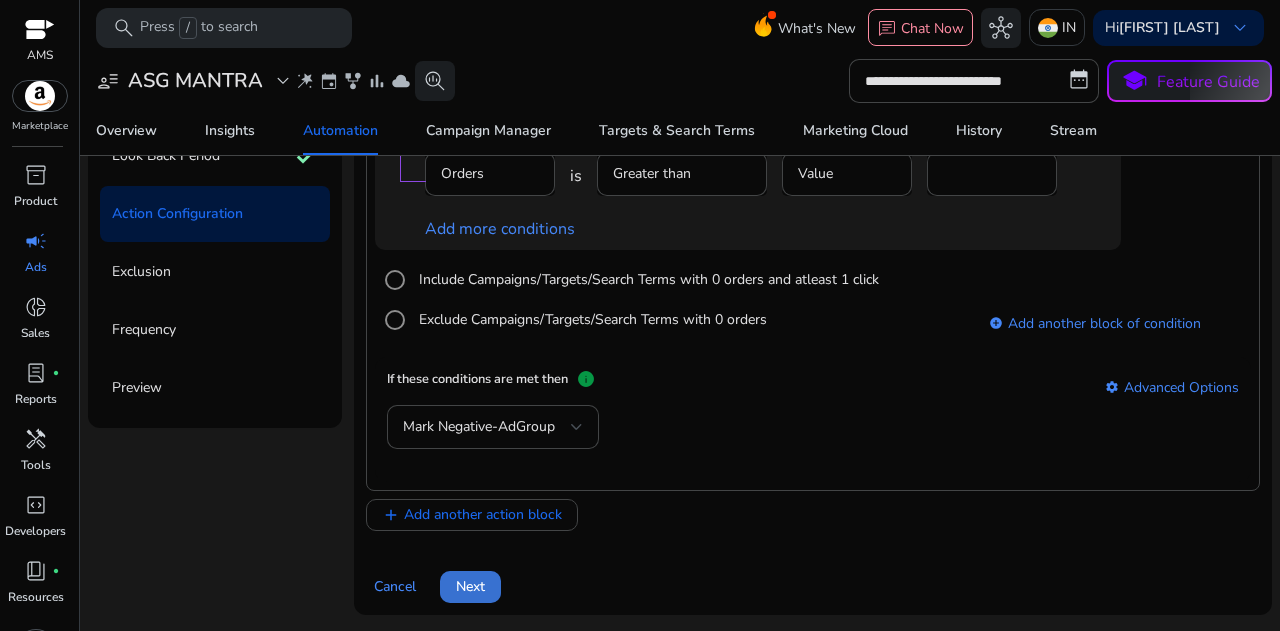 click on "Next" at bounding box center (470, 586) 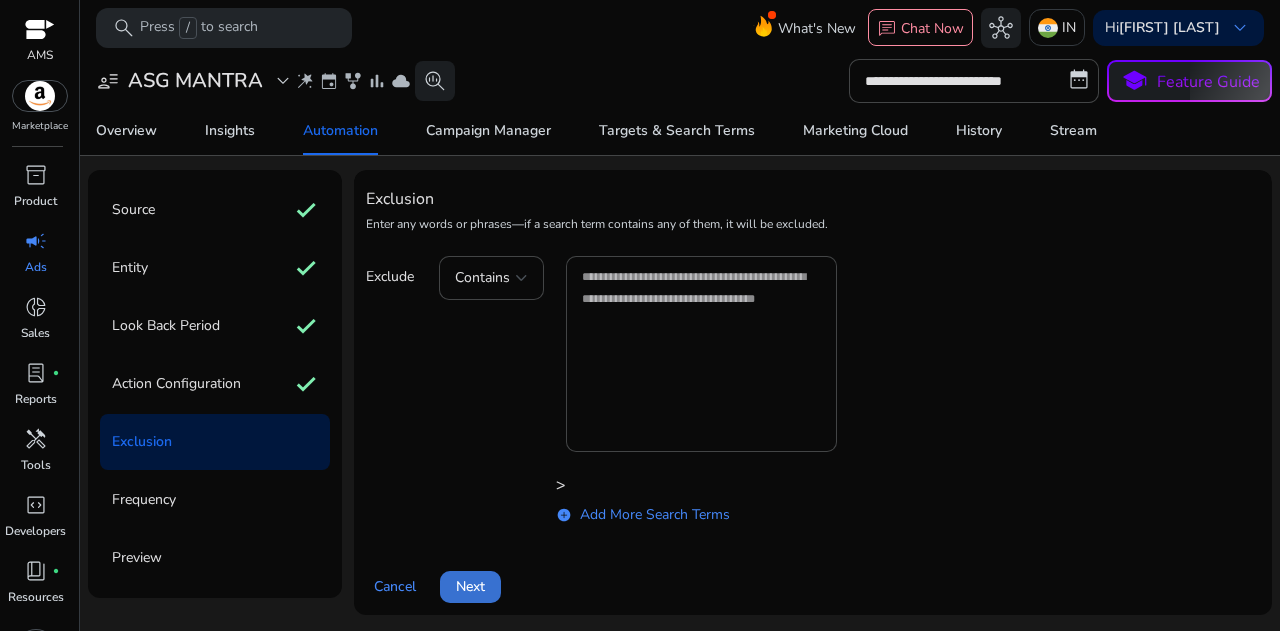 click on "Next" at bounding box center (470, 586) 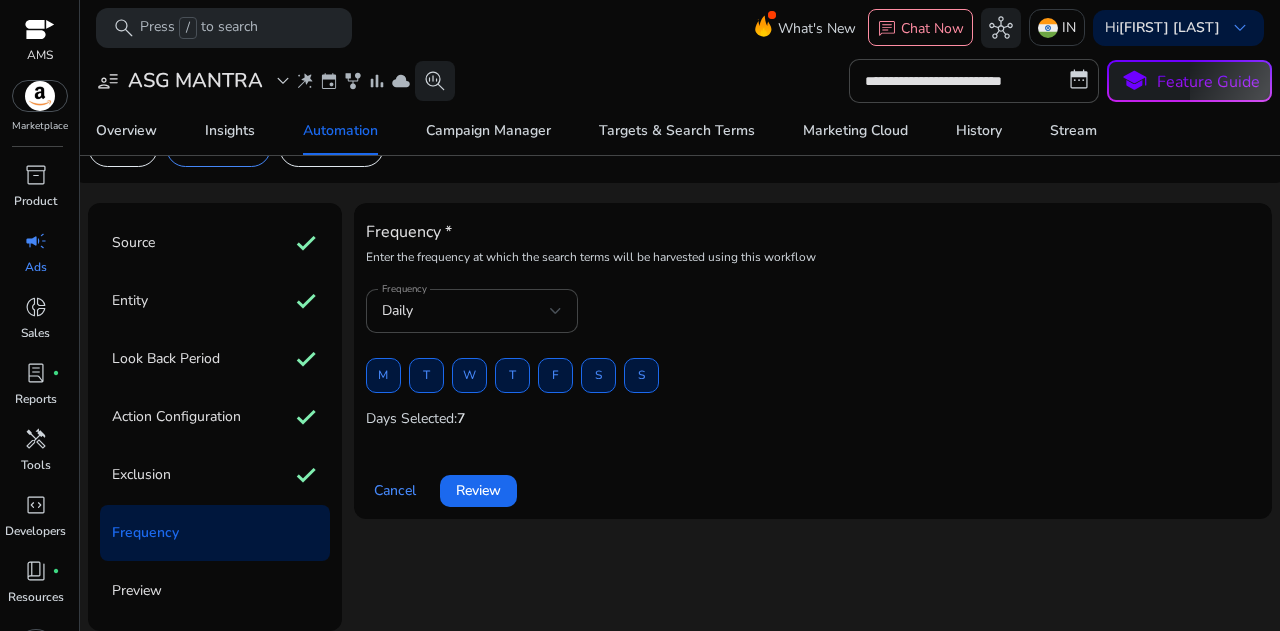 scroll, scrollTop: 44, scrollLeft: 0, axis: vertical 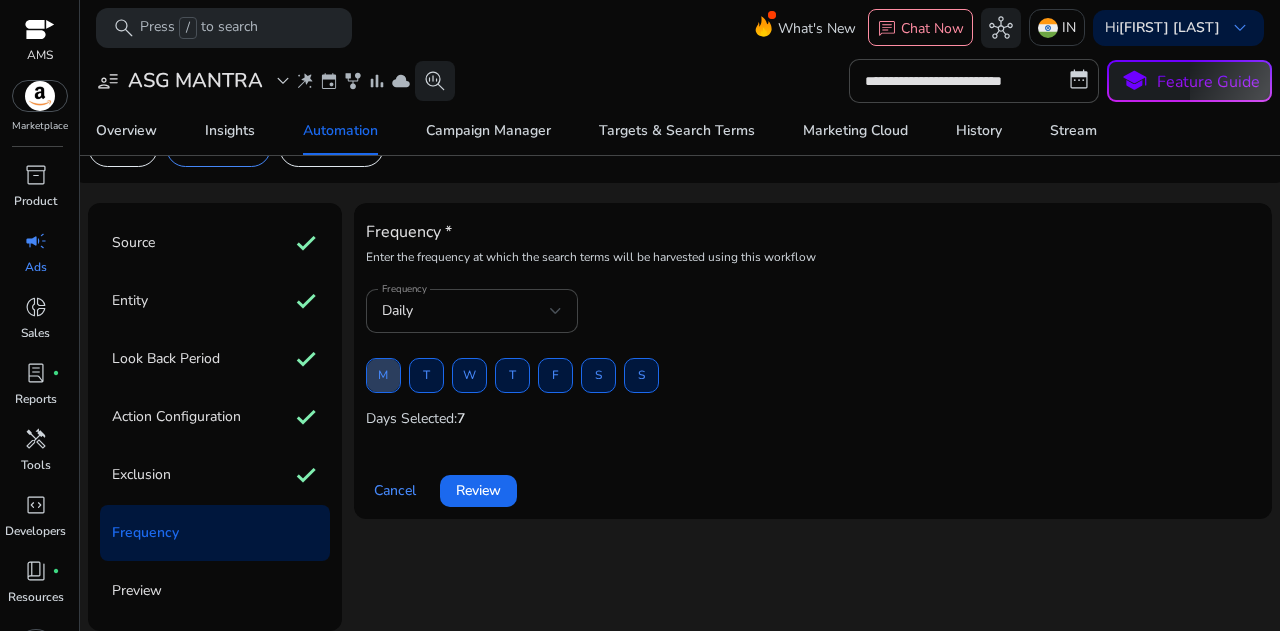 click at bounding box center (383, 376) 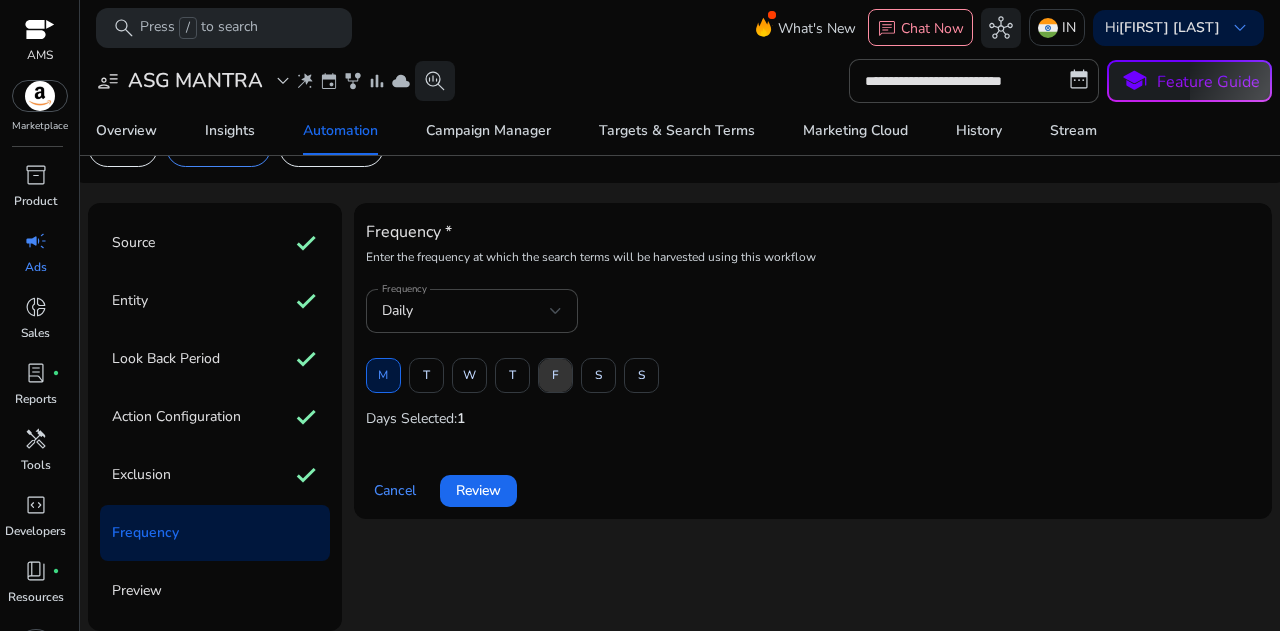 click at bounding box center (555, 376) 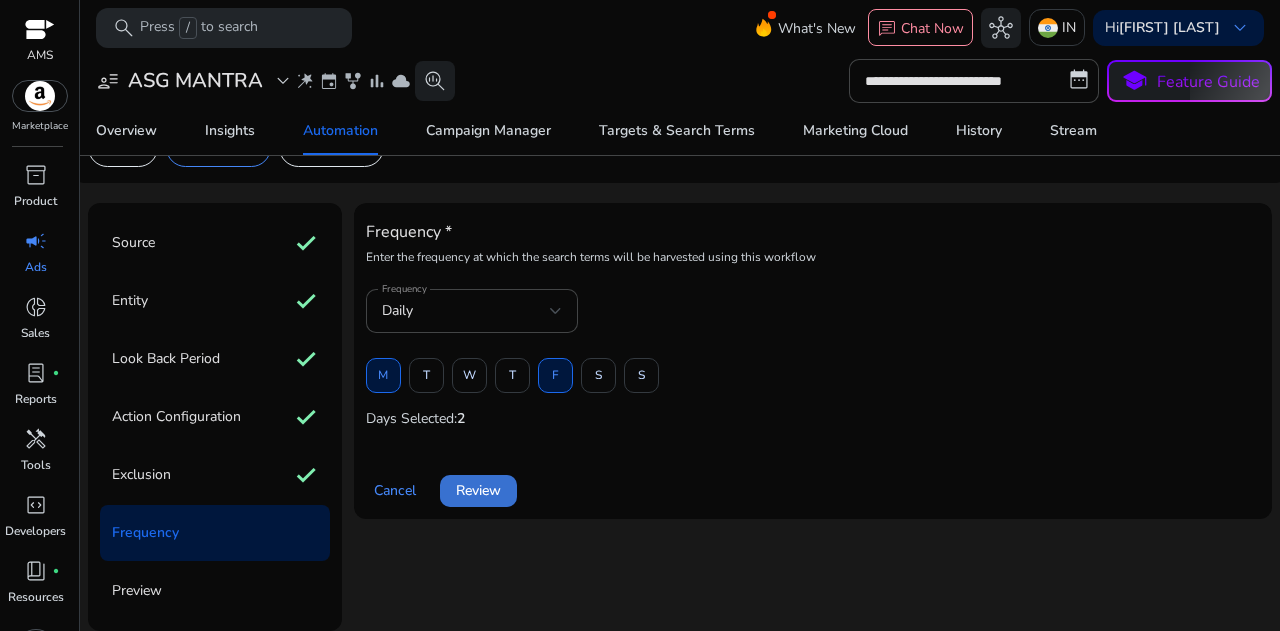 click on "Review" at bounding box center [478, 490] 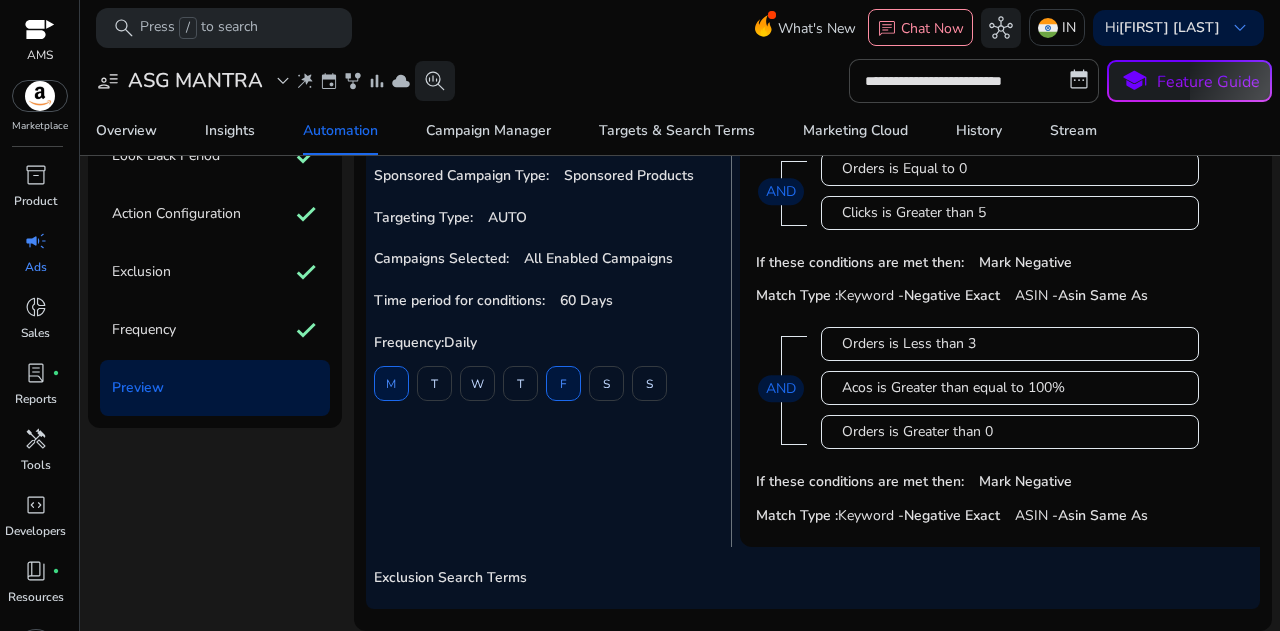 scroll, scrollTop: 0, scrollLeft: 0, axis: both 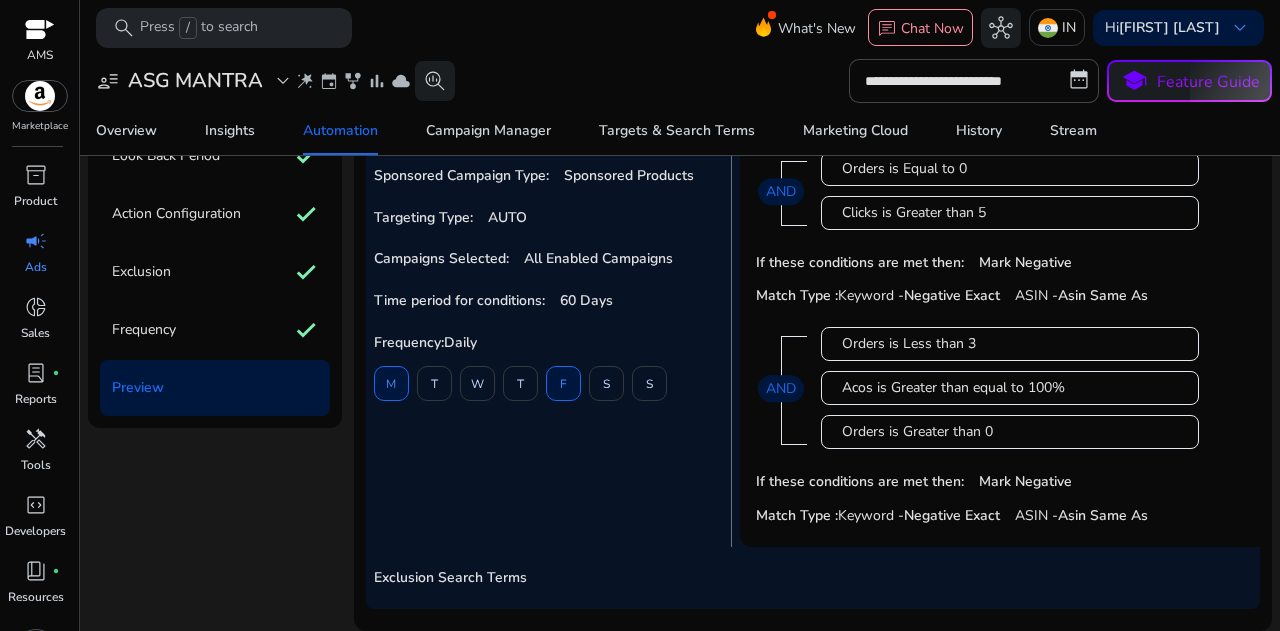 click on "Exclusion Search Terms" at bounding box center (813, 578) 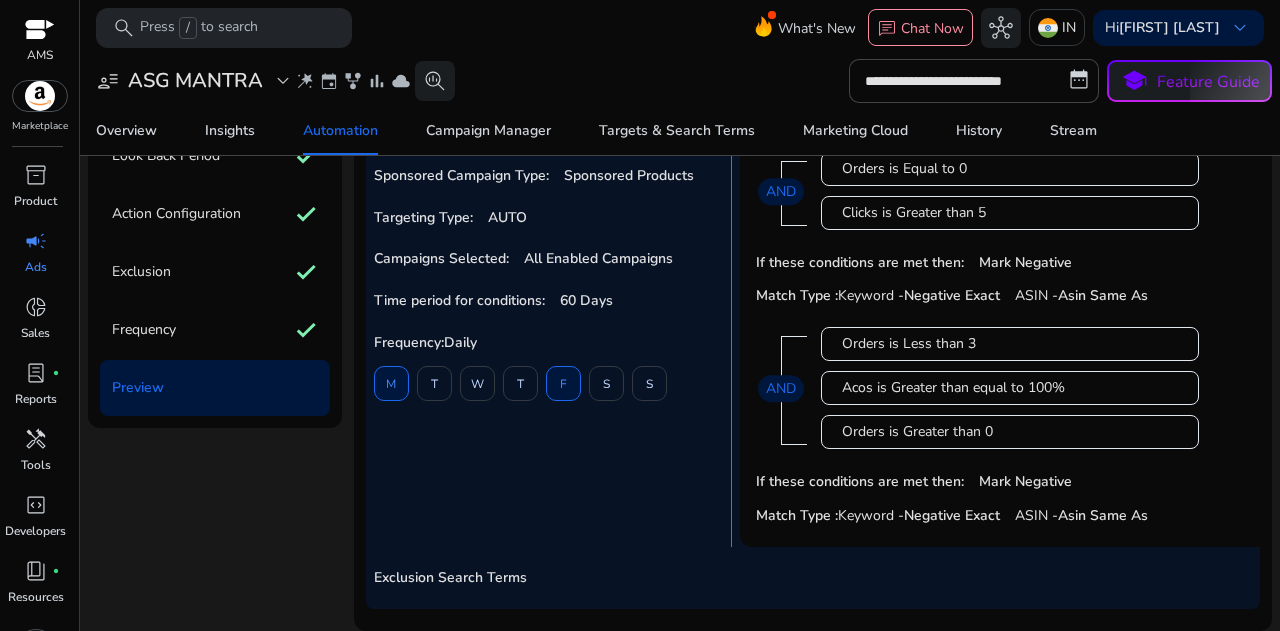 click on "Preview" 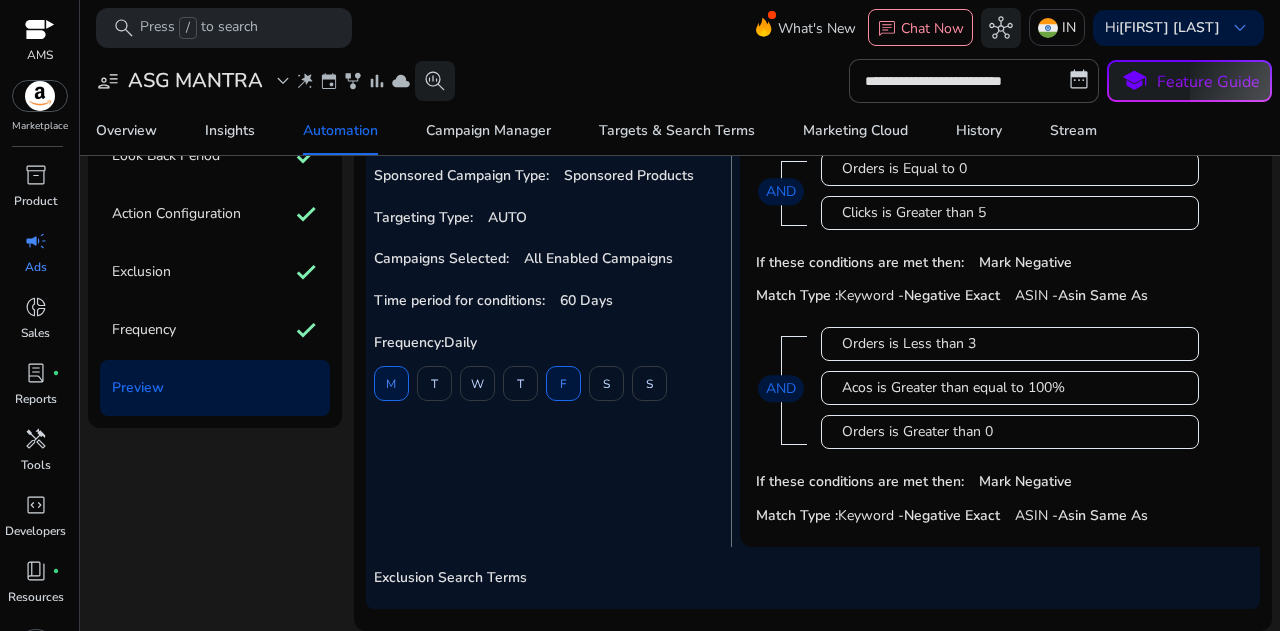 scroll, scrollTop: 0, scrollLeft: 0, axis: both 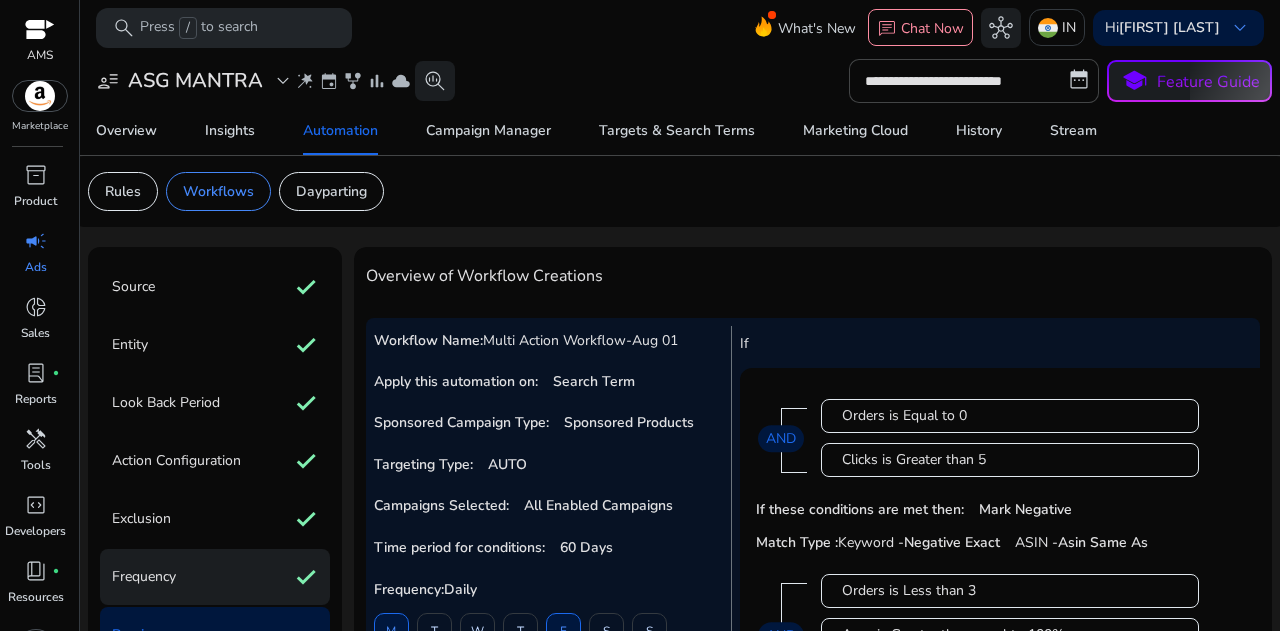 click on "Frequency check" 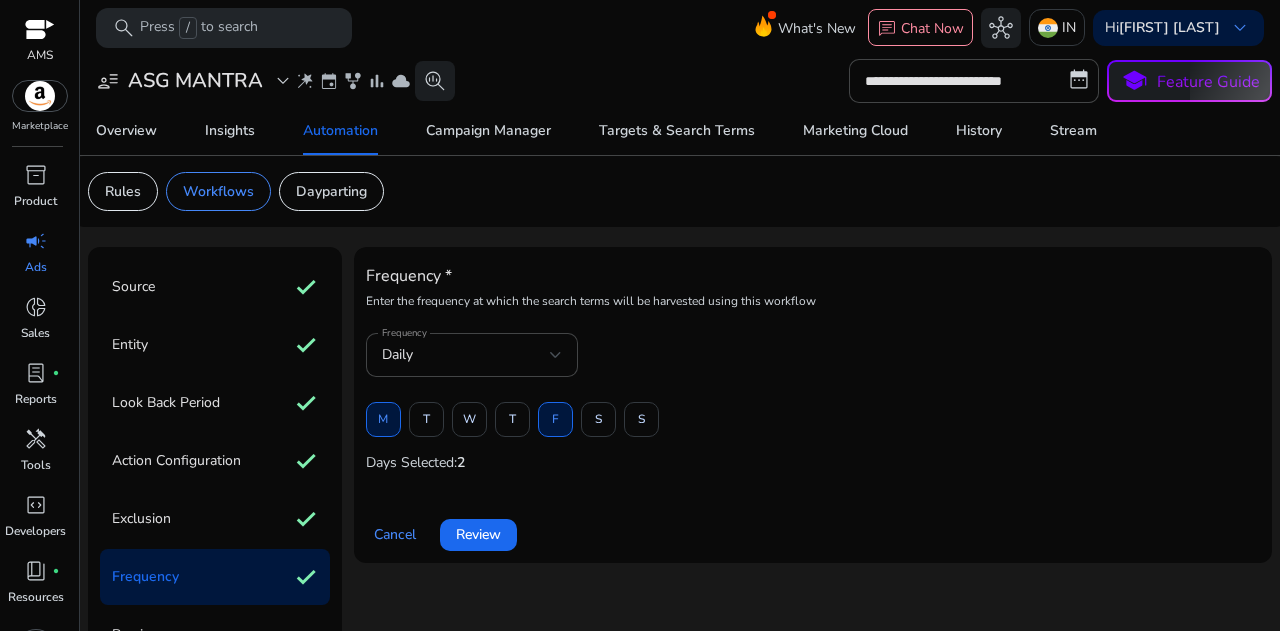 scroll, scrollTop: 44, scrollLeft: 0, axis: vertical 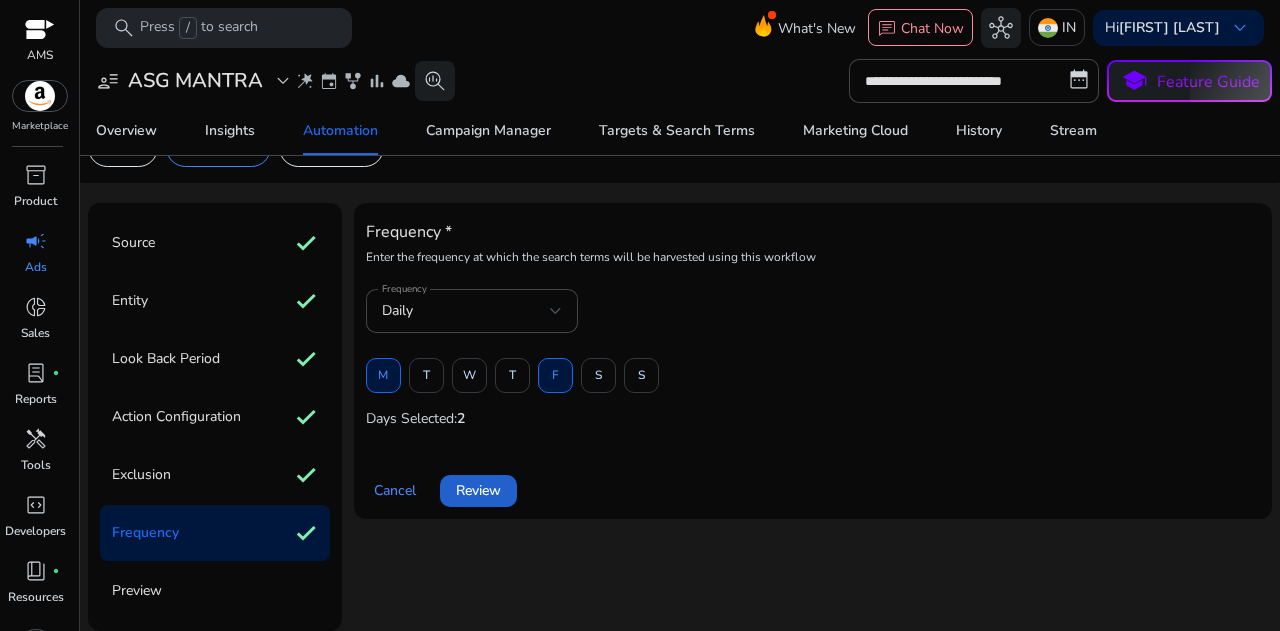 click on "Review" at bounding box center [478, 490] 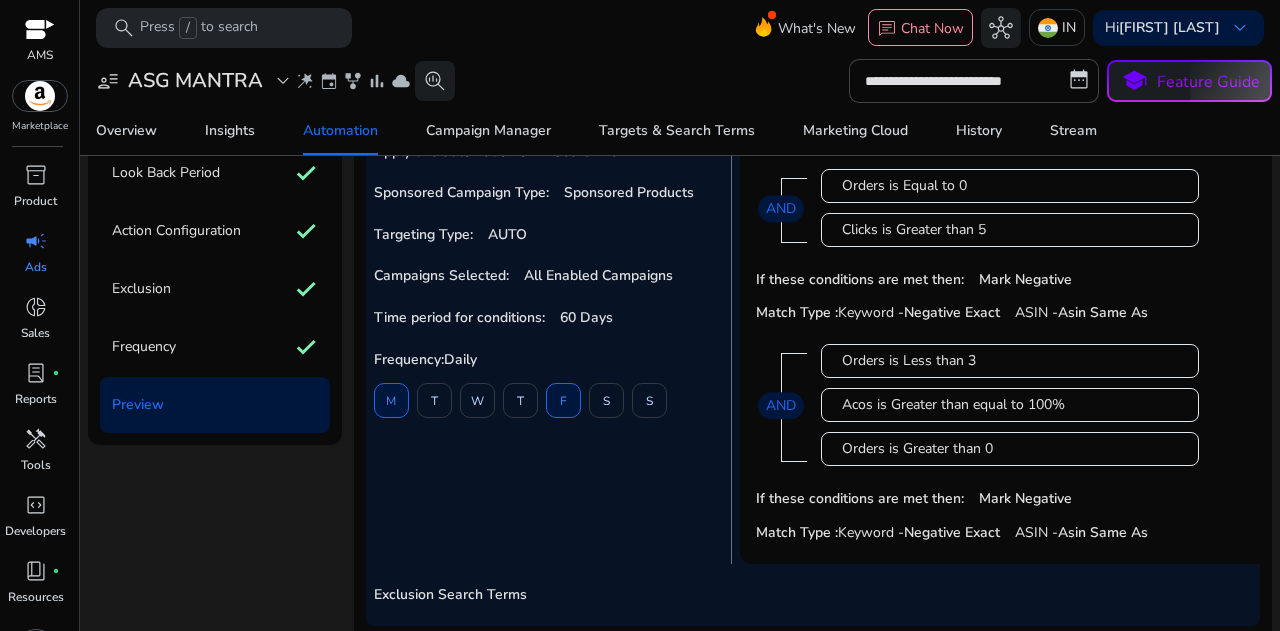 scroll, scrollTop: 247, scrollLeft: 0, axis: vertical 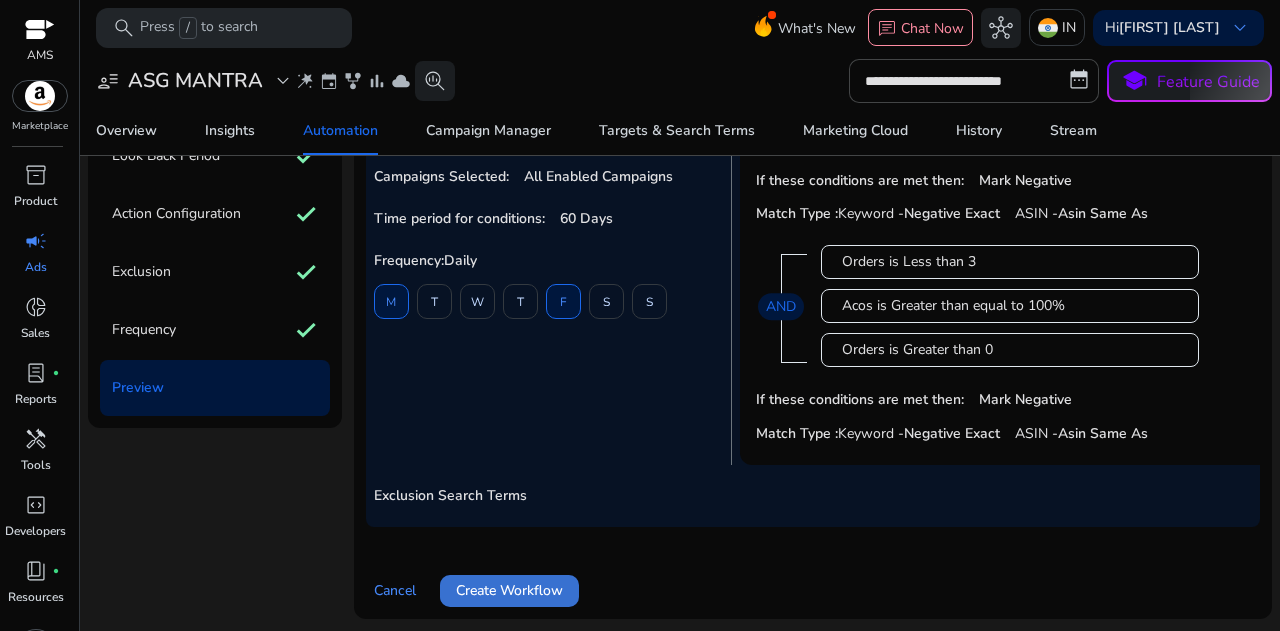 click at bounding box center (509, 591) 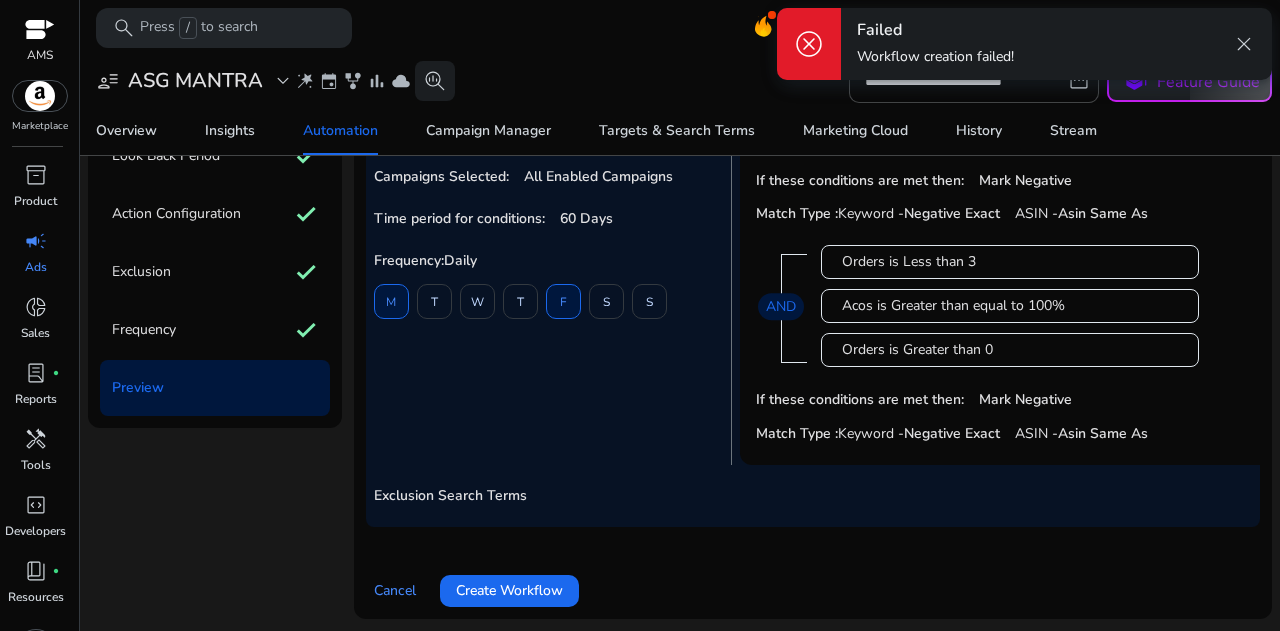 scroll, scrollTop: 0, scrollLeft: 0, axis: both 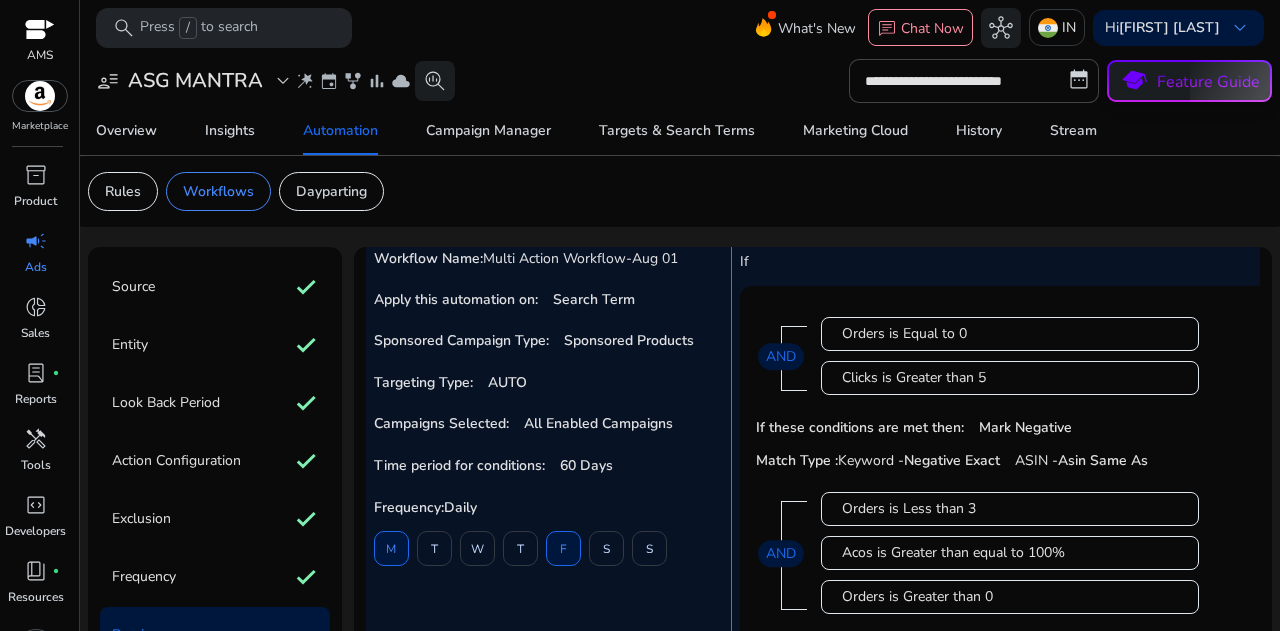 click on "Feature Guide" 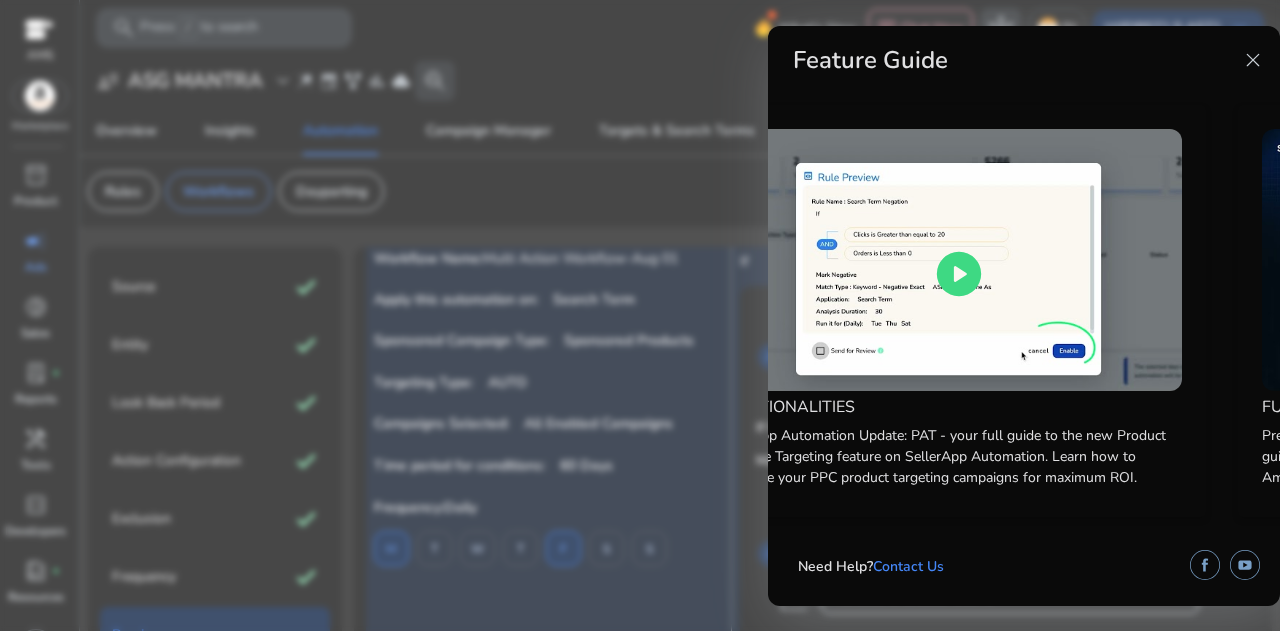 scroll, scrollTop: 0, scrollLeft: 2210, axis: horizontal 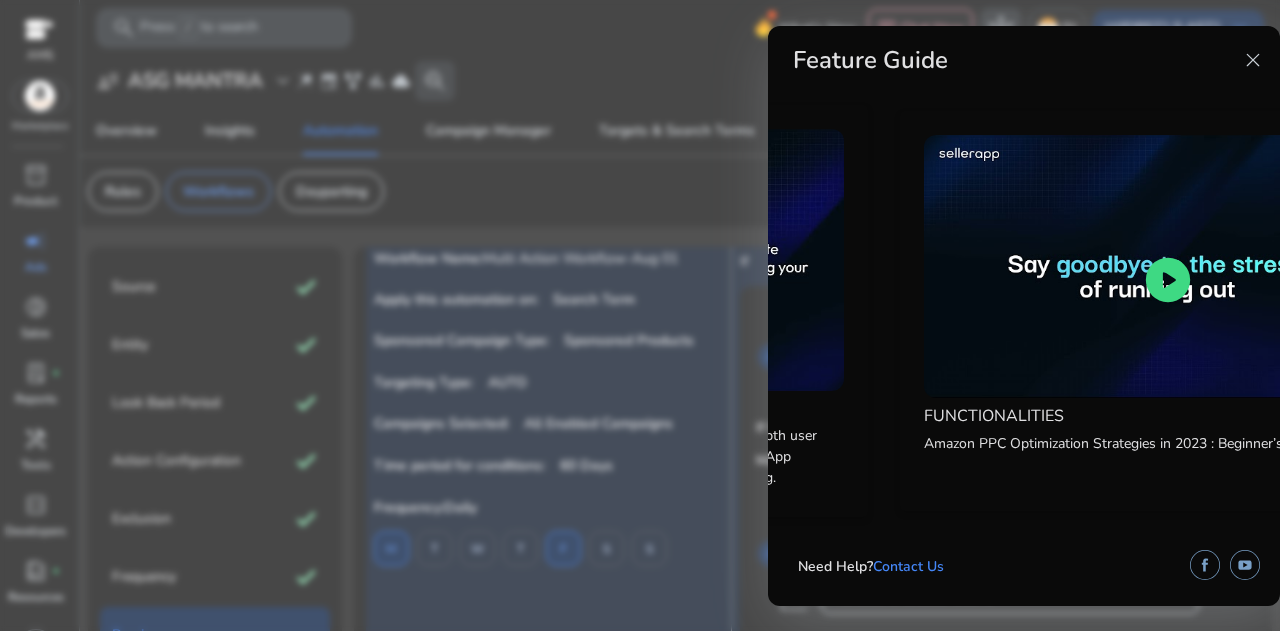 click on "close" at bounding box center [1253, 60] 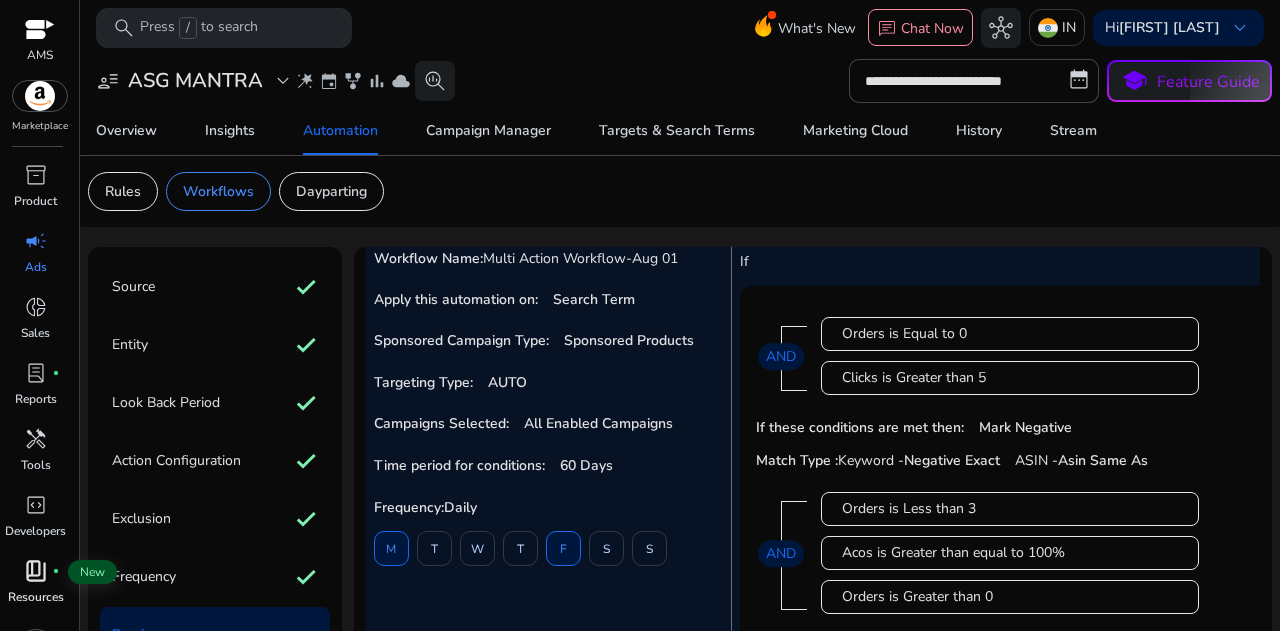 click on "book_4" at bounding box center (36, 571) 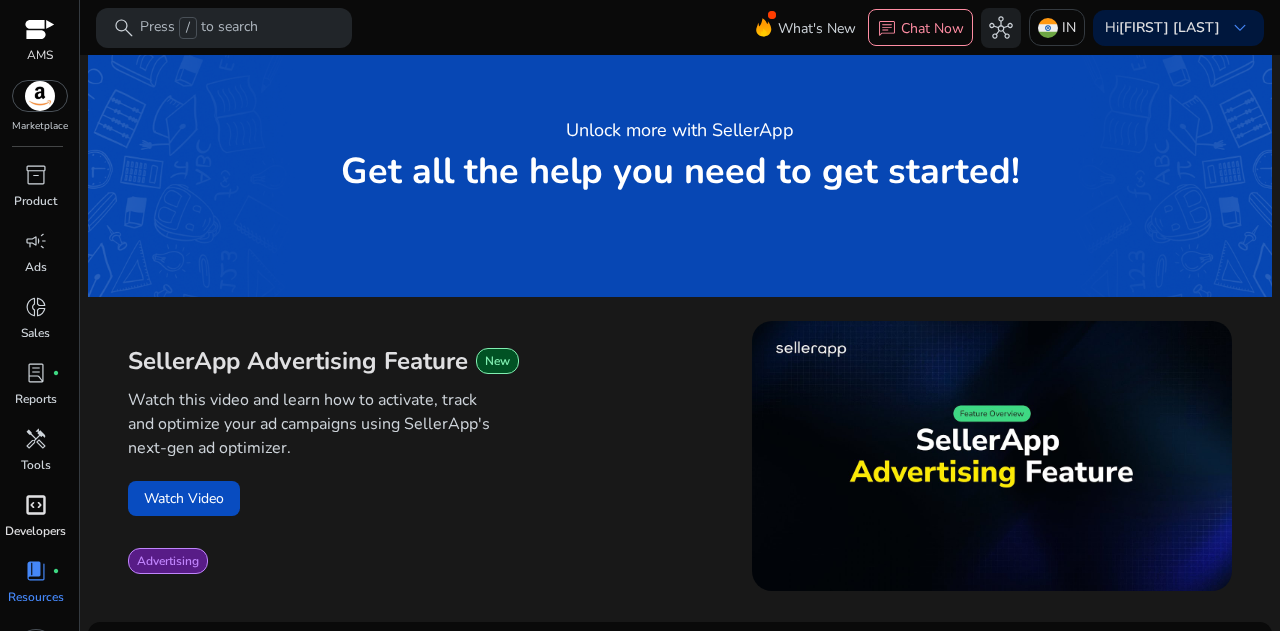 scroll, scrollTop: 0, scrollLeft: 0, axis: both 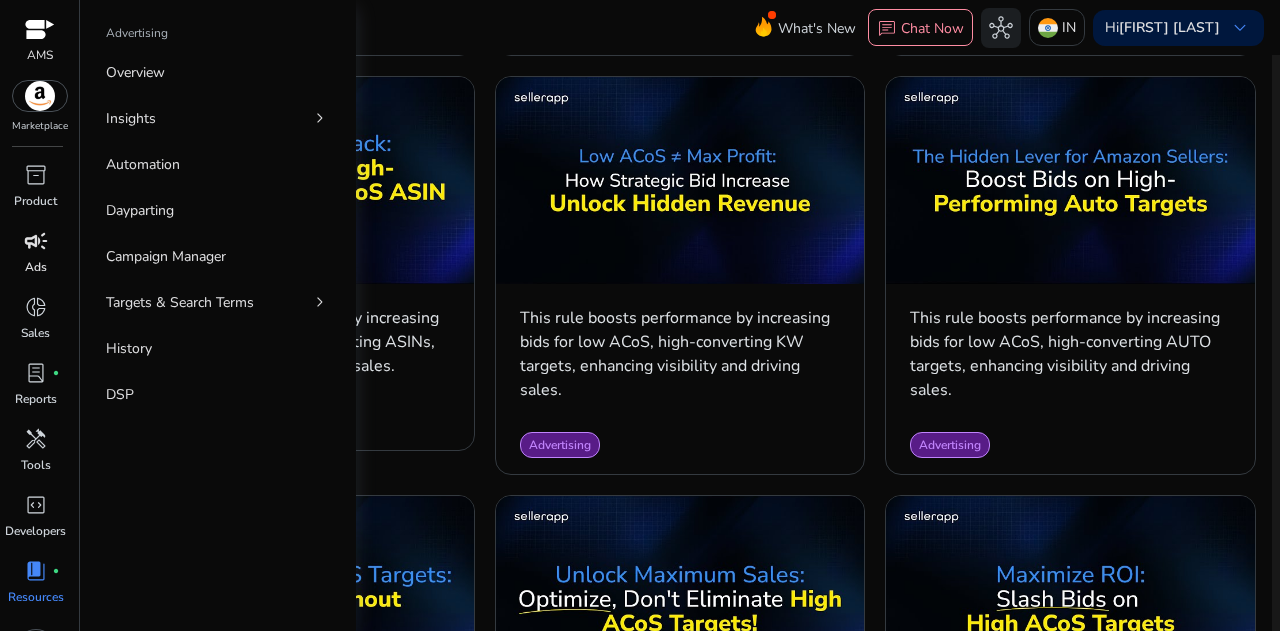 click on "campaign" at bounding box center [36, 241] 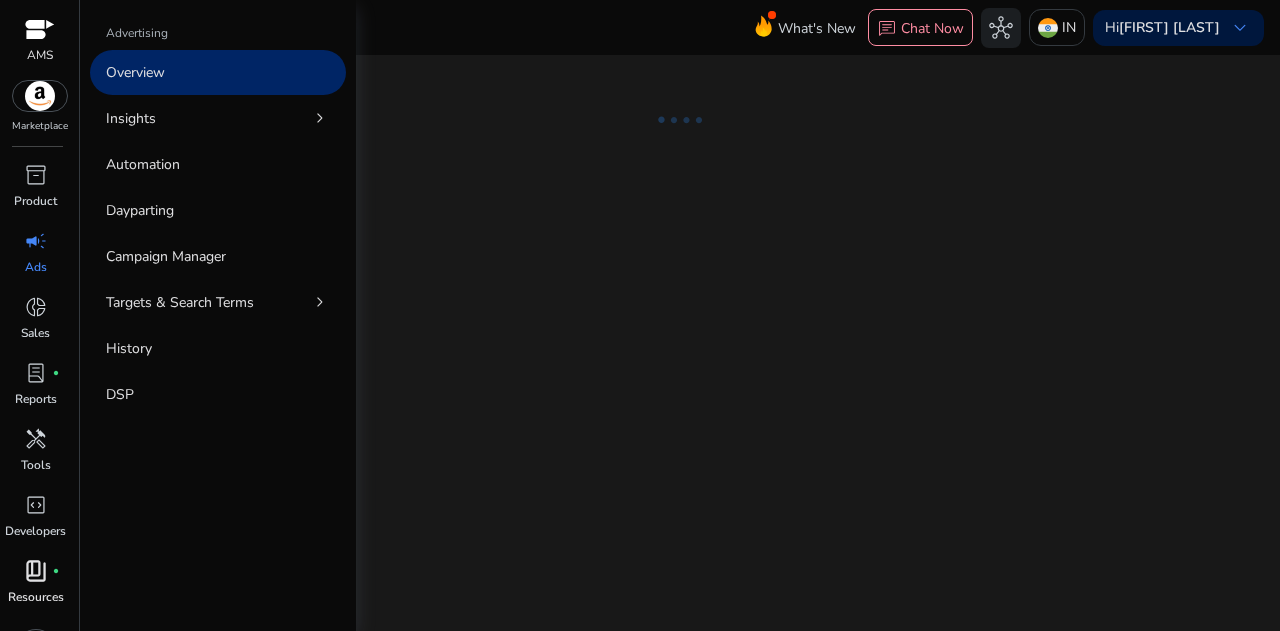 scroll, scrollTop: 0, scrollLeft: 0, axis: both 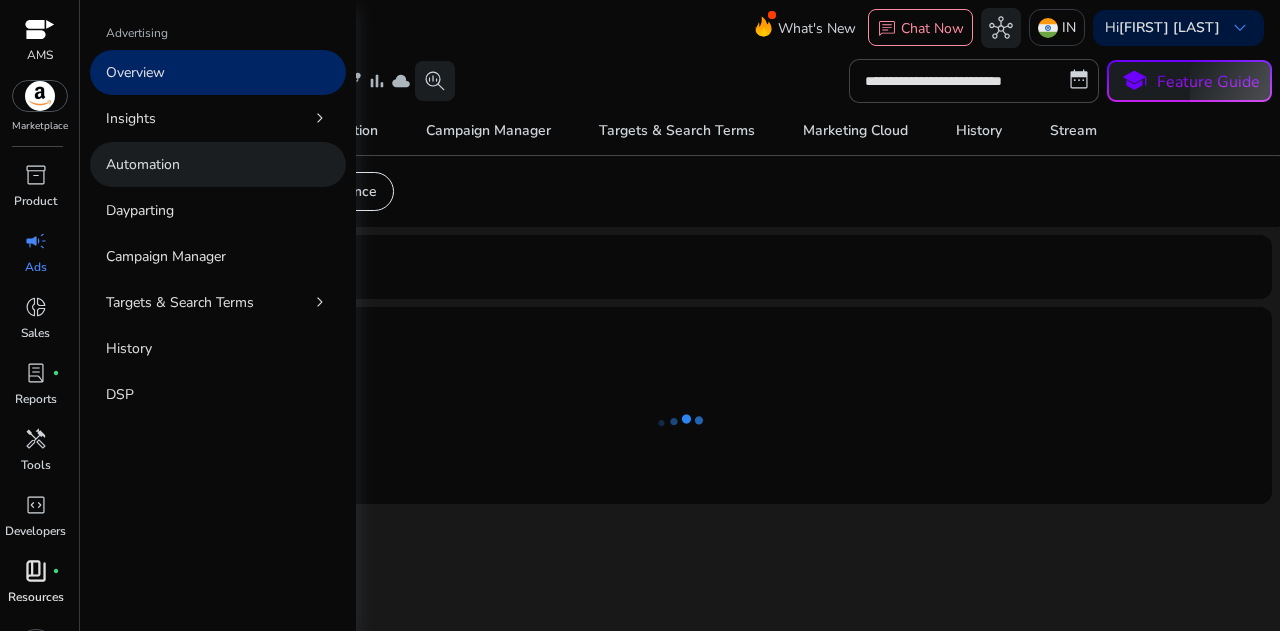 click on "Automation" at bounding box center (143, 164) 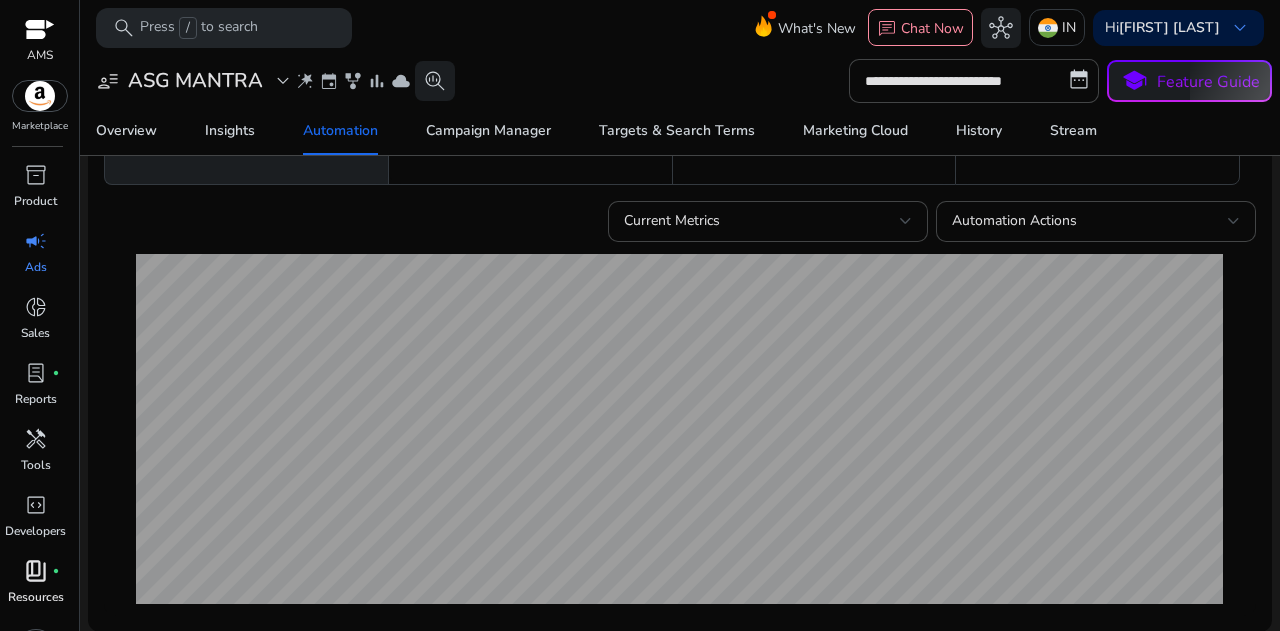 scroll, scrollTop: 0, scrollLeft: 0, axis: both 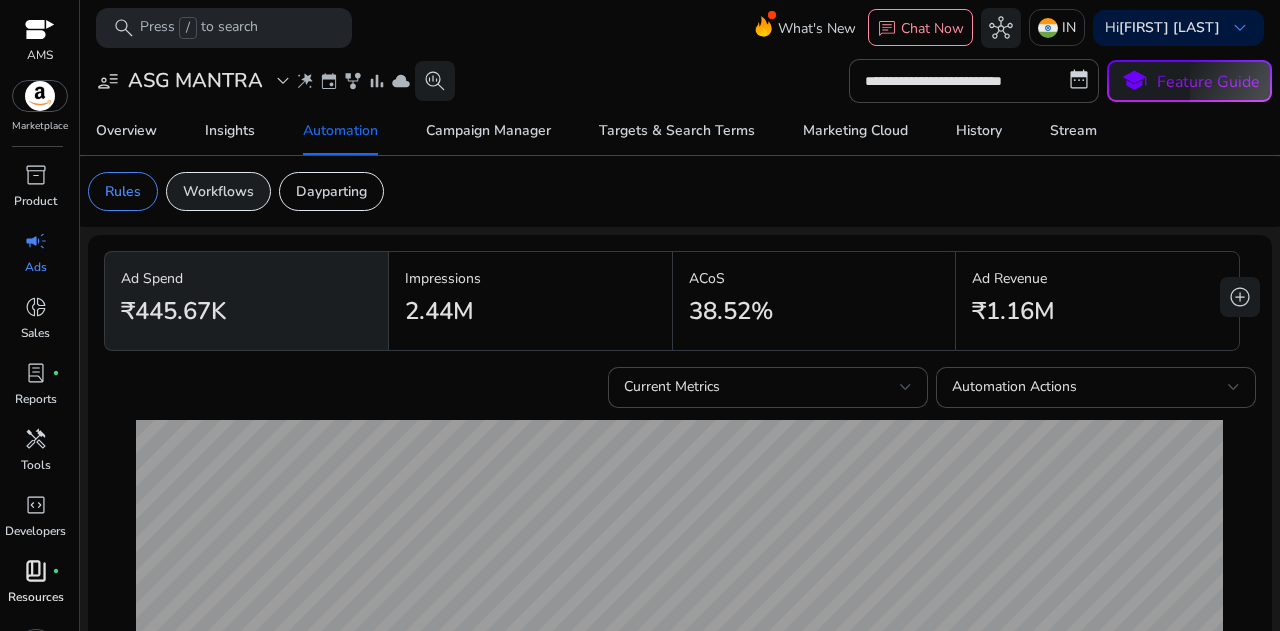 click on "Workflows" 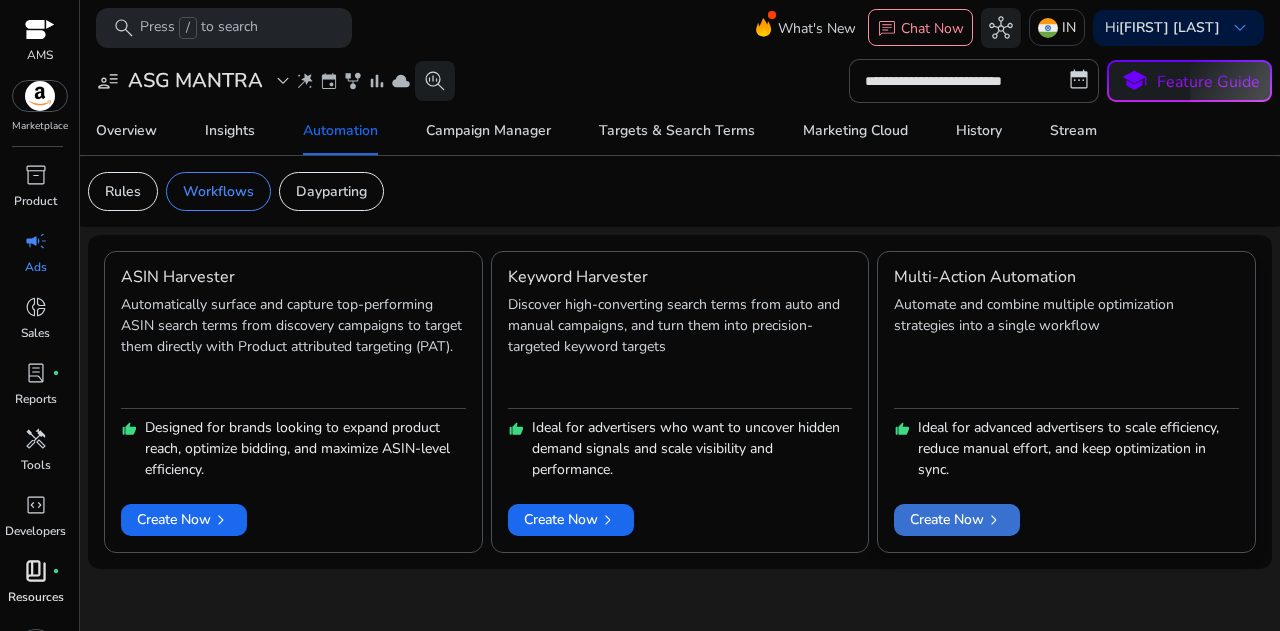 click on "Create Now   chevron_right" 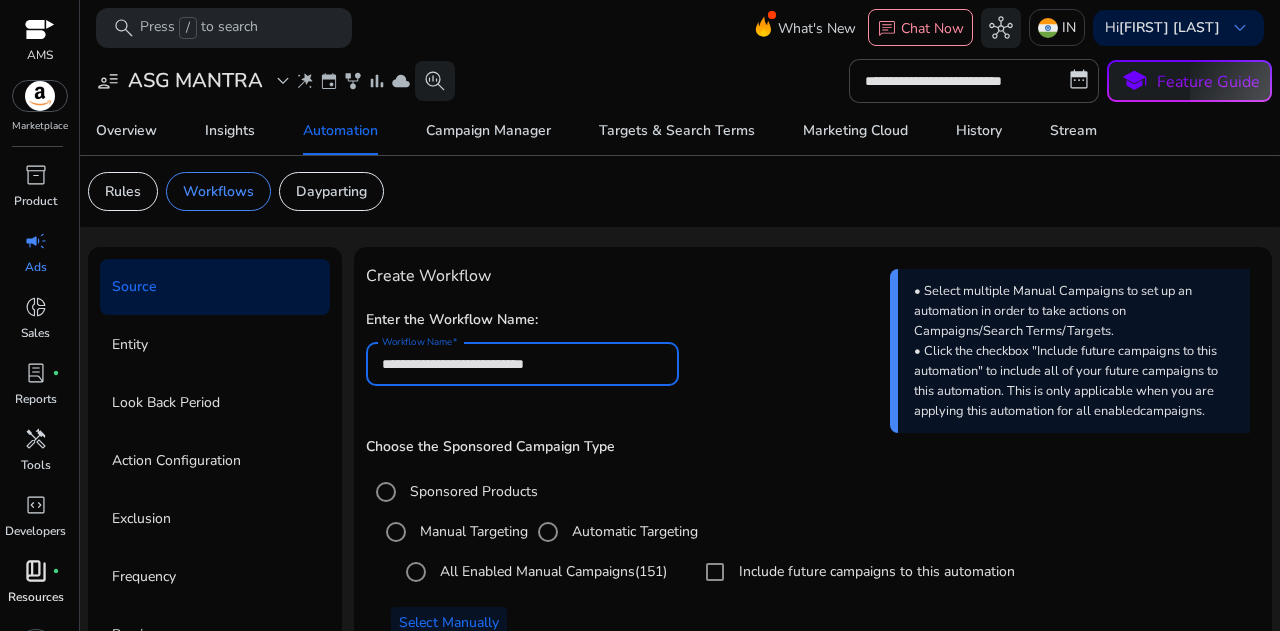 drag, startPoint x: 607, startPoint y: 363, endPoint x: 279, endPoint y: 397, distance: 329.75748 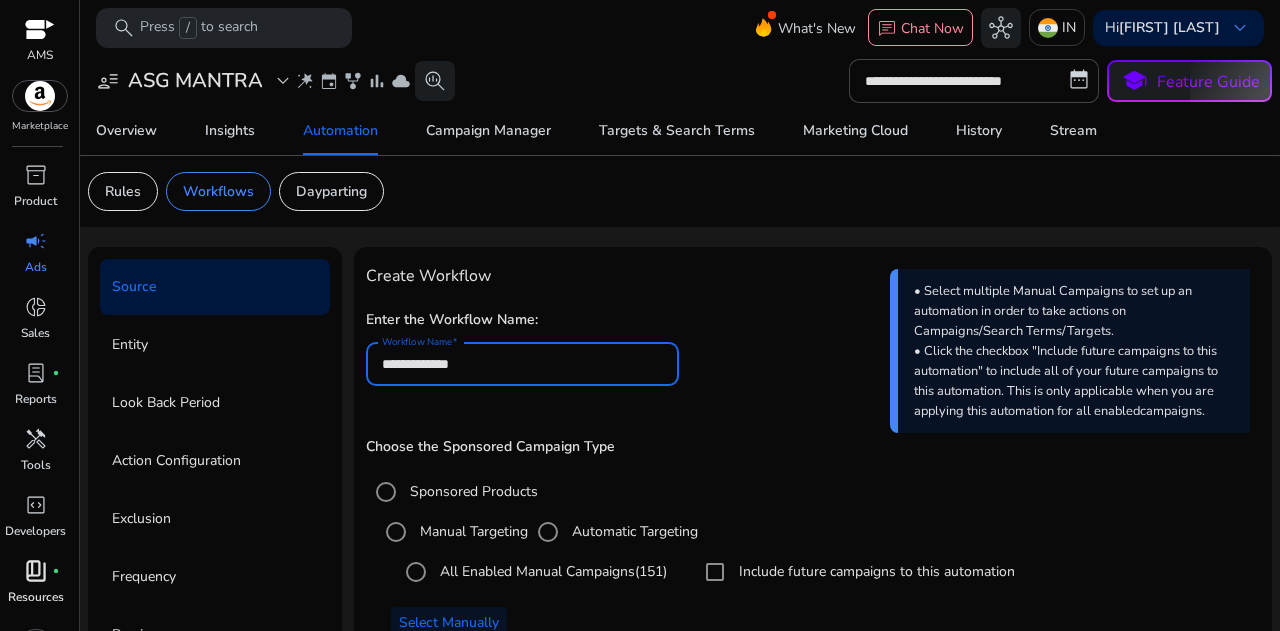 scroll, scrollTop: 127, scrollLeft: 0, axis: vertical 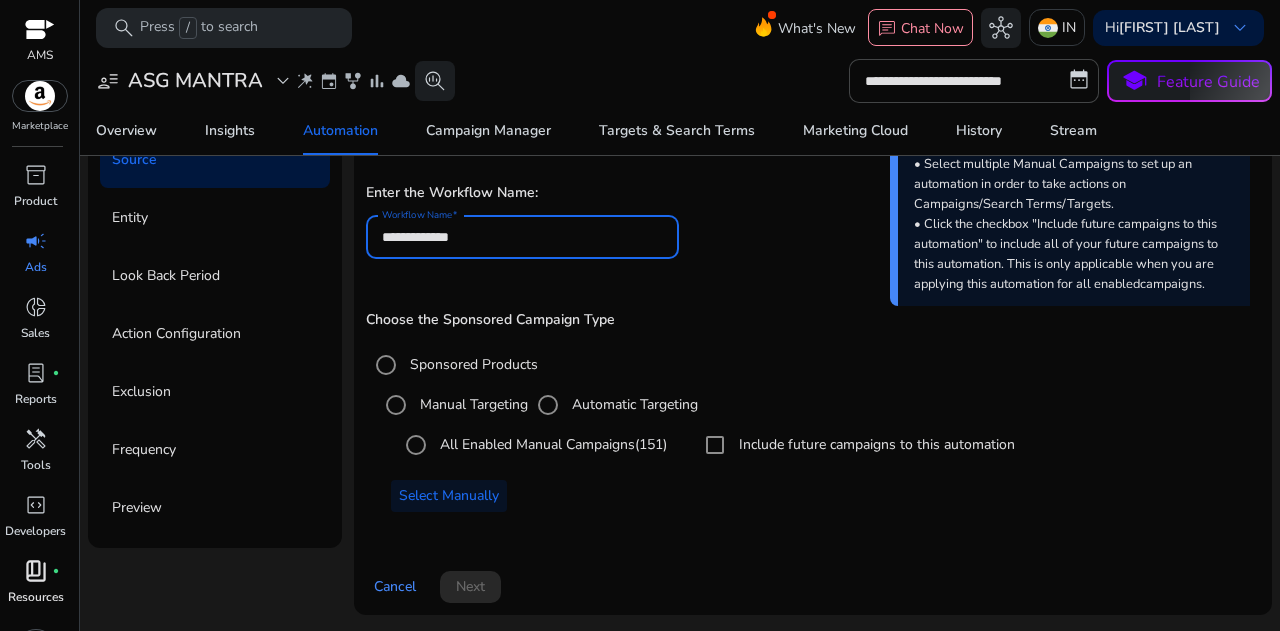 type on "**********" 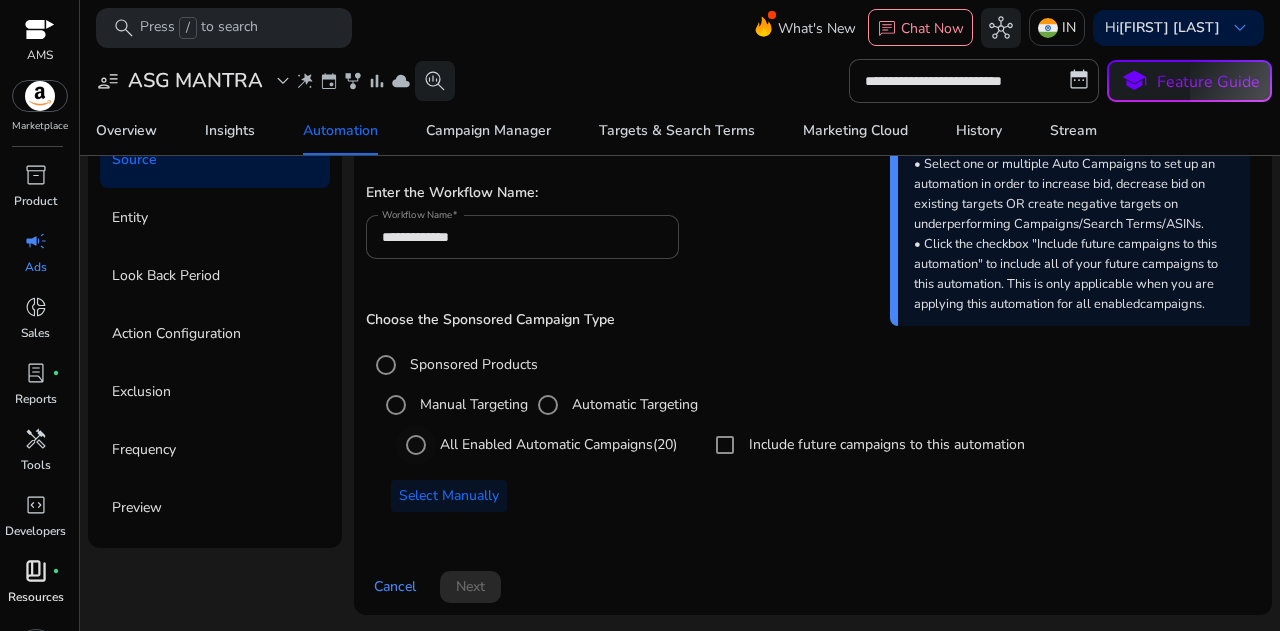 click on "All Enabled Automatic Campaigns  (20)" at bounding box center (556, 444) 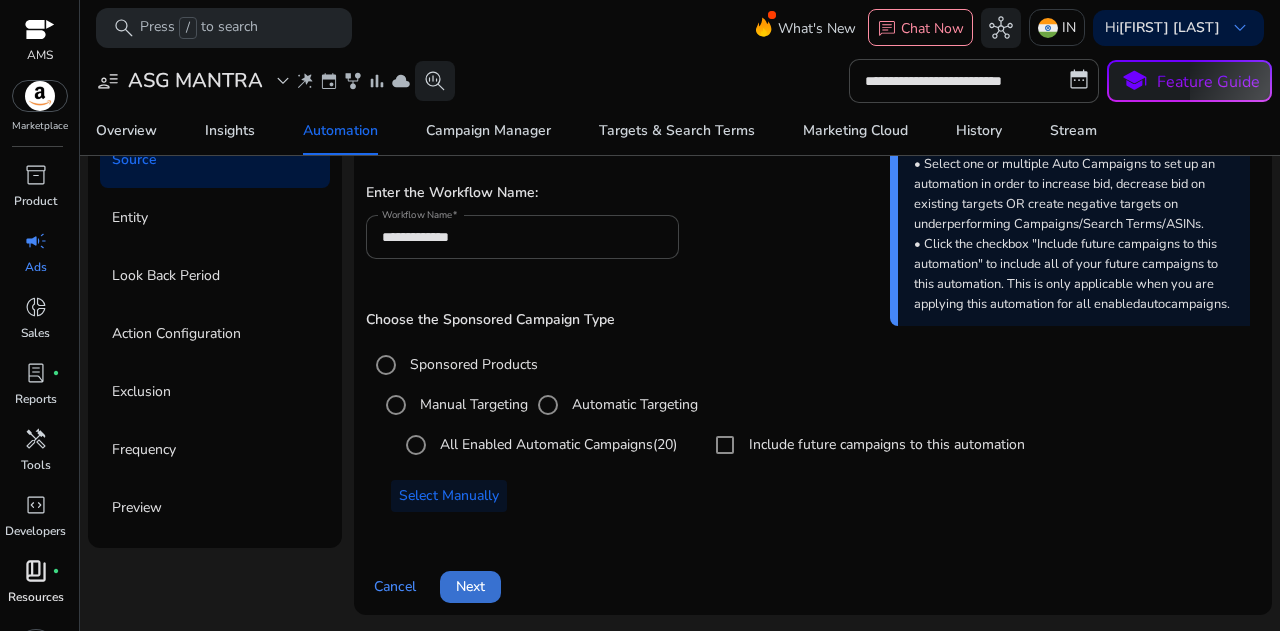 click at bounding box center [470, 587] 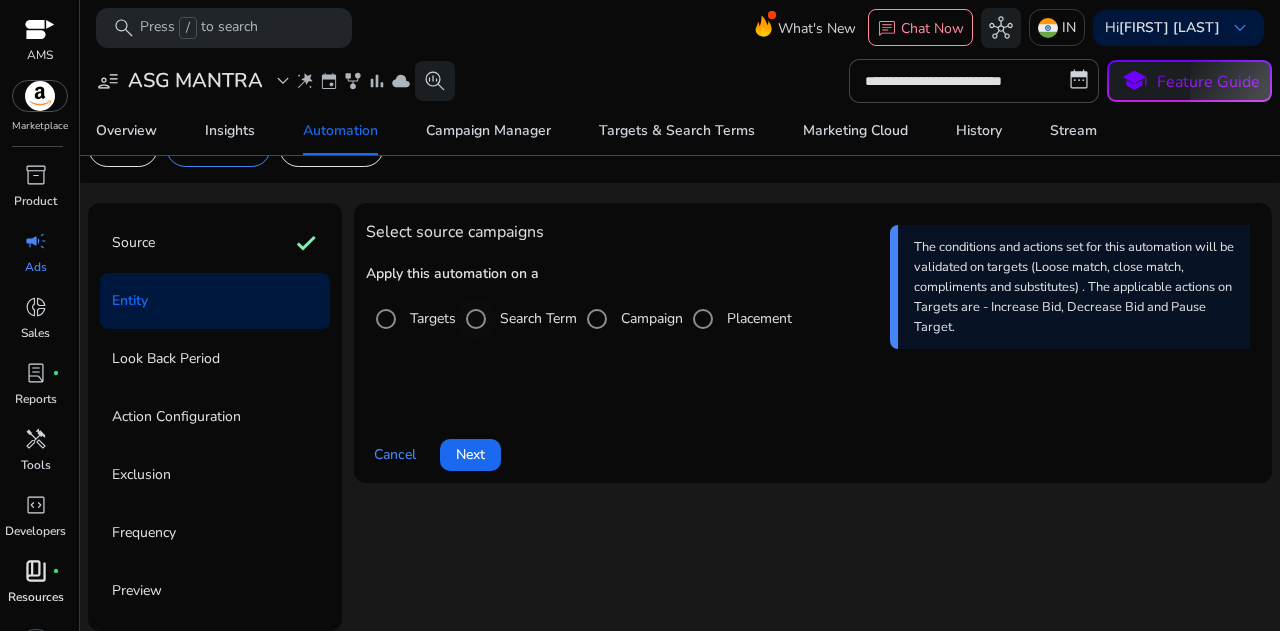 click on "Search Term" at bounding box center (536, 318) 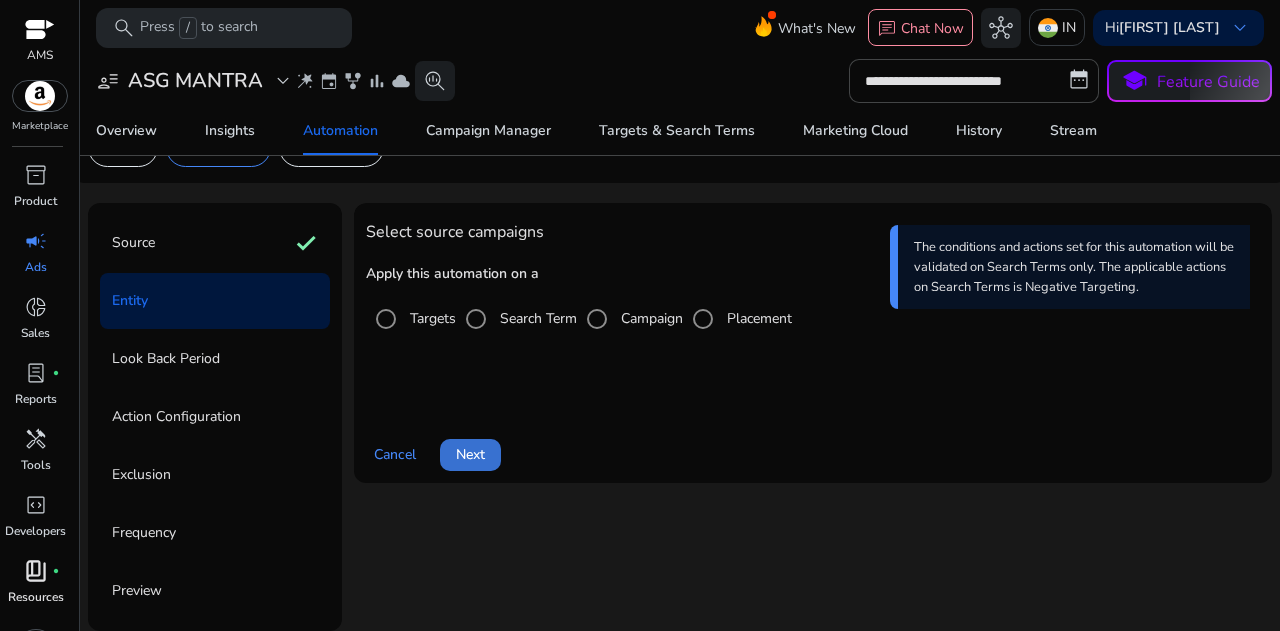 click on "Next" at bounding box center (470, 454) 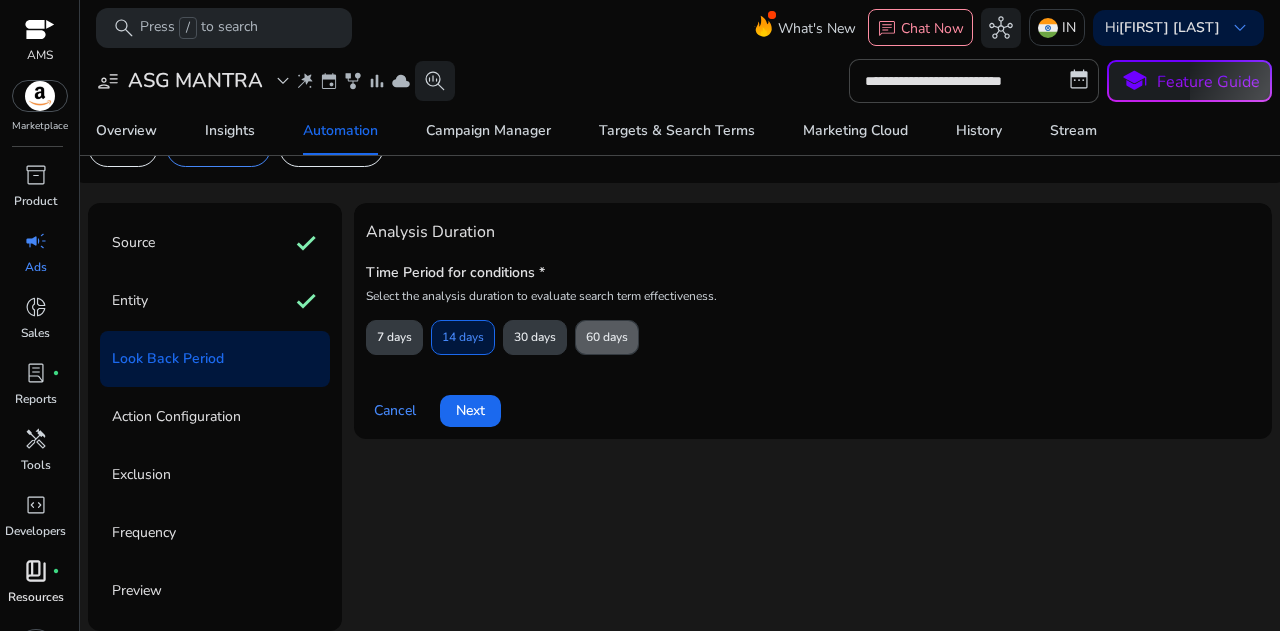click on "60 days" at bounding box center (607, 337) 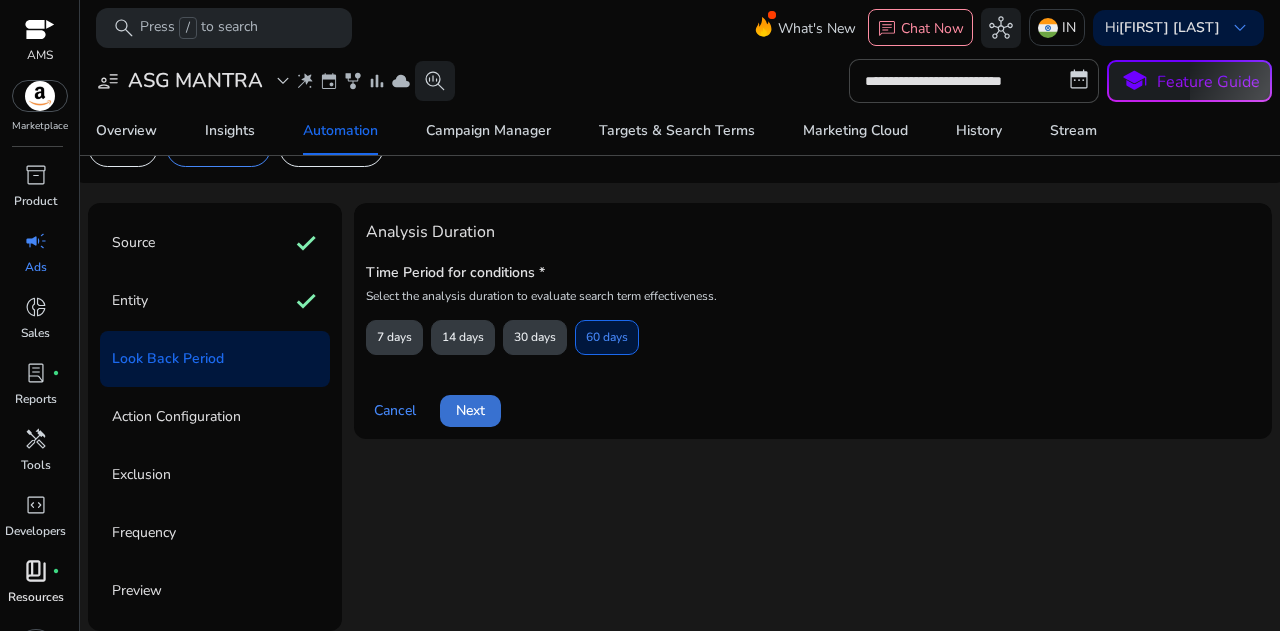 click at bounding box center (470, 411) 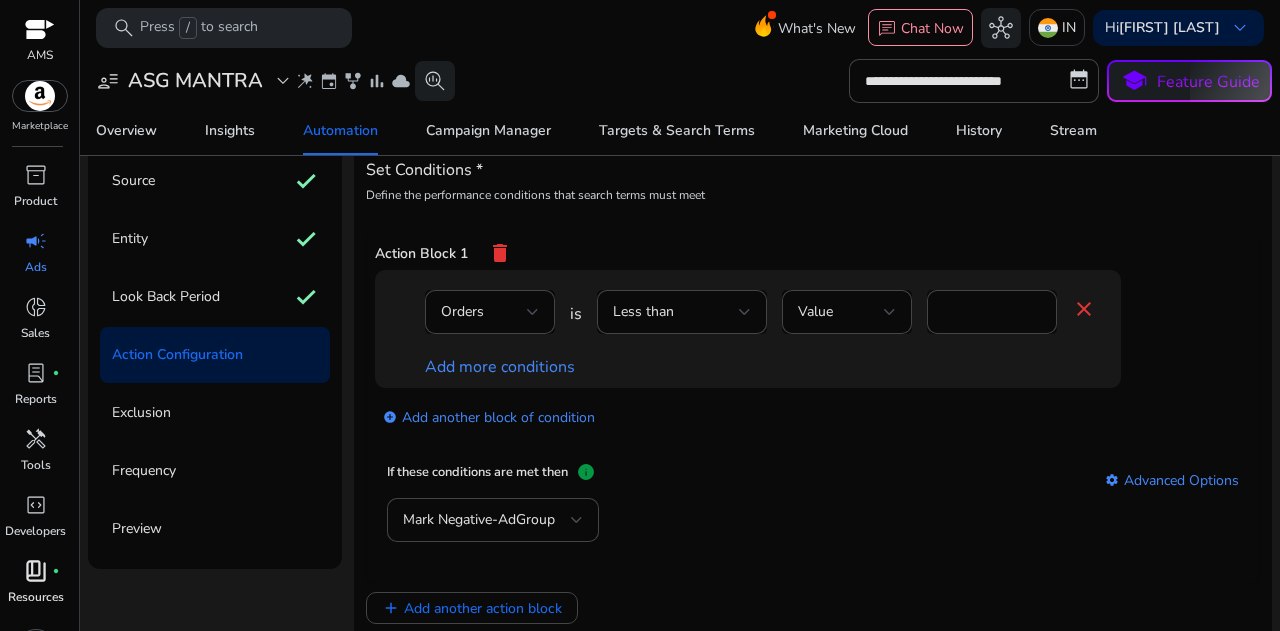 scroll, scrollTop: 154, scrollLeft: 0, axis: vertical 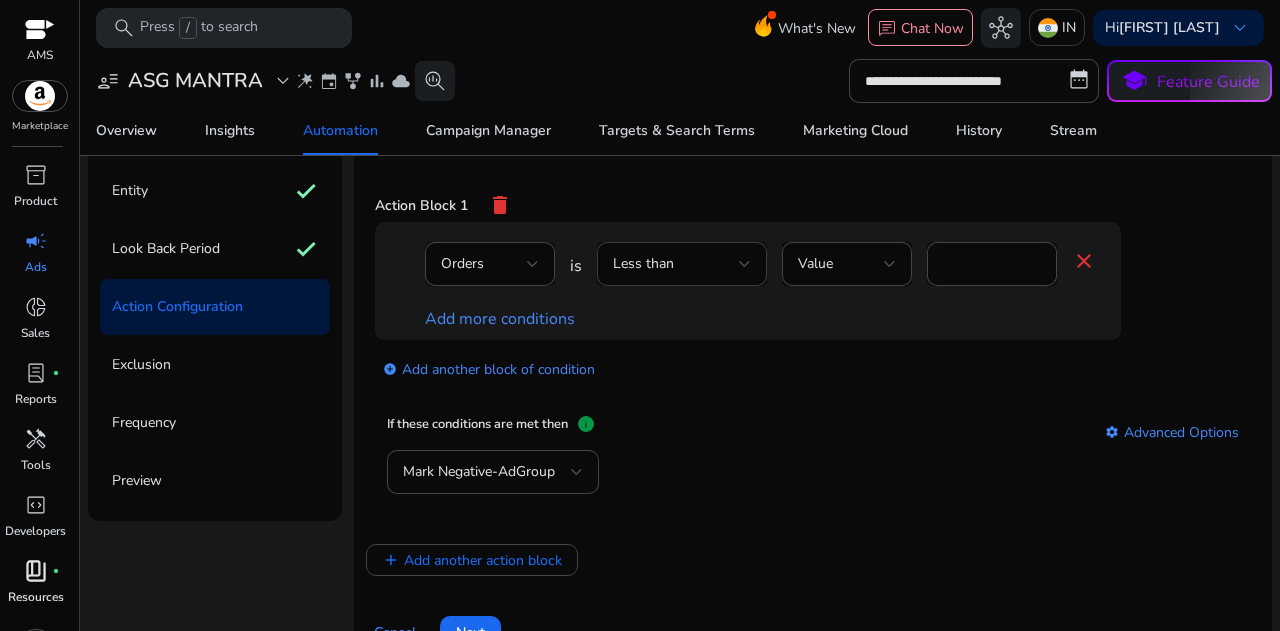 click on "Less than" at bounding box center (682, 264) 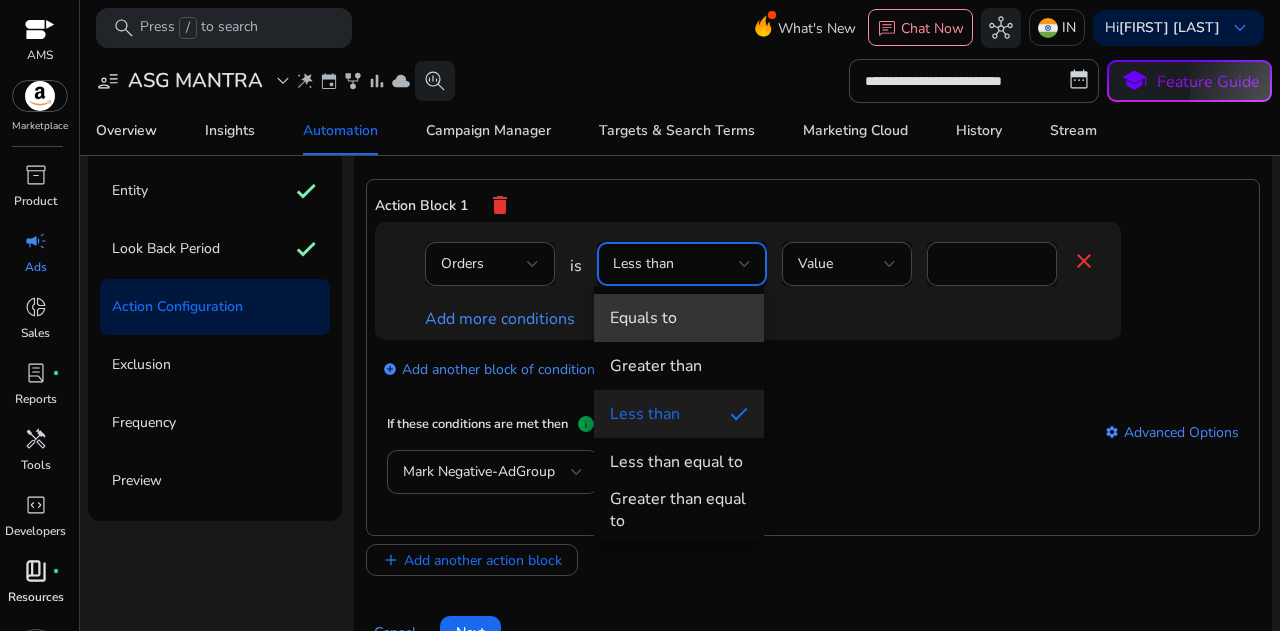 click on "Equals to" at bounding box center [679, 318] 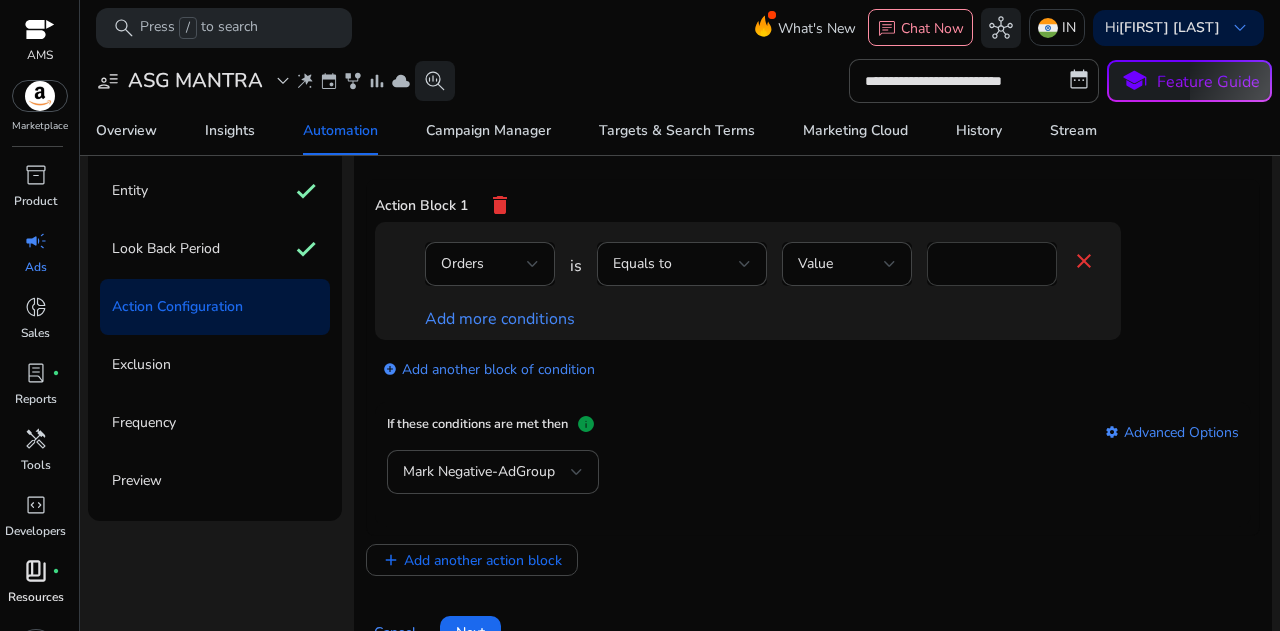 drag, startPoint x: 987, startPoint y: 277, endPoint x: 977, endPoint y: 269, distance: 12.806249 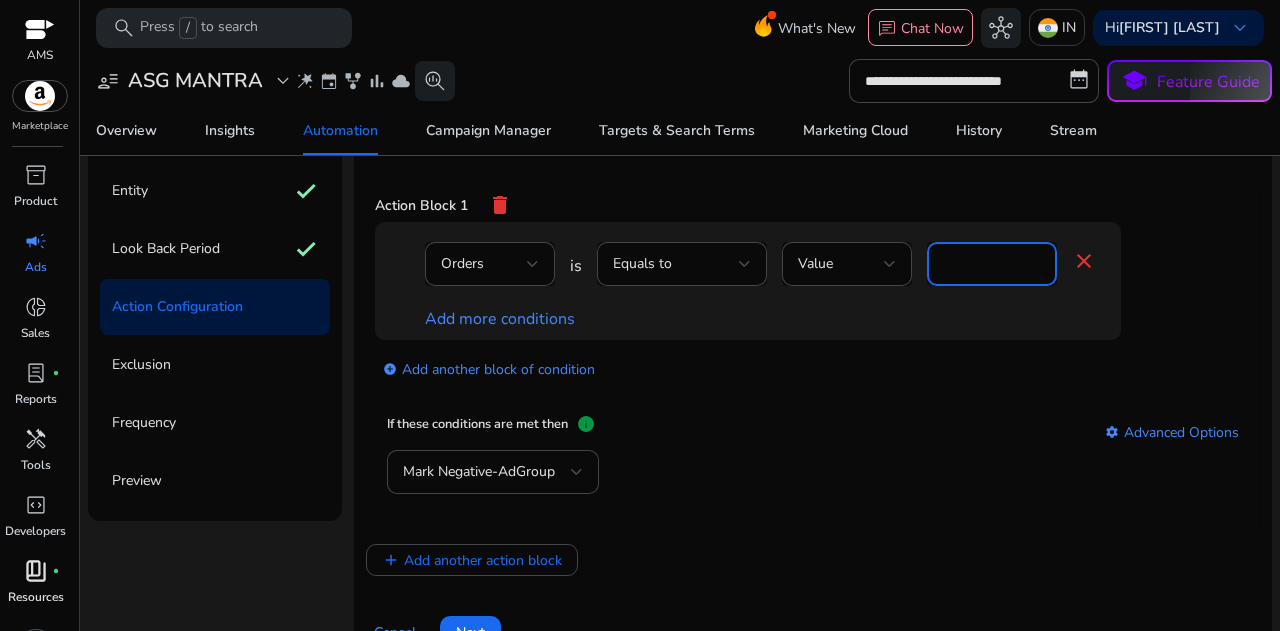 click on "*" at bounding box center (992, 264) 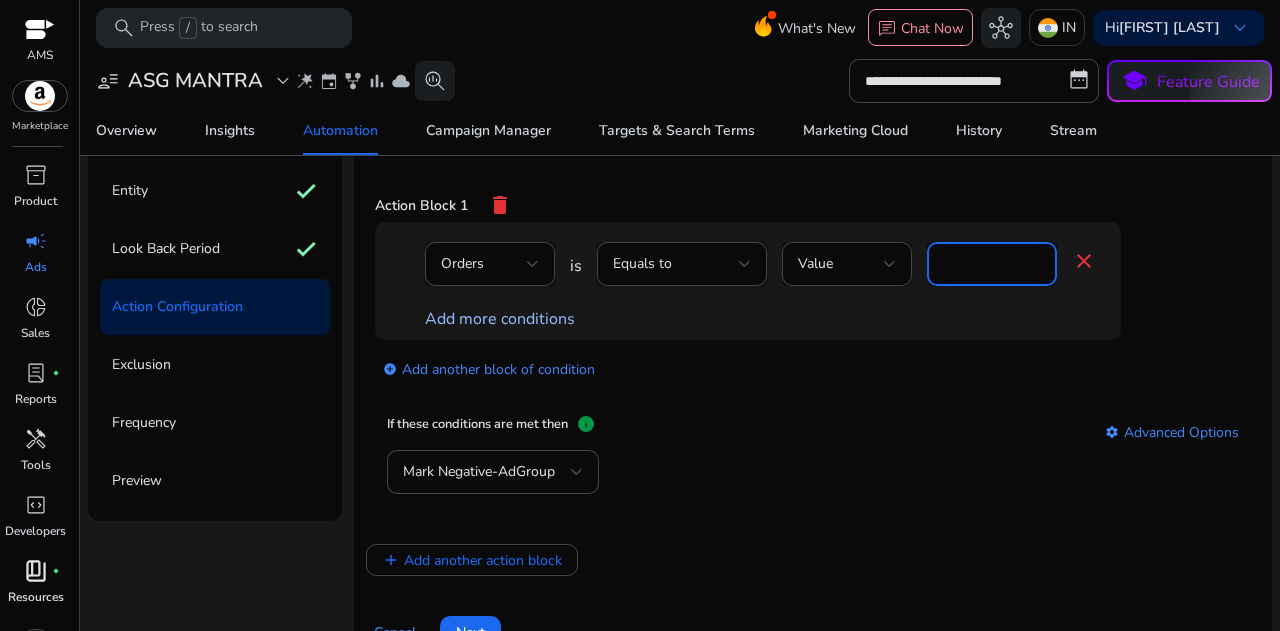 type on "*" 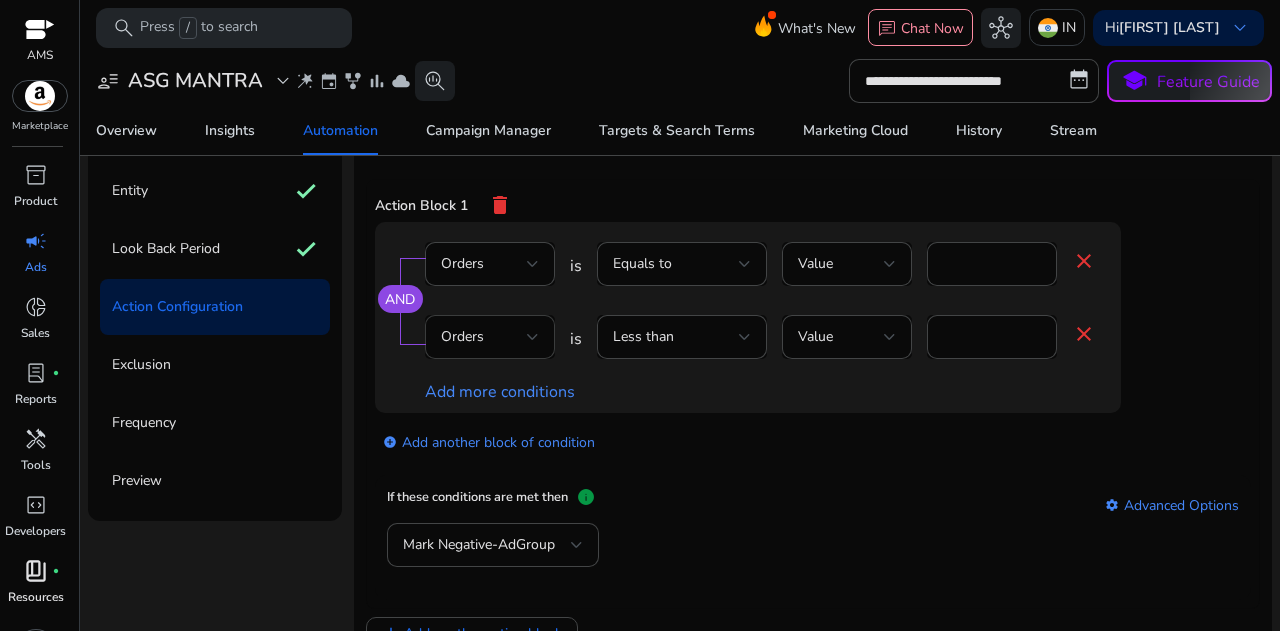 click on "Orders" at bounding box center [490, 337] 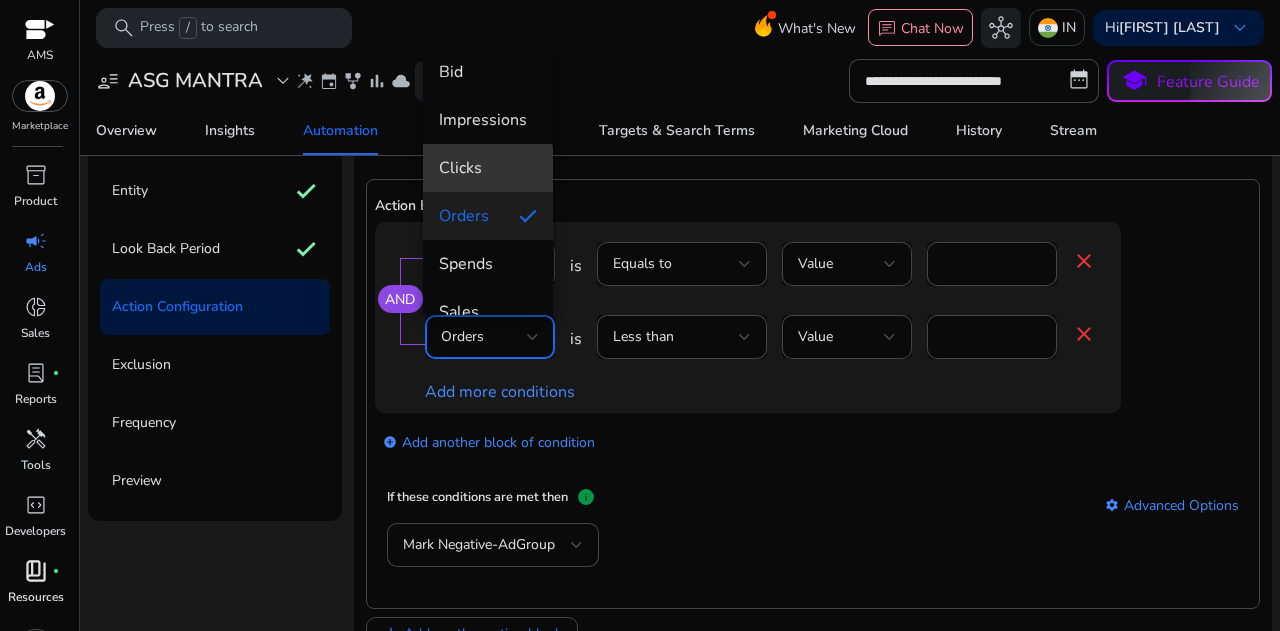 click on "Clicks" at bounding box center (488, 168) 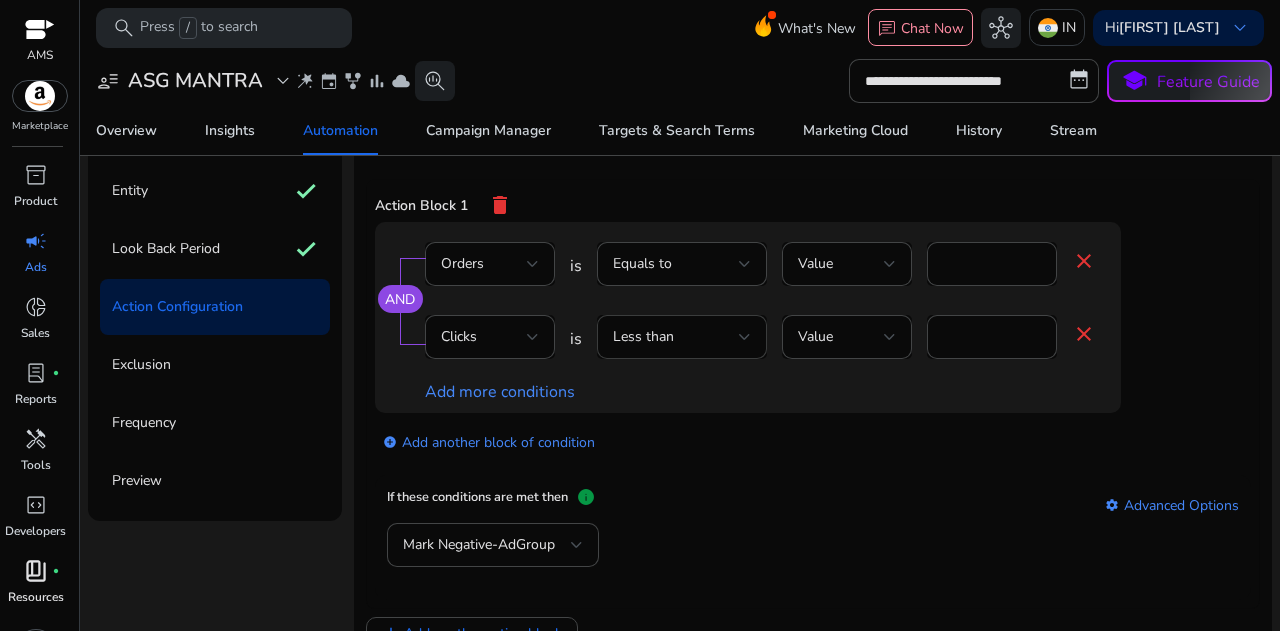 click on "Less than" at bounding box center (682, 337) 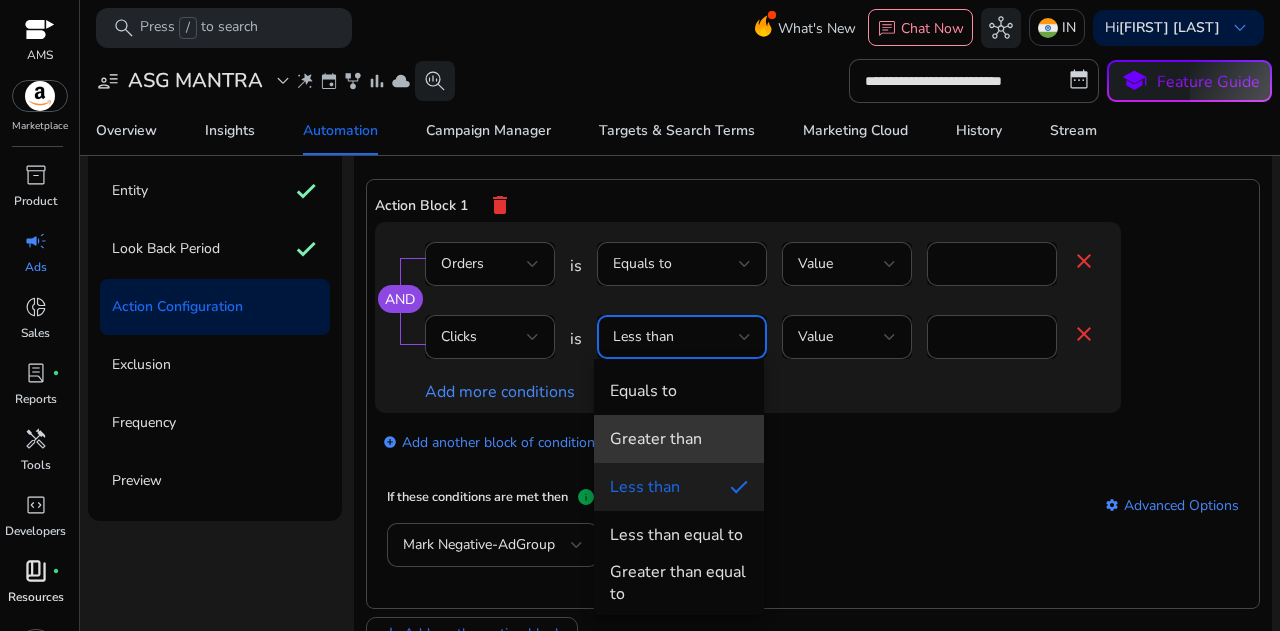 click on "Greater than" at bounding box center (656, 439) 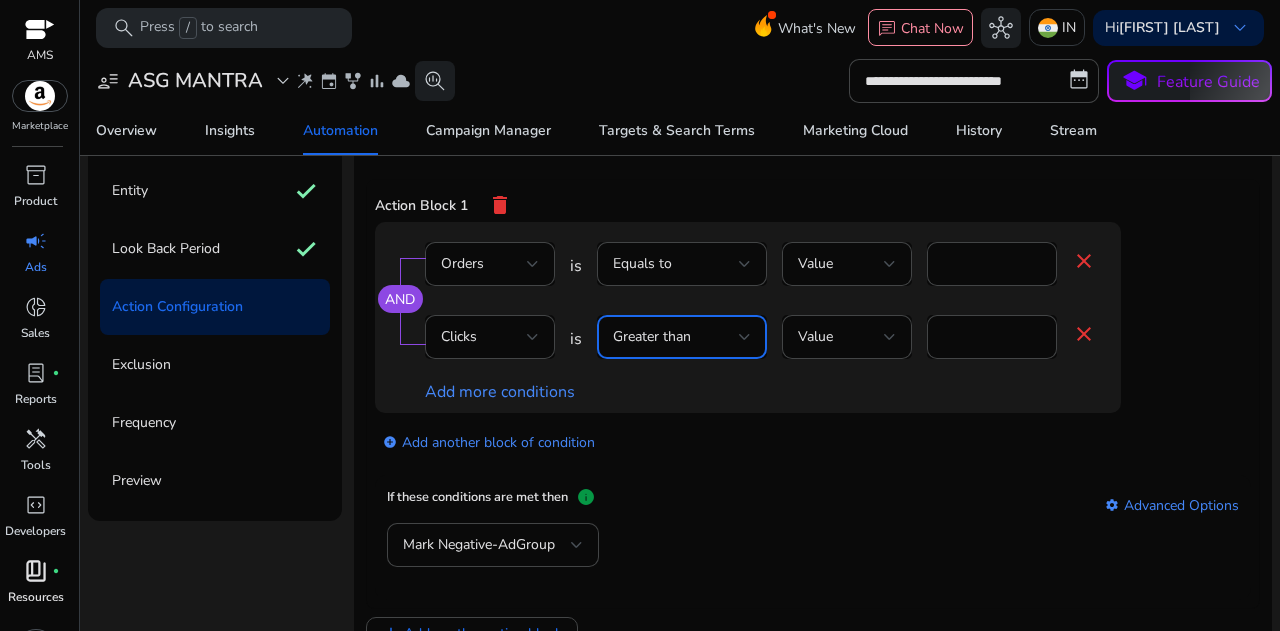 scroll, scrollTop: 26, scrollLeft: 0, axis: vertical 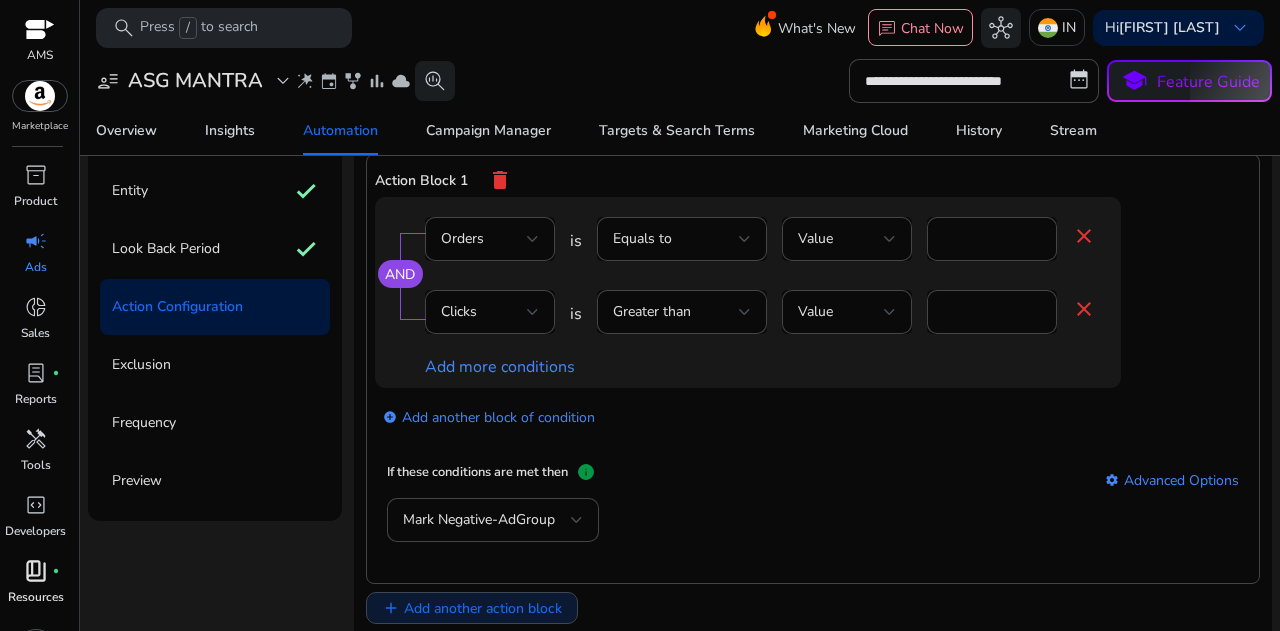 click on "Add another action block" at bounding box center (483, 608) 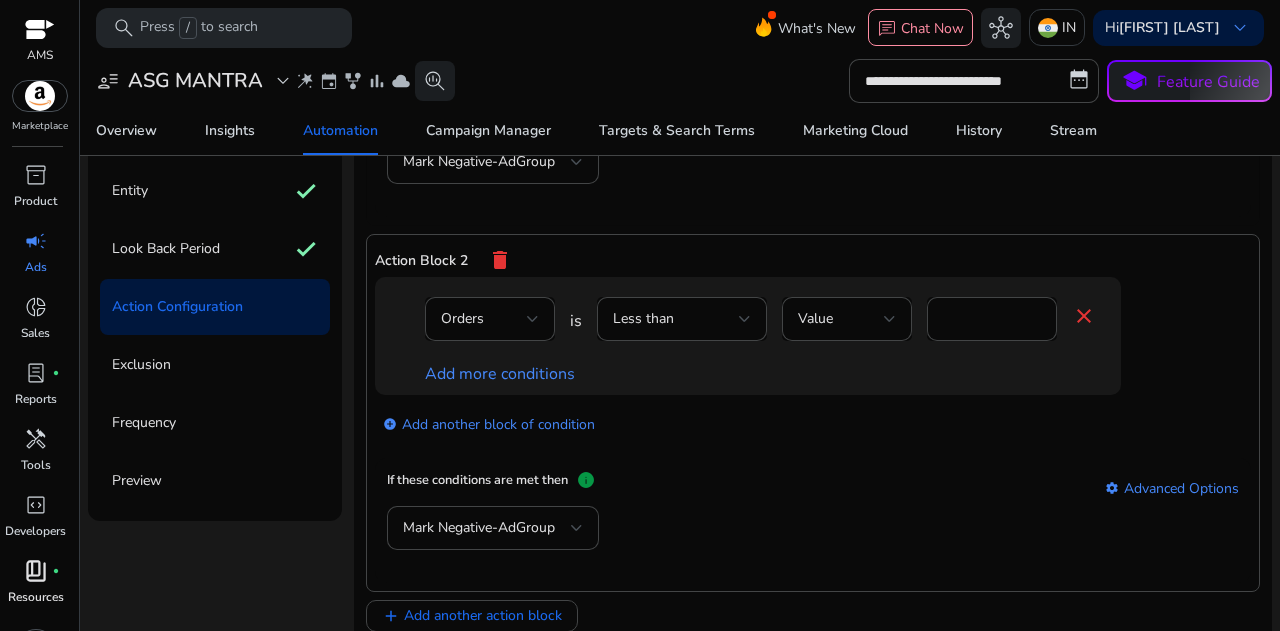 scroll, scrollTop: 391, scrollLeft: 0, axis: vertical 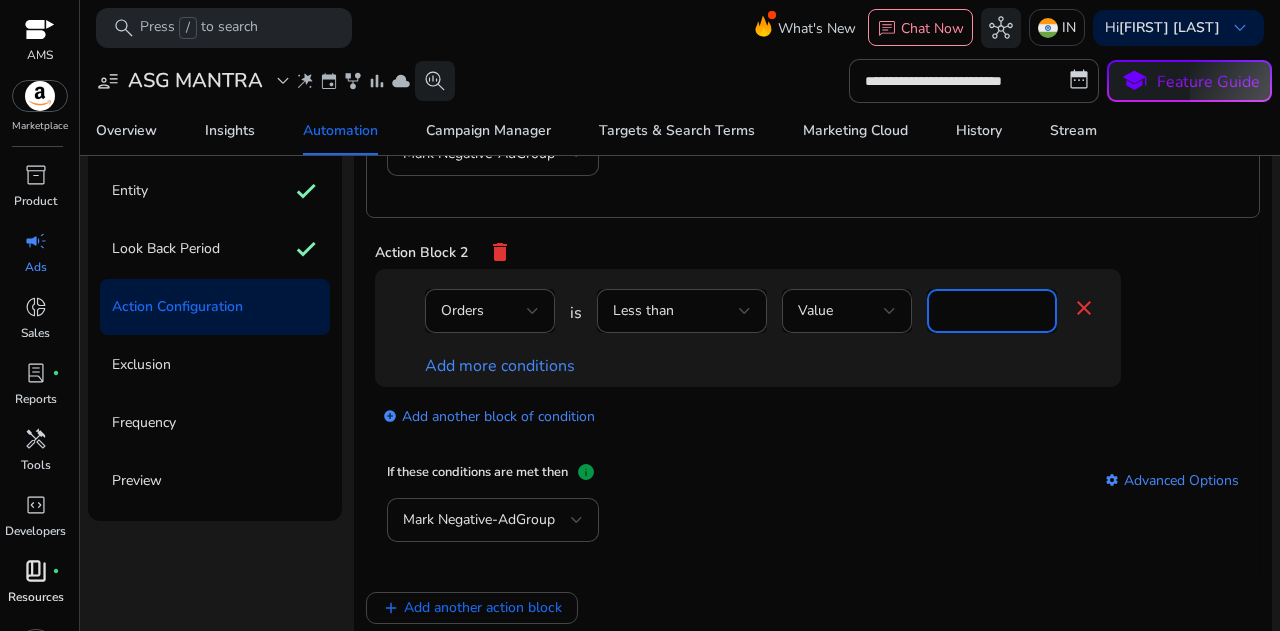 click on "*" at bounding box center (992, 311) 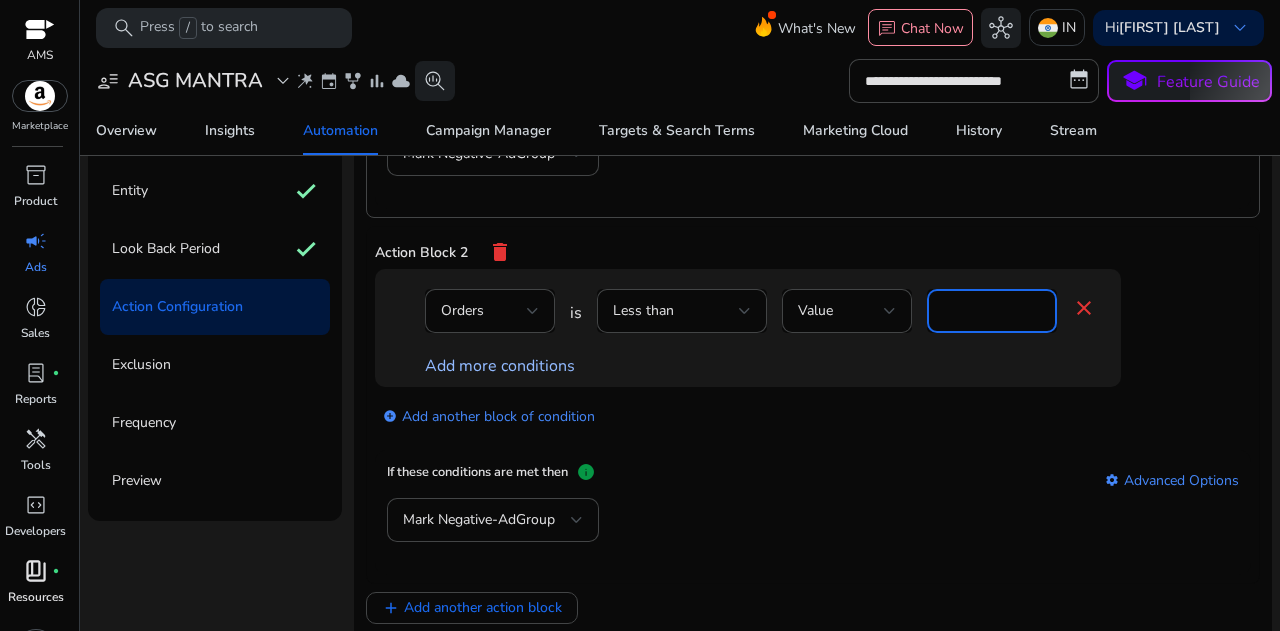 type on "*" 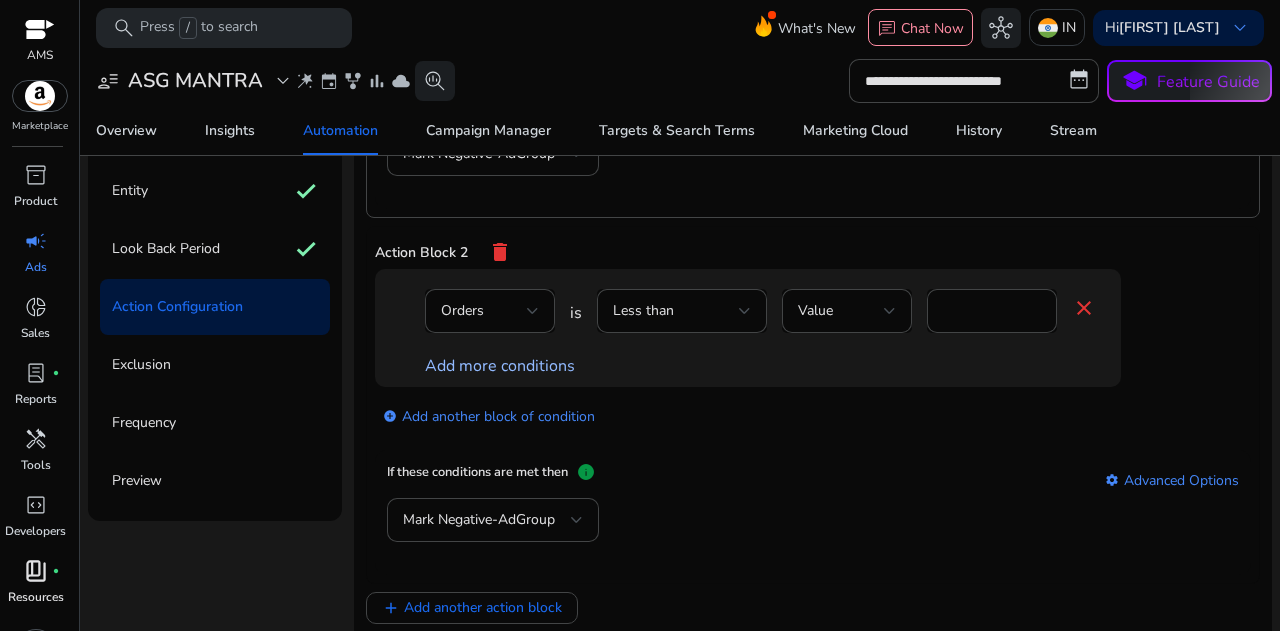 click on "Add more conditions" at bounding box center [500, 366] 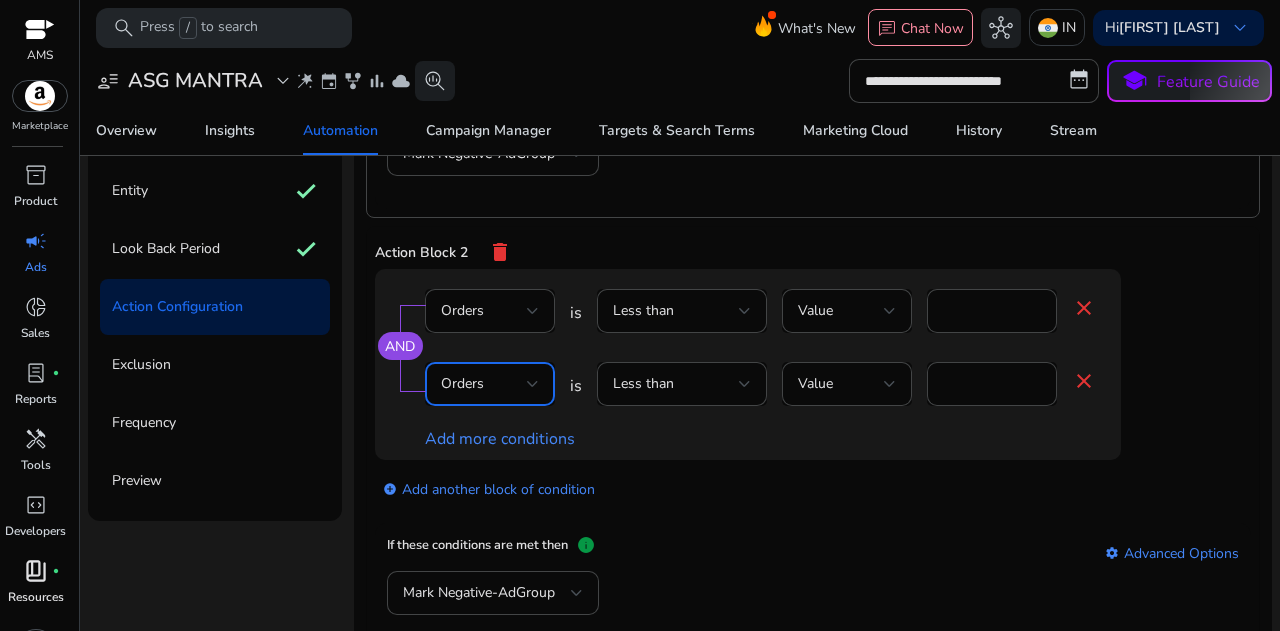 click on "Orders" at bounding box center (484, 384) 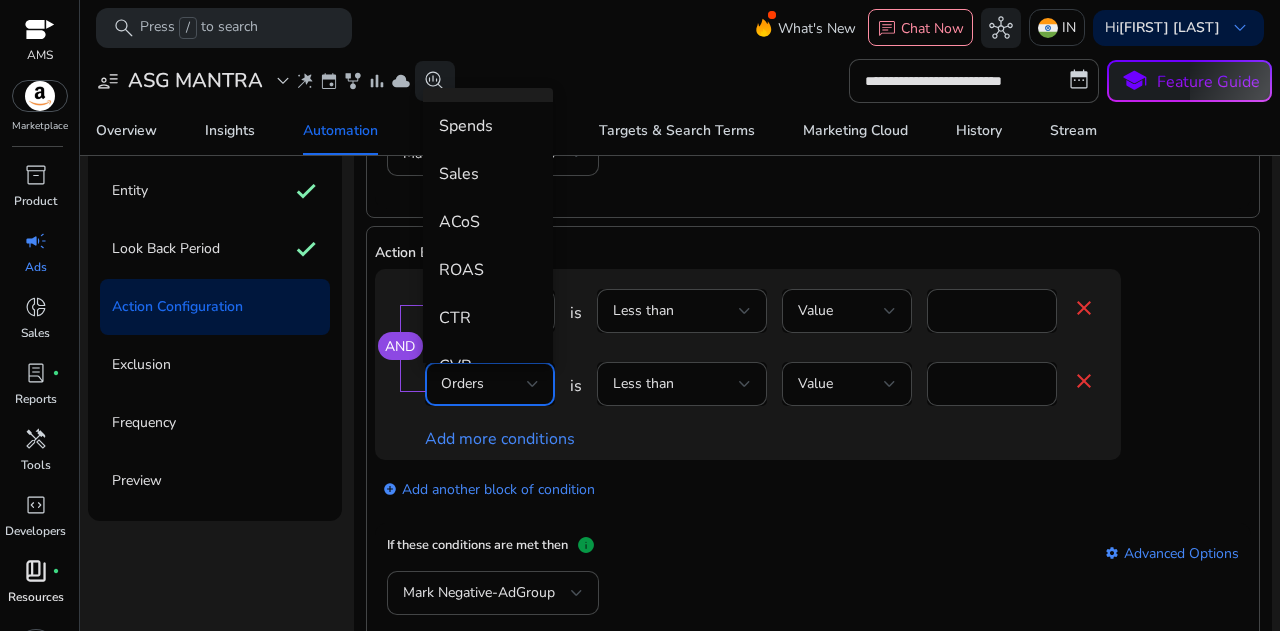 scroll, scrollTop: 187, scrollLeft: 0, axis: vertical 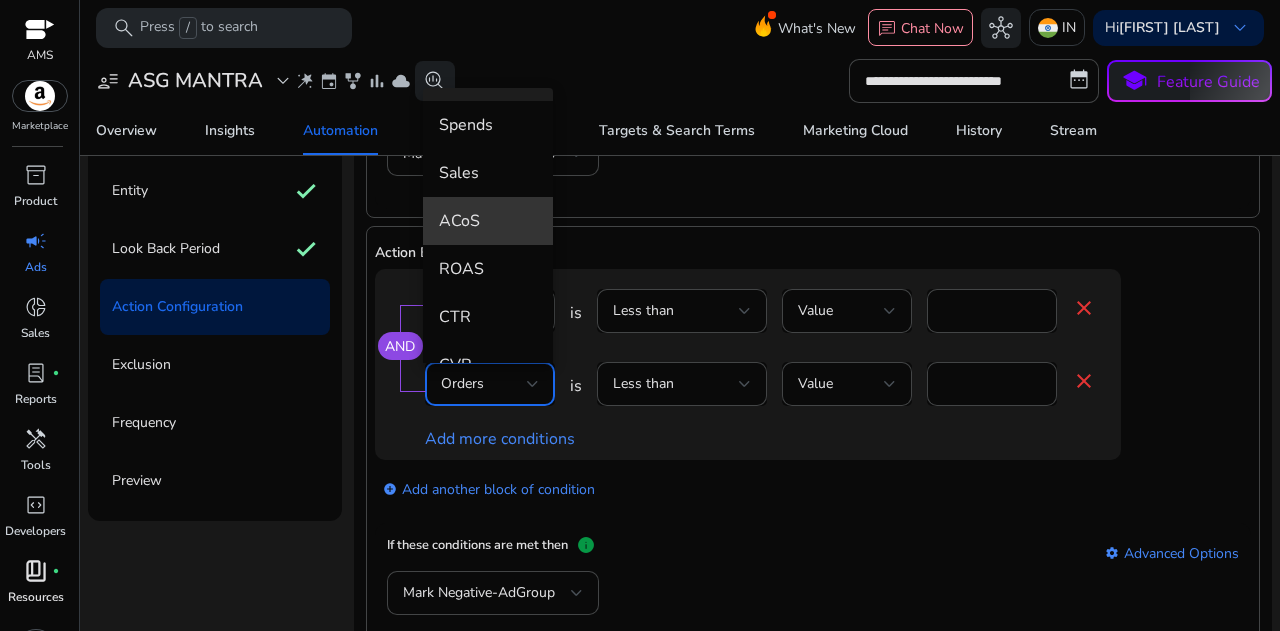 click on "ACoS" at bounding box center [488, 221] 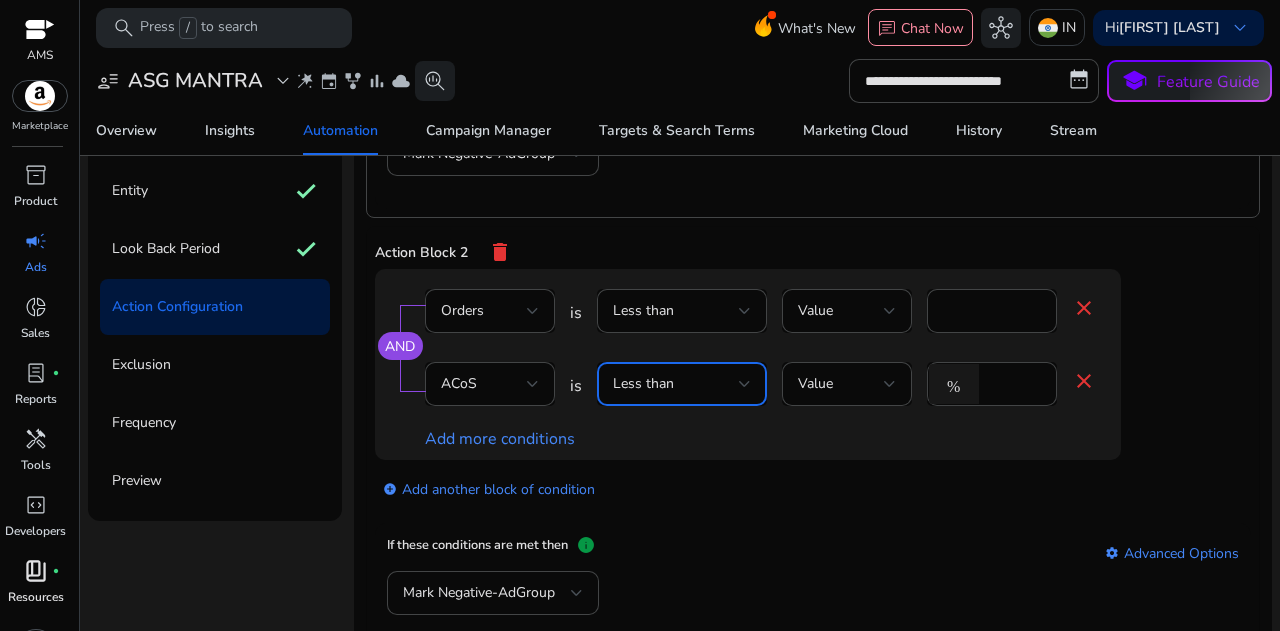 click on "Less than" at bounding box center [676, 384] 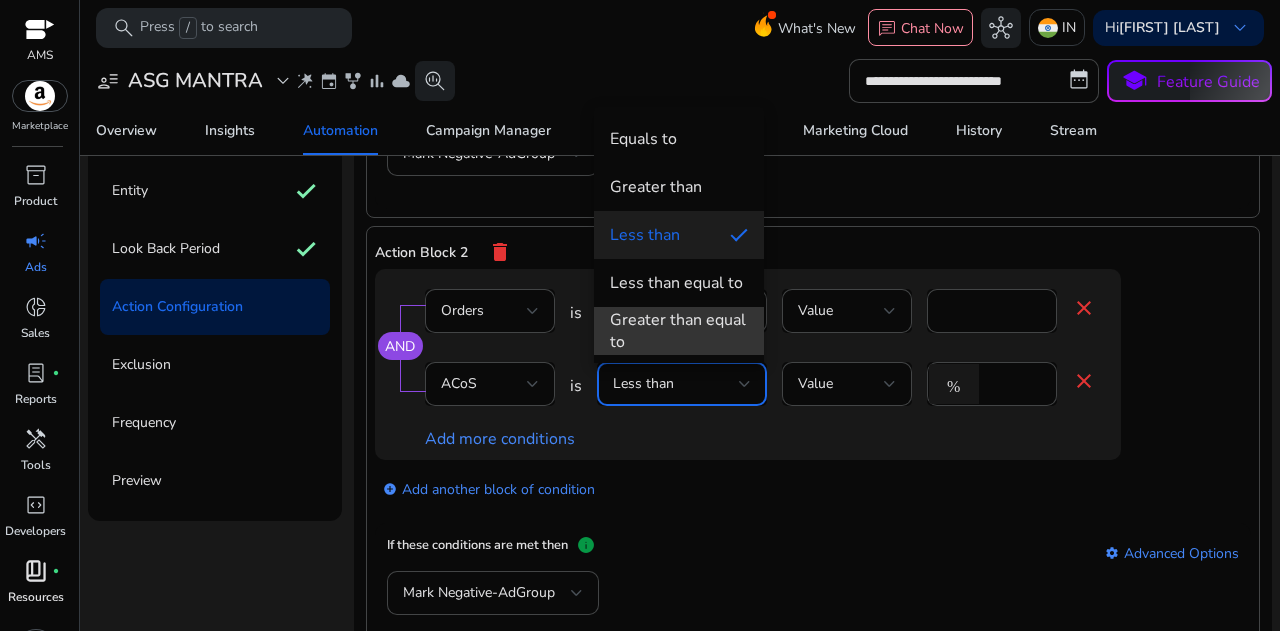 click on "Greater than equal to" at bounding box center (679, 331) 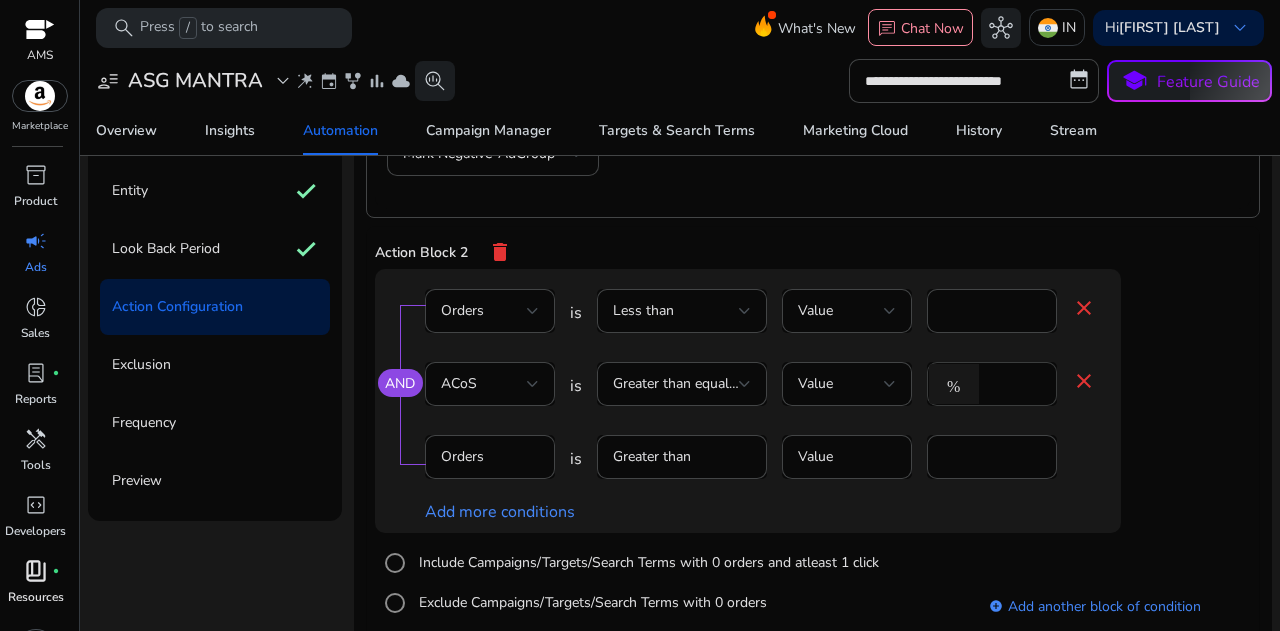 click on "*" at bounding box center [1015, 384] 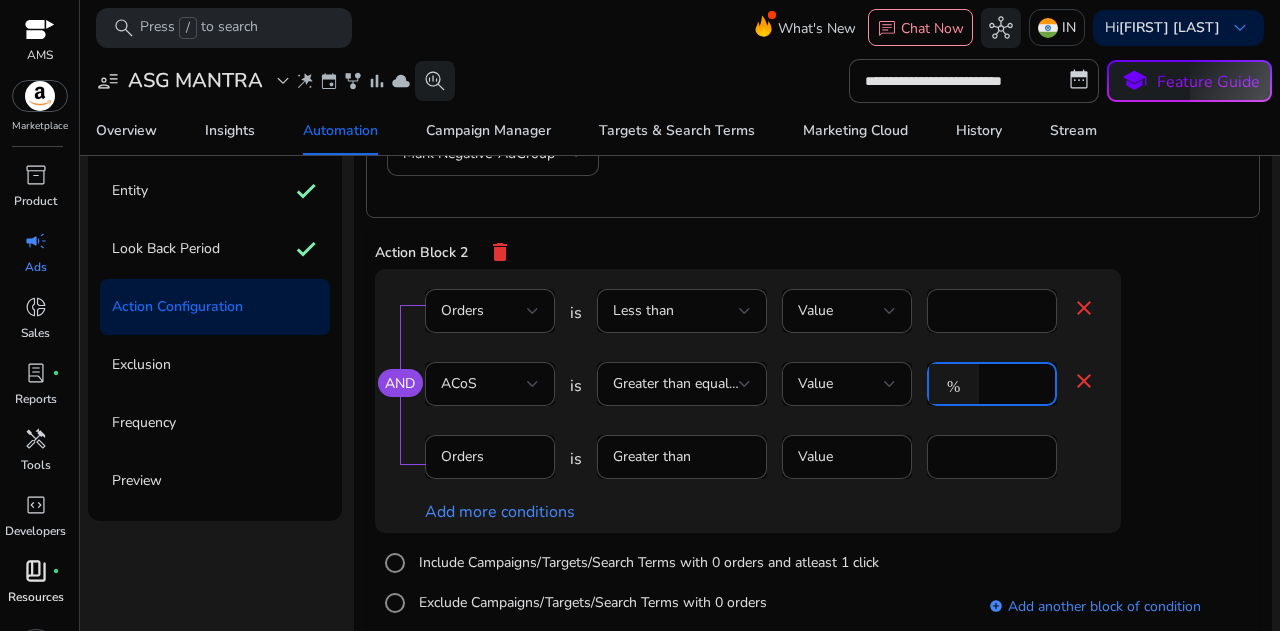 scroll, scrollTop: 582, scrollLeft: 0, axis: vertical 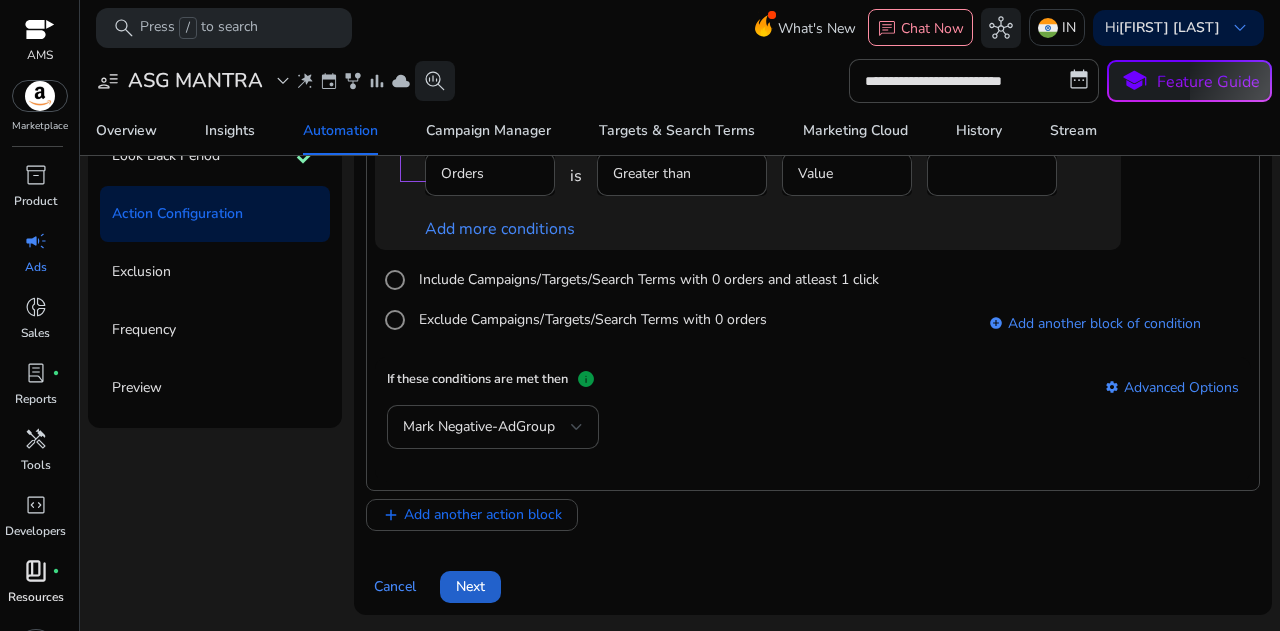 type on "***" 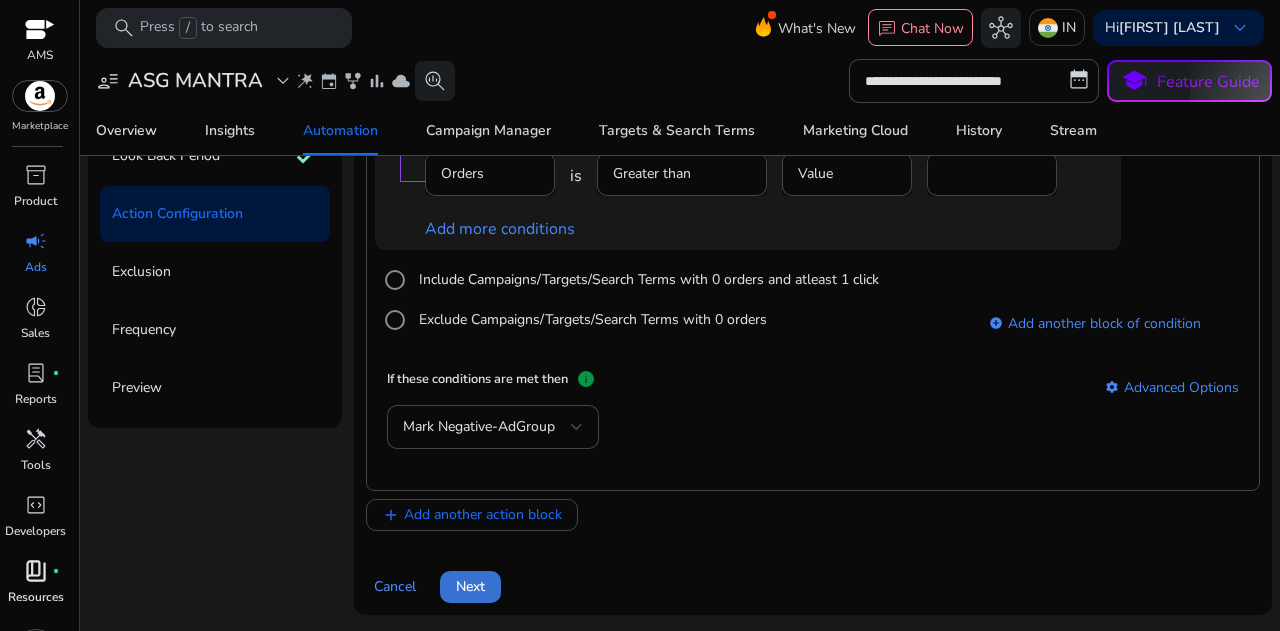 click on "Next" at bounding box center [470, 586] 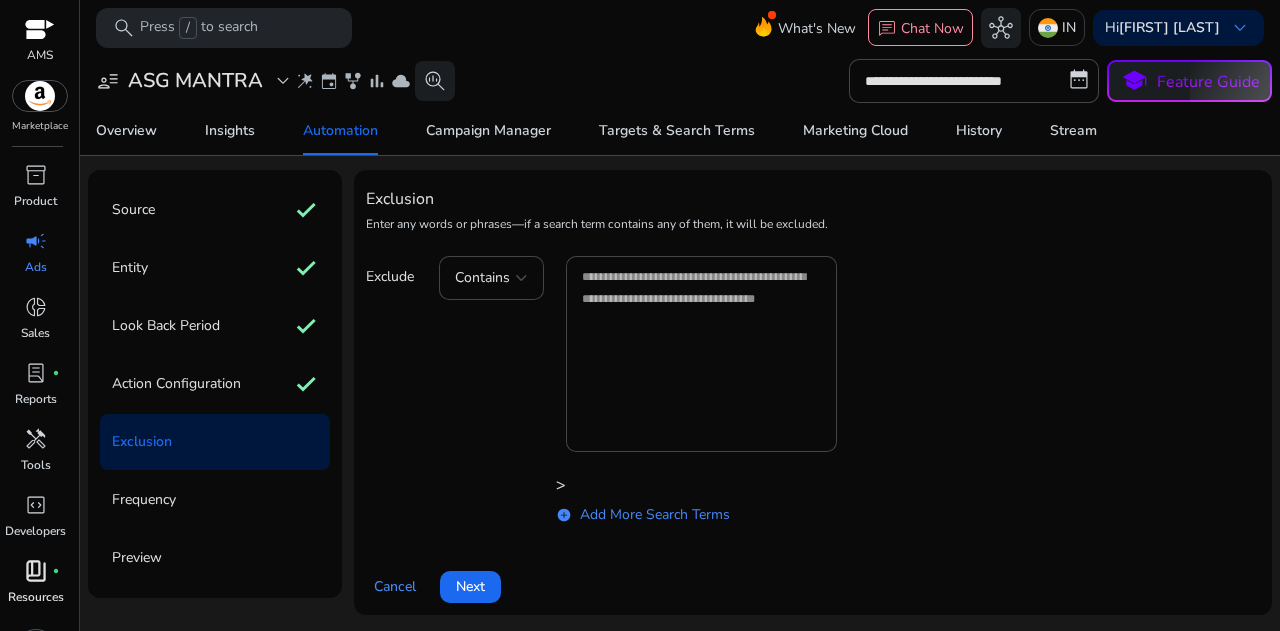 scroll, scrollTop: 0, scrollLeft: 0, axis: both 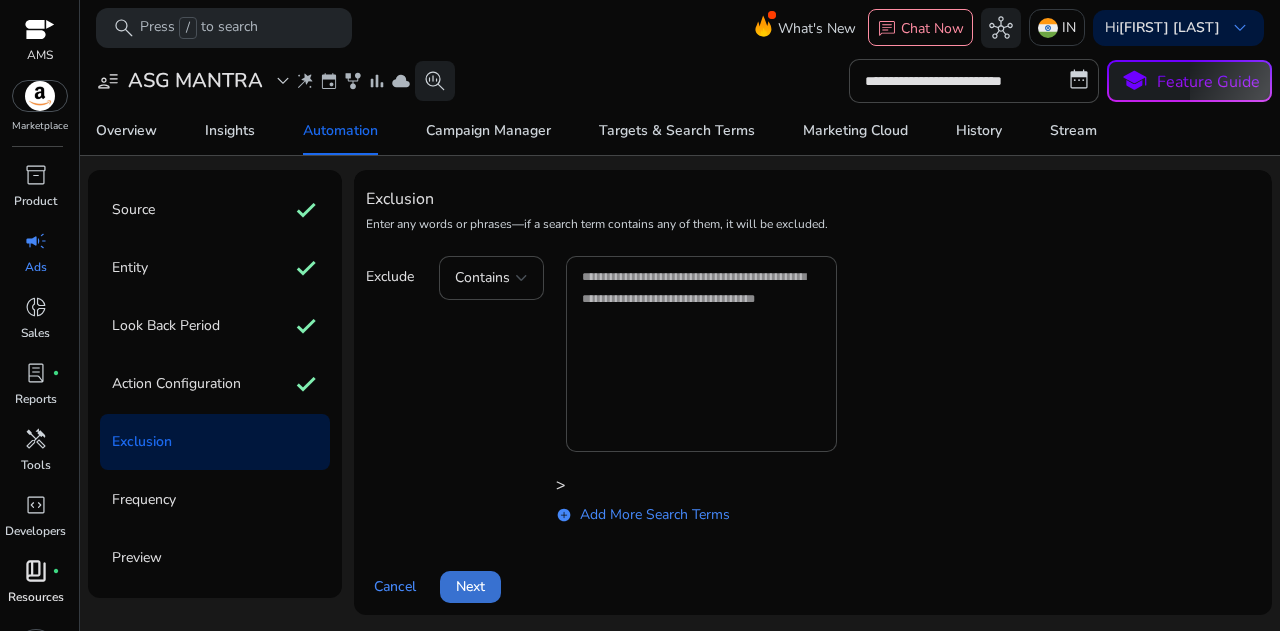 click on "Next" at bounding box center [470, 586] 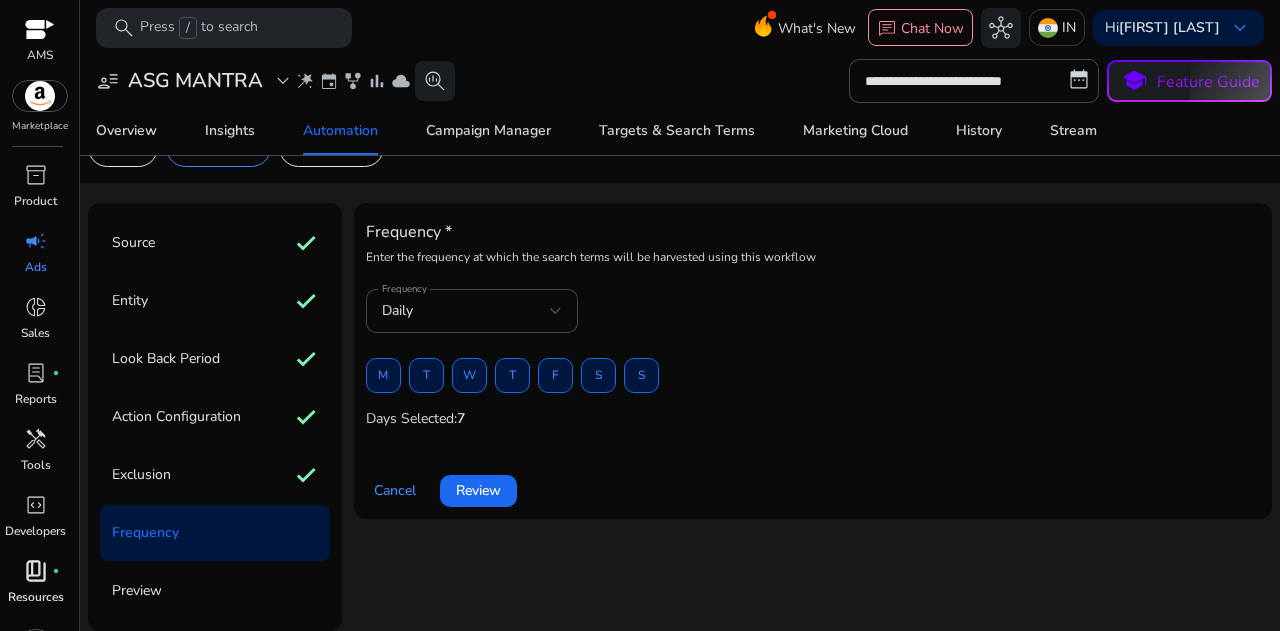 scroll, scrollTop: 44, scrollLeft: 0, axis: vertical 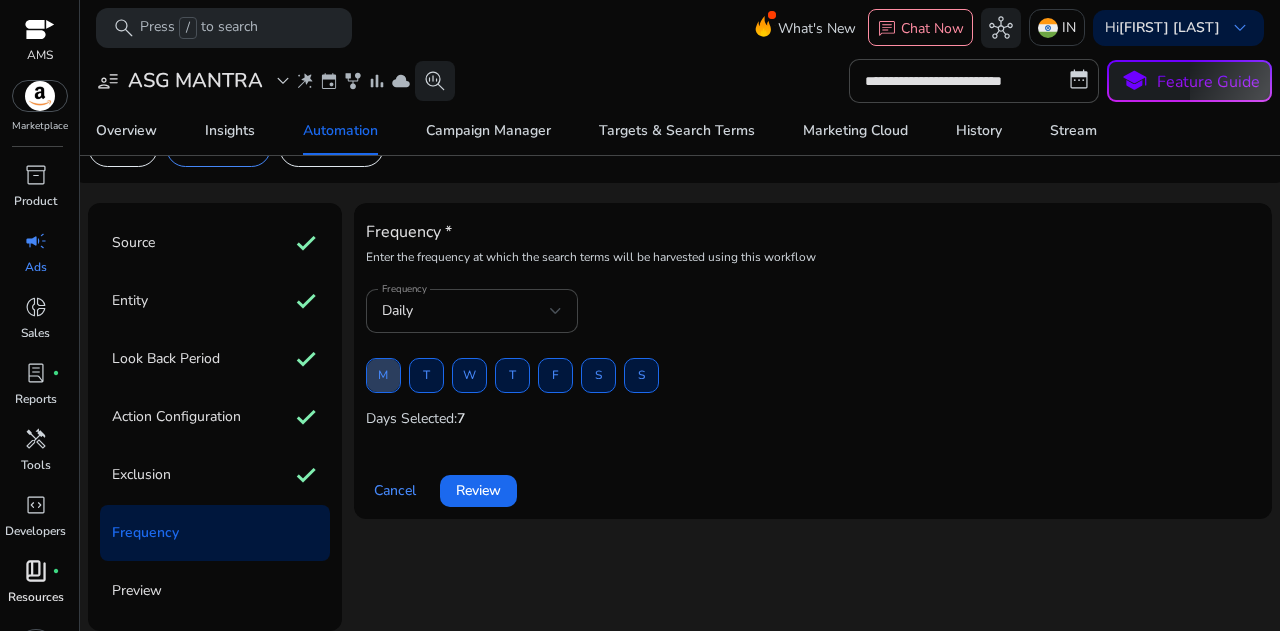 click on "M" at bounding box center (383, 375) 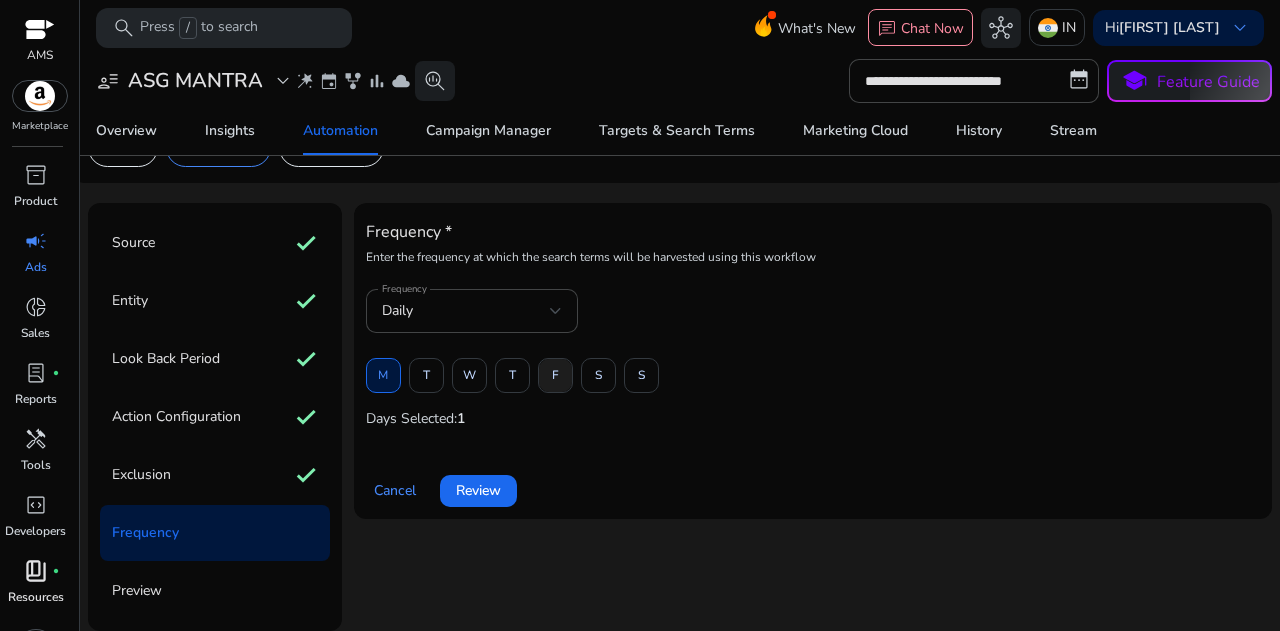click at bounding box center [555, 376] 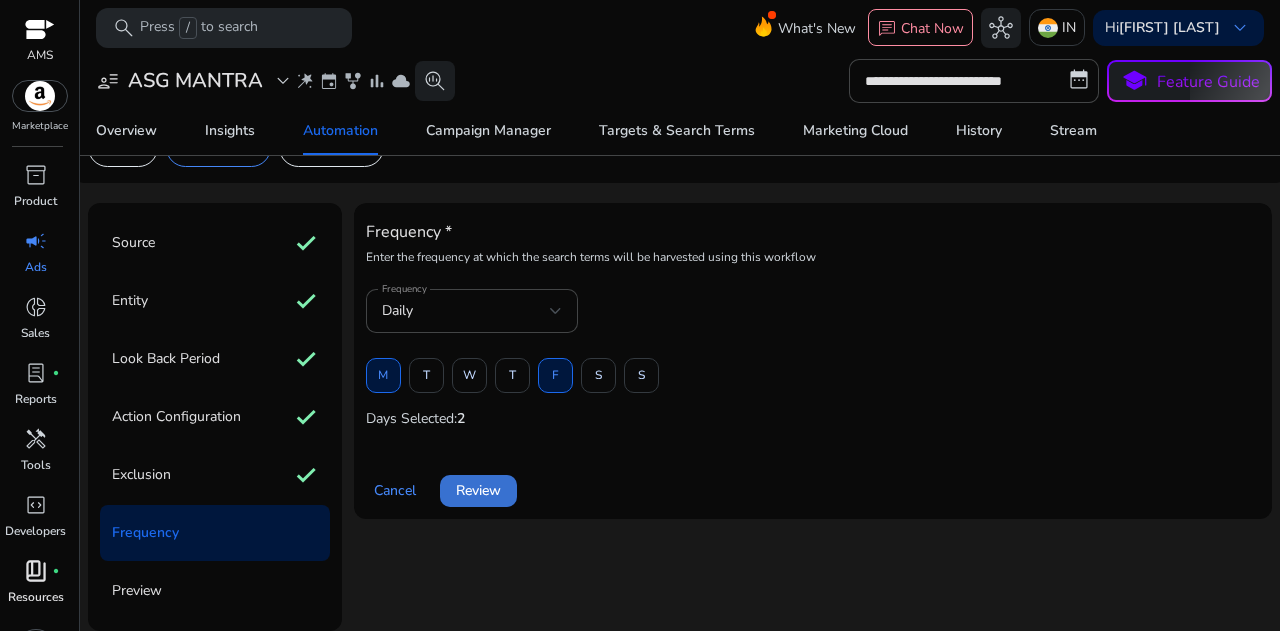 click on "Review" at bounding box center [478, 490] 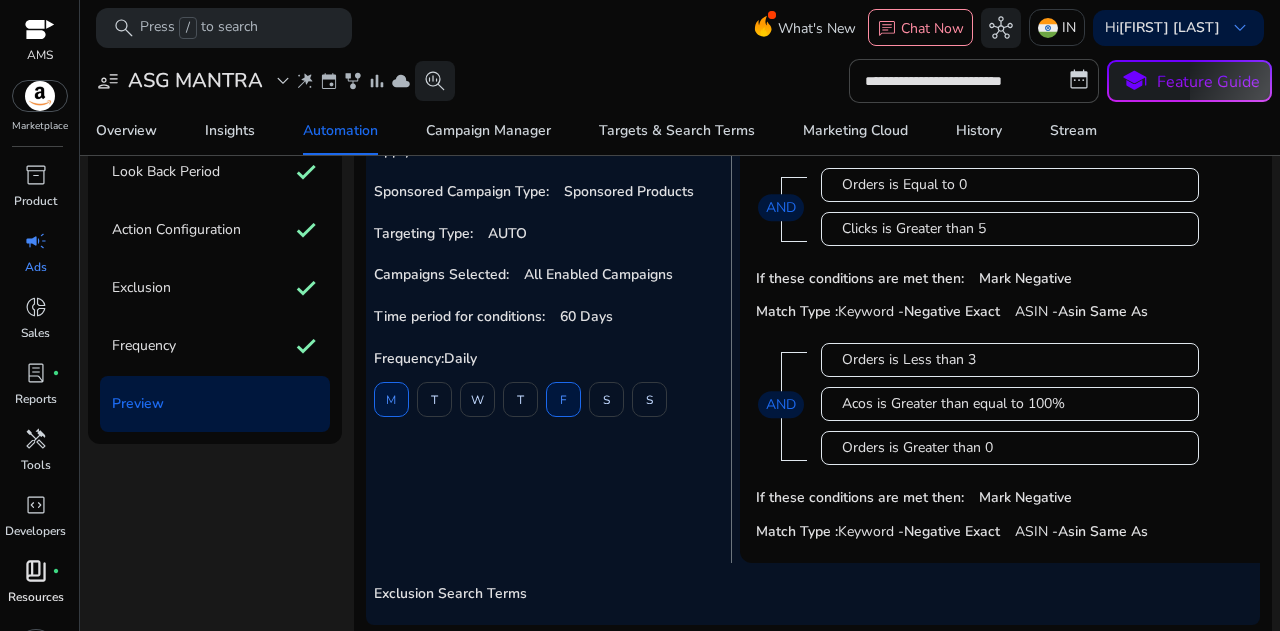 scroll, scrollTop: 247, scrollLeft: 0, axis: vertical 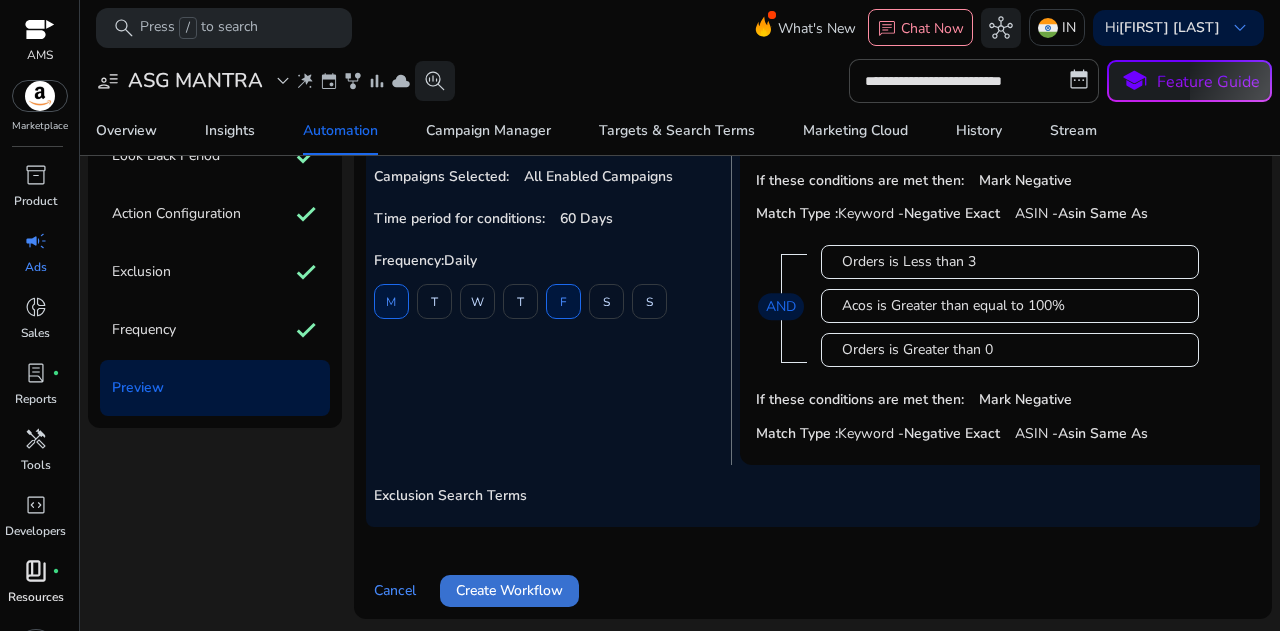 click on "Create Workflow" at bounding box center (509, 590) 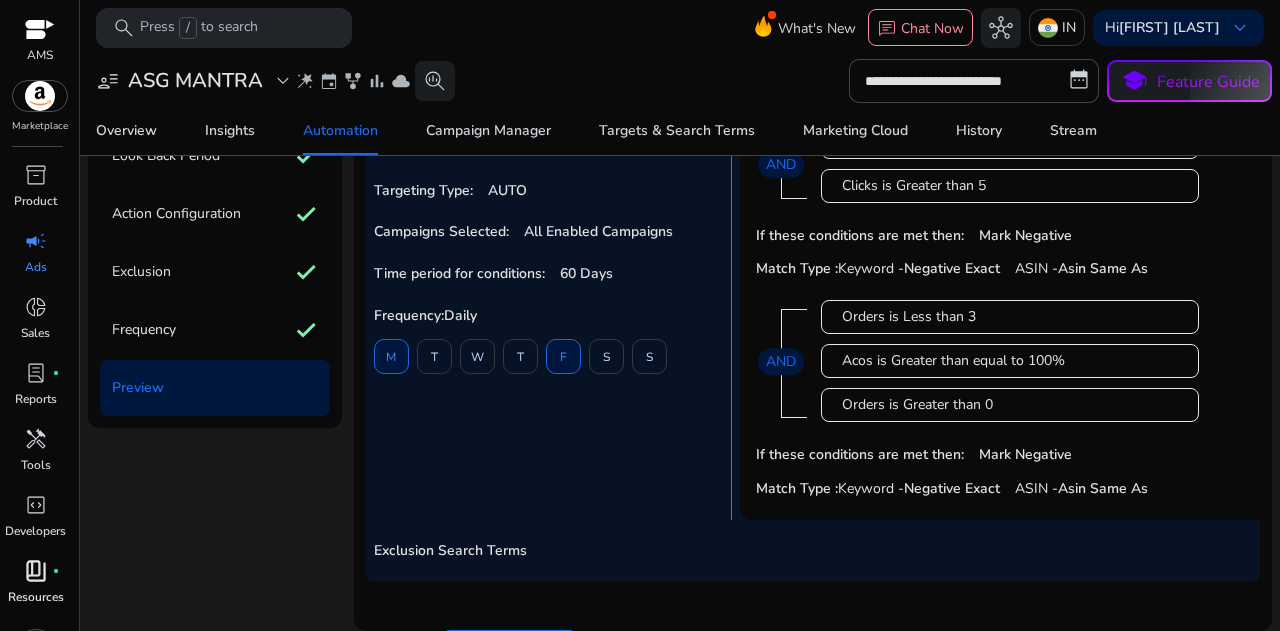 scroll, scrollTop: 0, scrollLeft: 0, axis: both 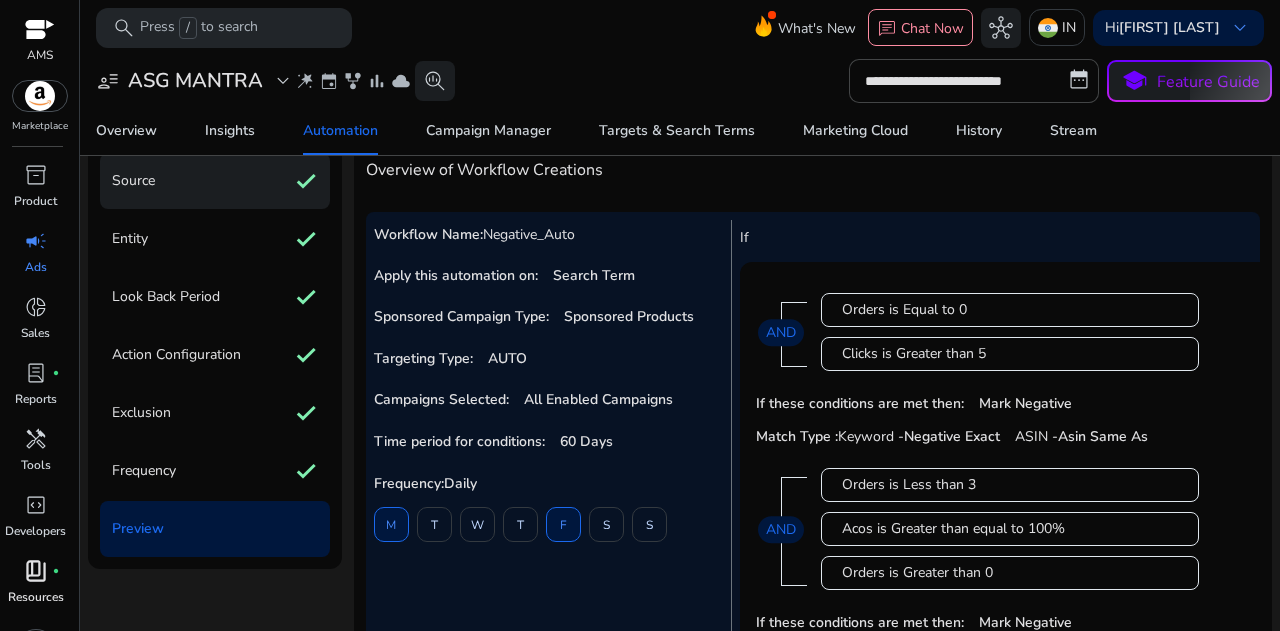 click on "Source check" 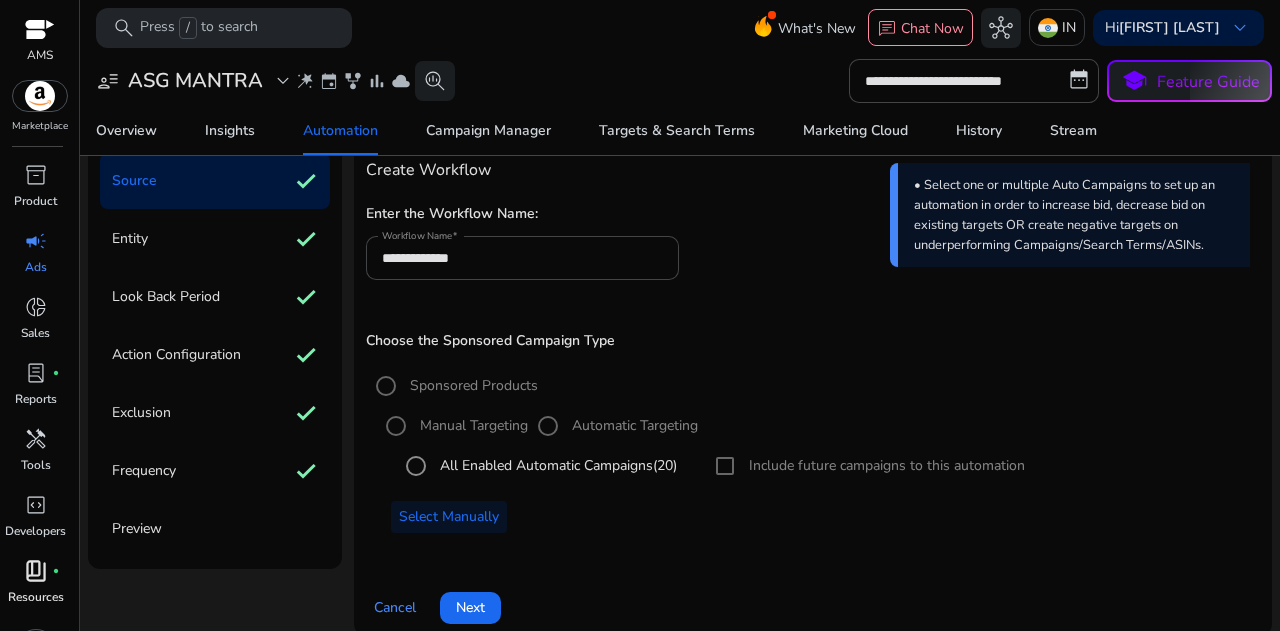 scroll, scrollTop: 127, scrollLeft: 0, axis: vertical 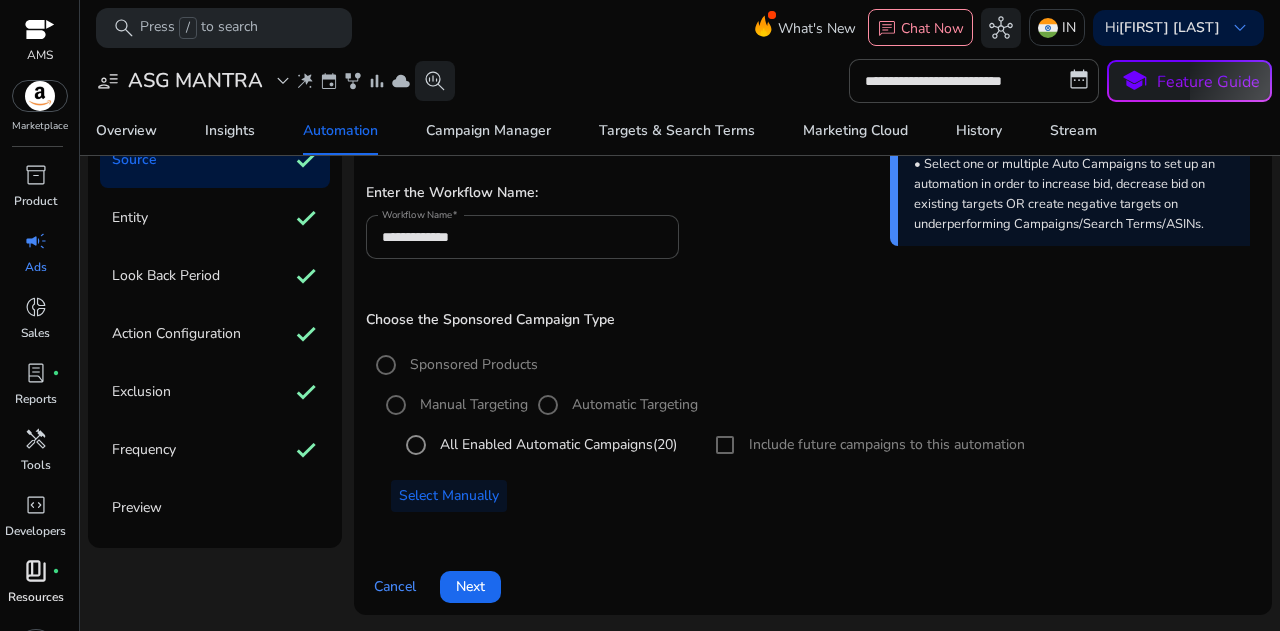 click on "Manual Targeting Automatic Targeting" at bounding box center (537, 404) 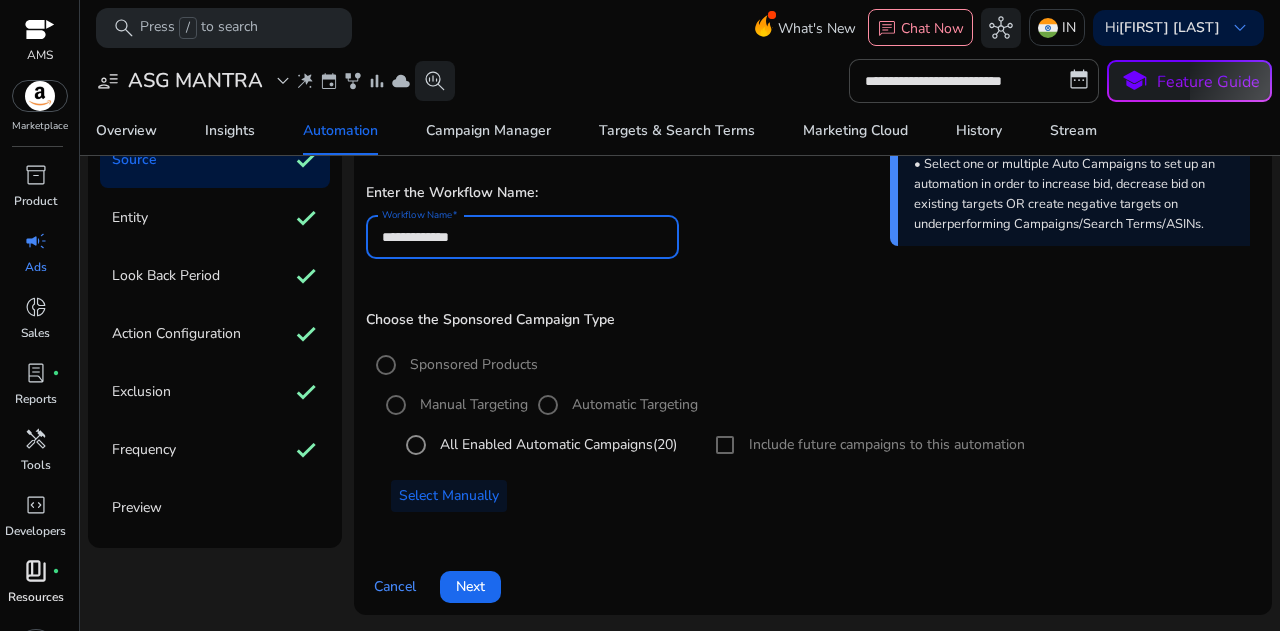click on "**********" at bounding box center (522, 237) 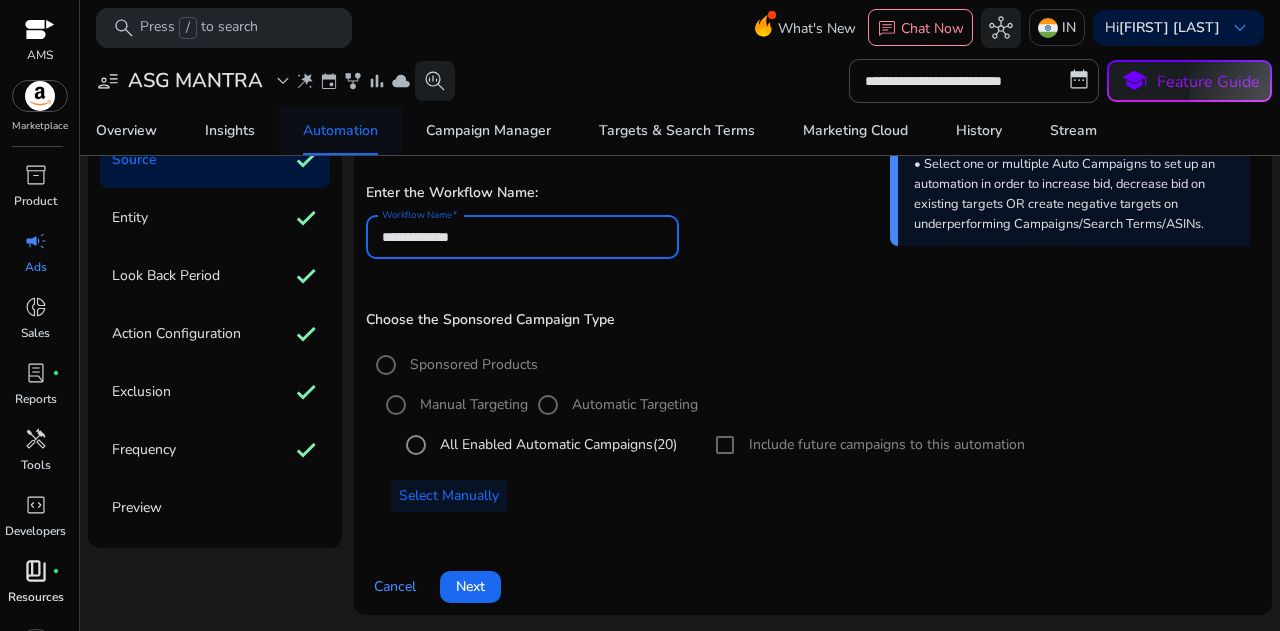 click on "Automation" at bounding box center (340, 131) 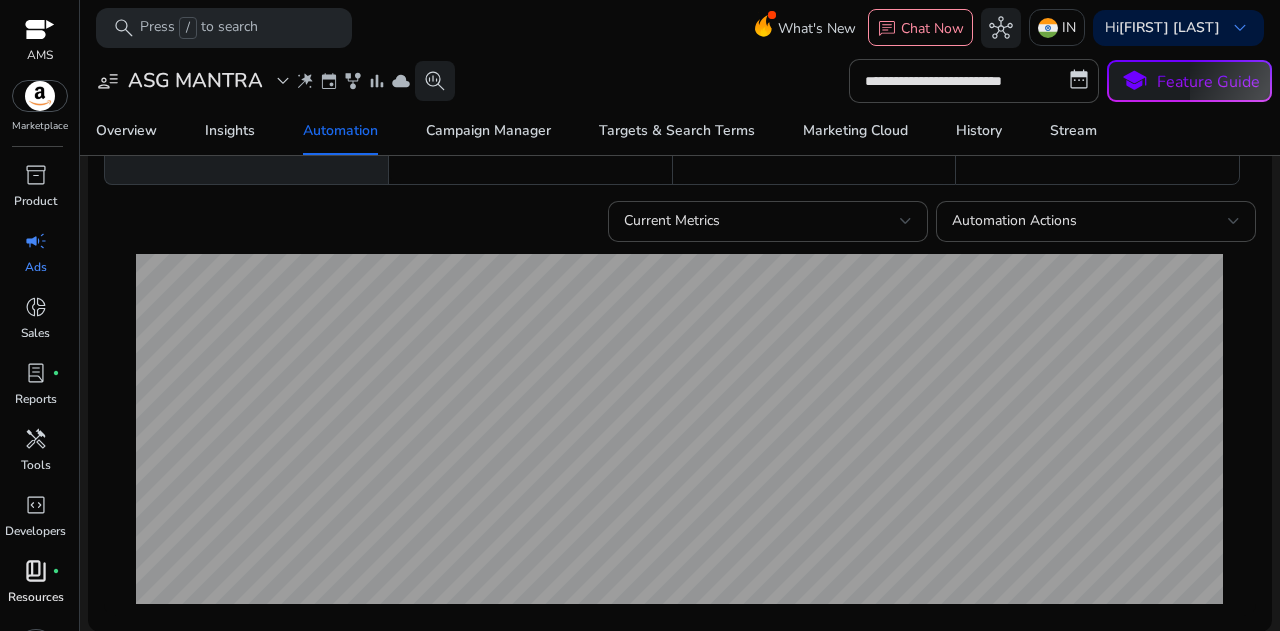 scroll, scrollTop: 0, scrollLeft: 0, axis: both 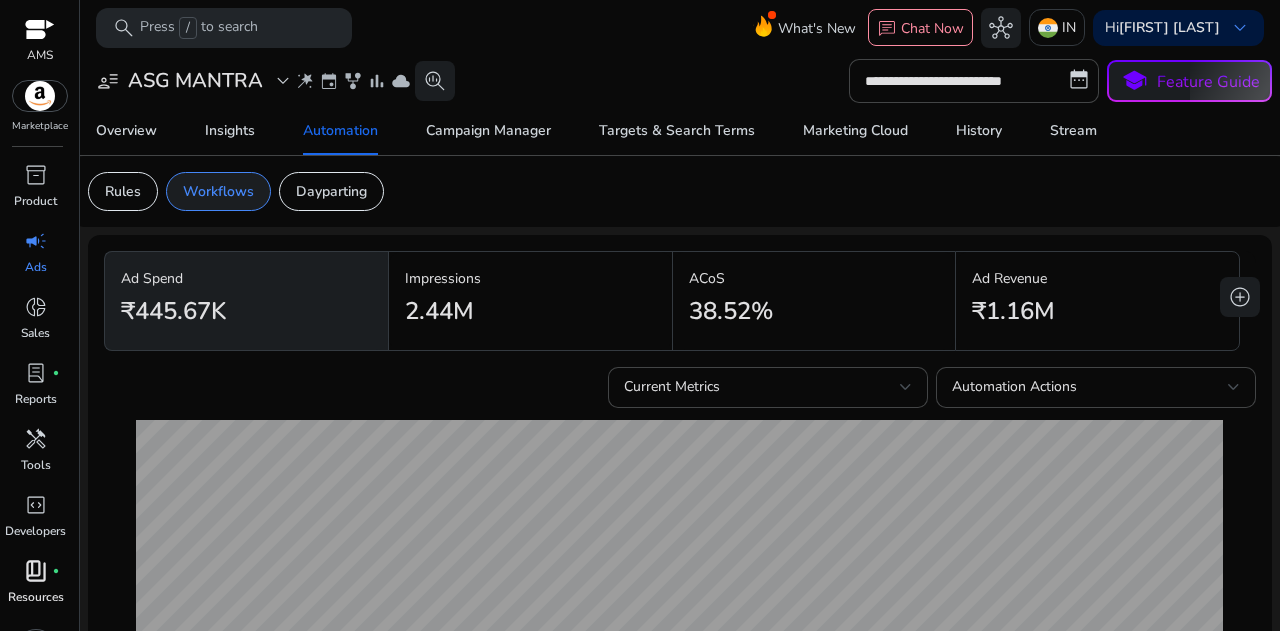 click on "Workflows" 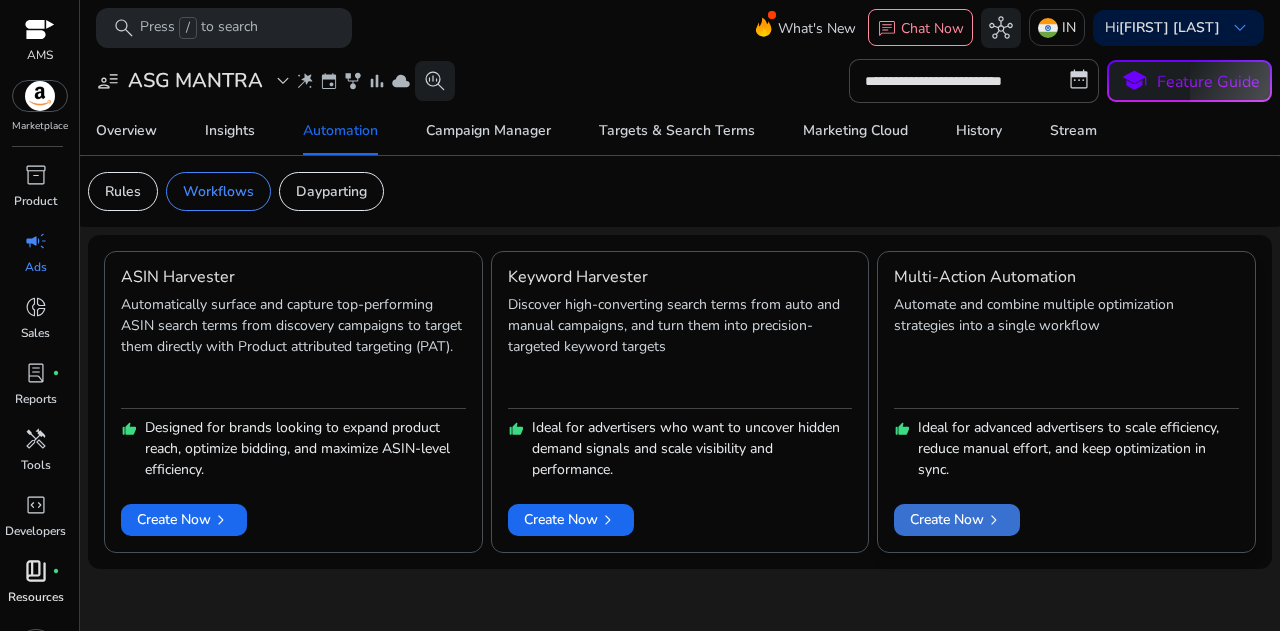 click 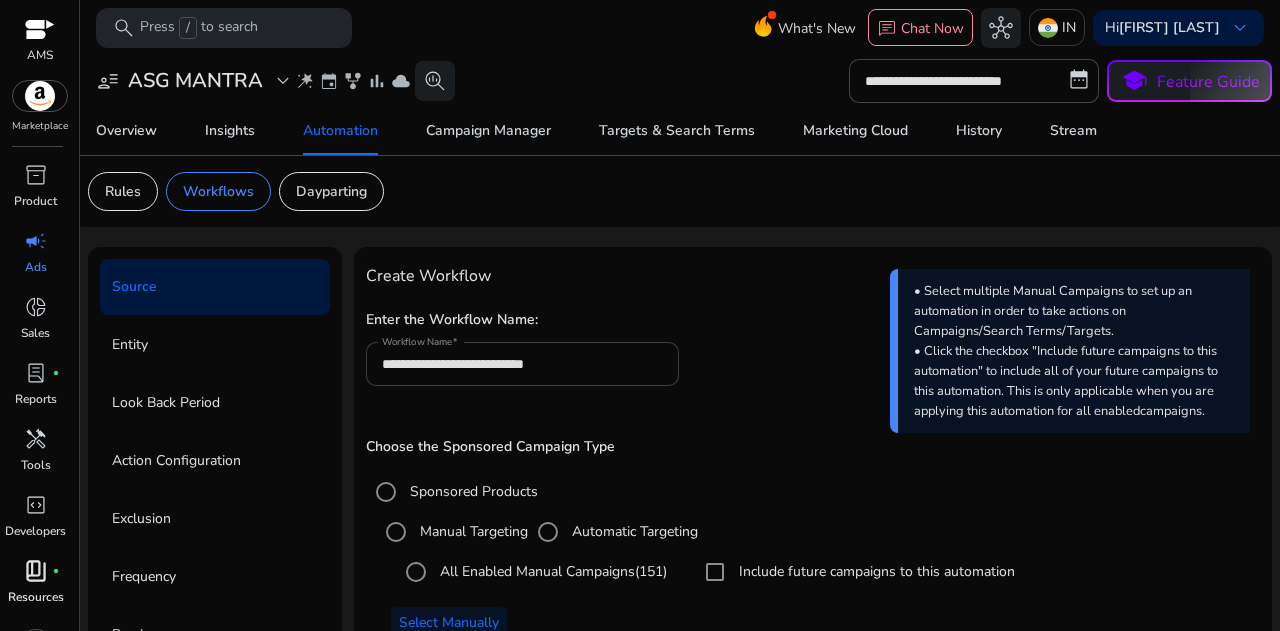 drag, startPoint x: 596, startPoint y: 383, endPoint x: 591, endPoint y: 369, distance: 14.866069 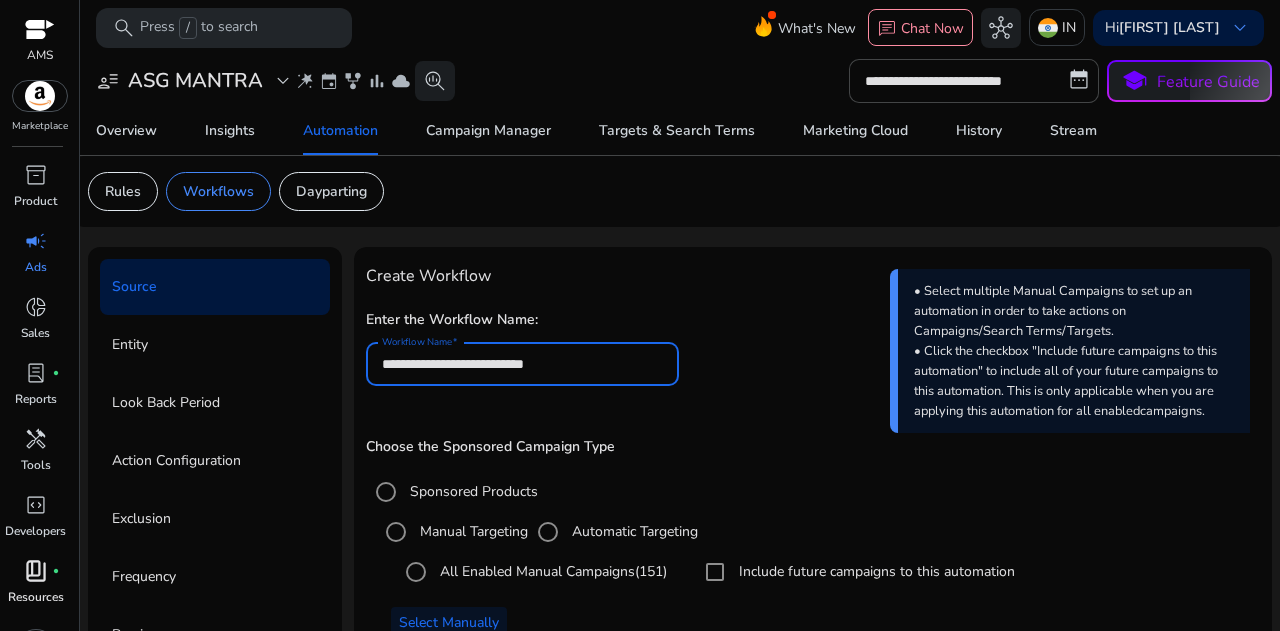 drag, startPoint x: 591, startPoint y: 369, endPoint x: 299, endPoint y: 365, distance: 292.0274 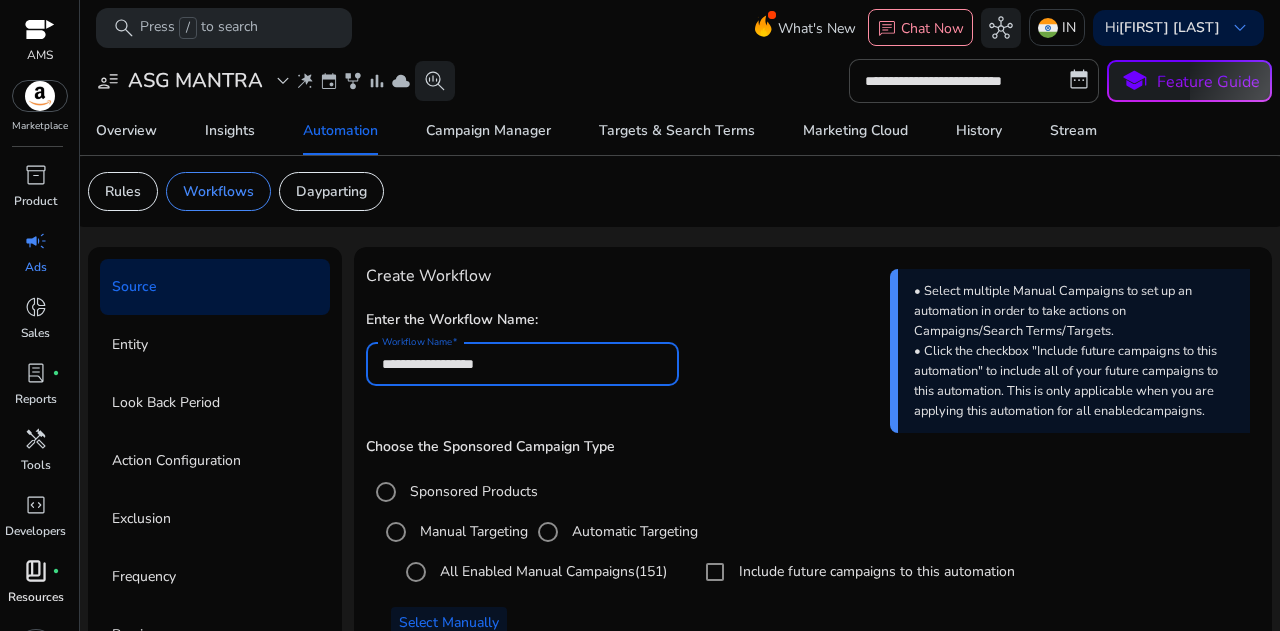 scroll, scrollTop: 127, scrollLeft: 0, axis: vertical 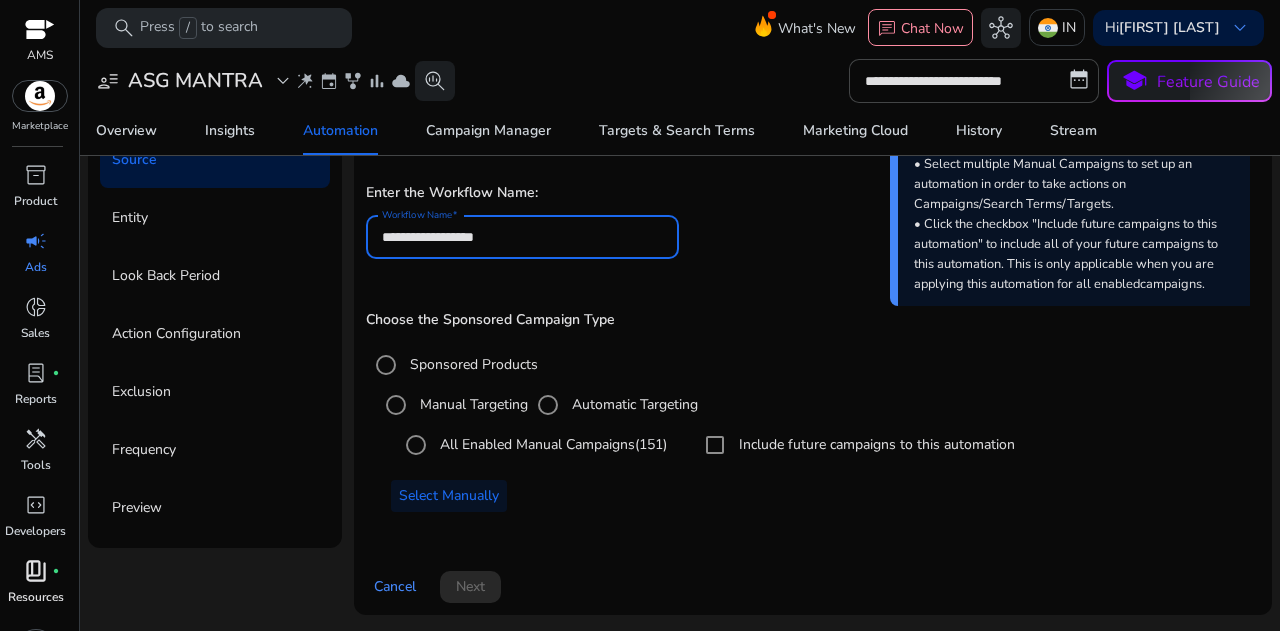 type on "**********" 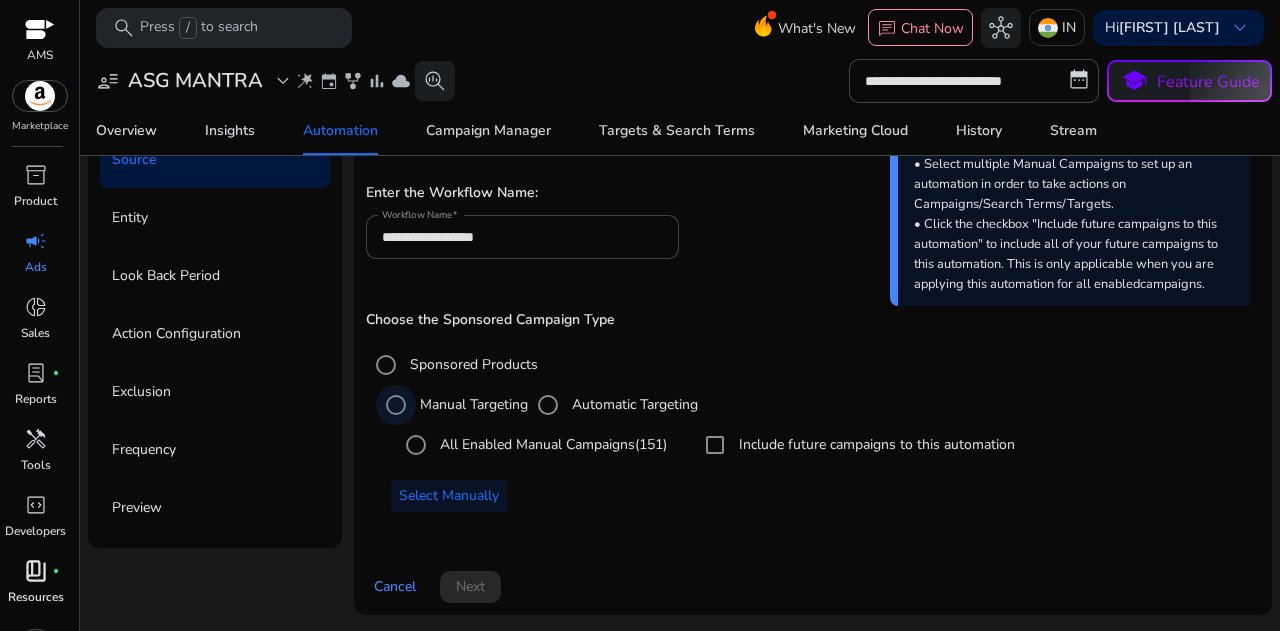 click on "Manual Targeting" at bounding box center [472, 404] 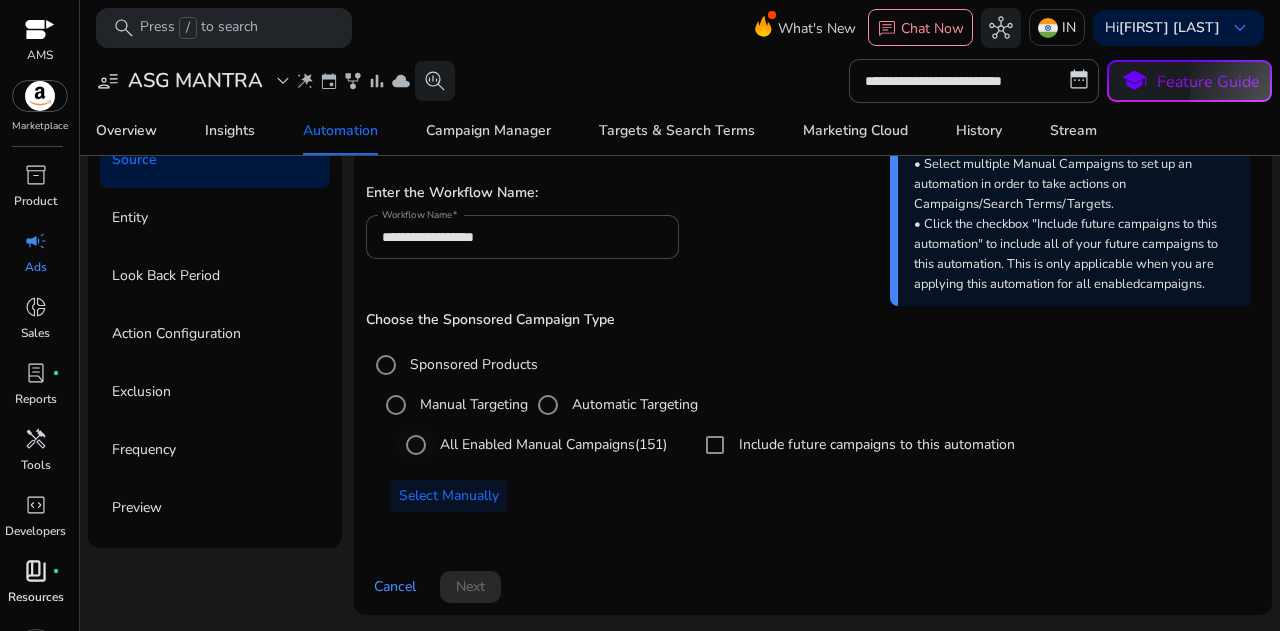 click on "All Enabled Manual Campaigns  (151)" at bounding box center [551, 444] 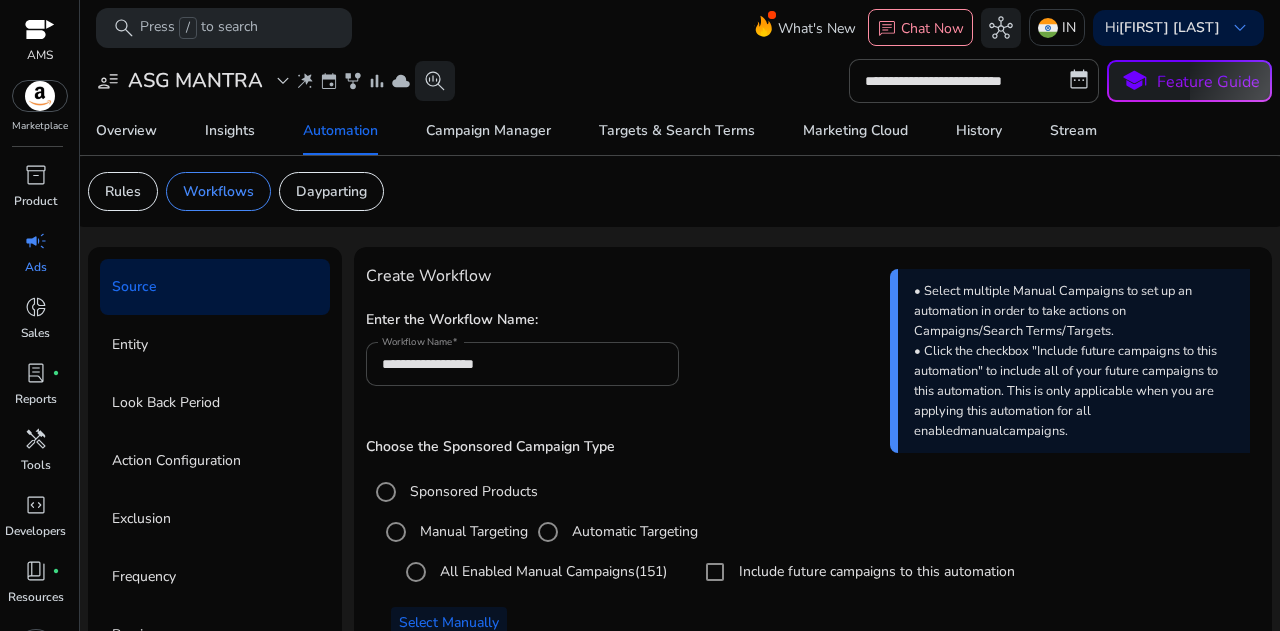 scroll, scrollTop: 0, scrollLeft: 0, axis: both 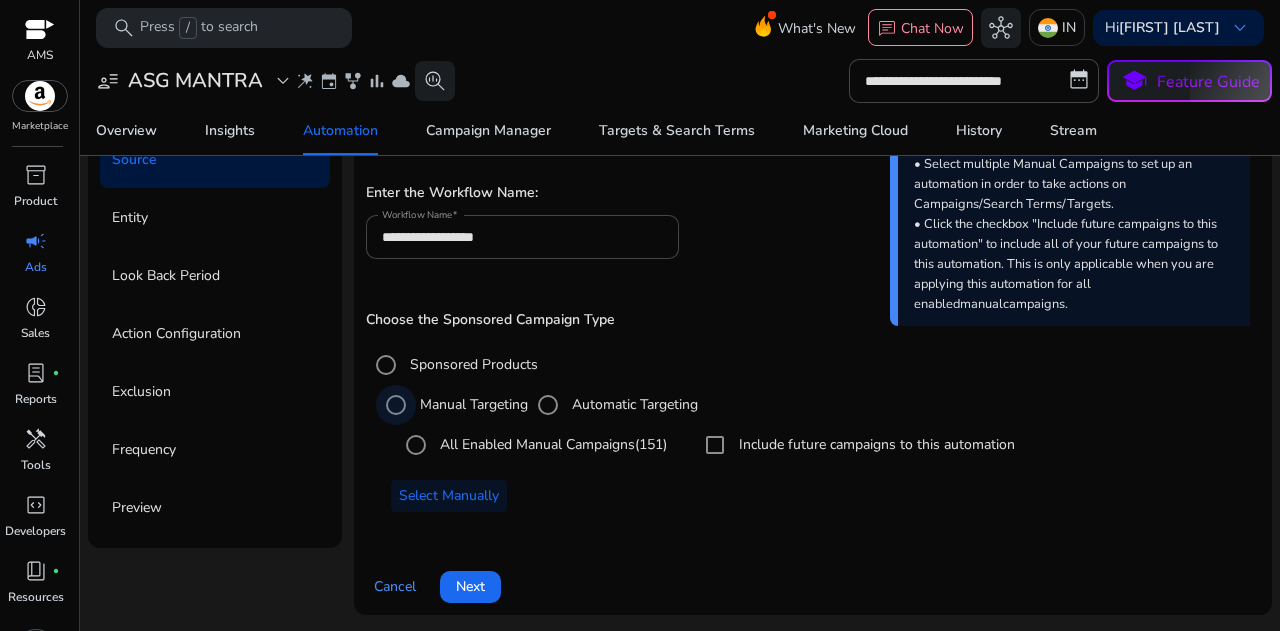 click on "Manual Targeting" at bounding box center [472, 404] 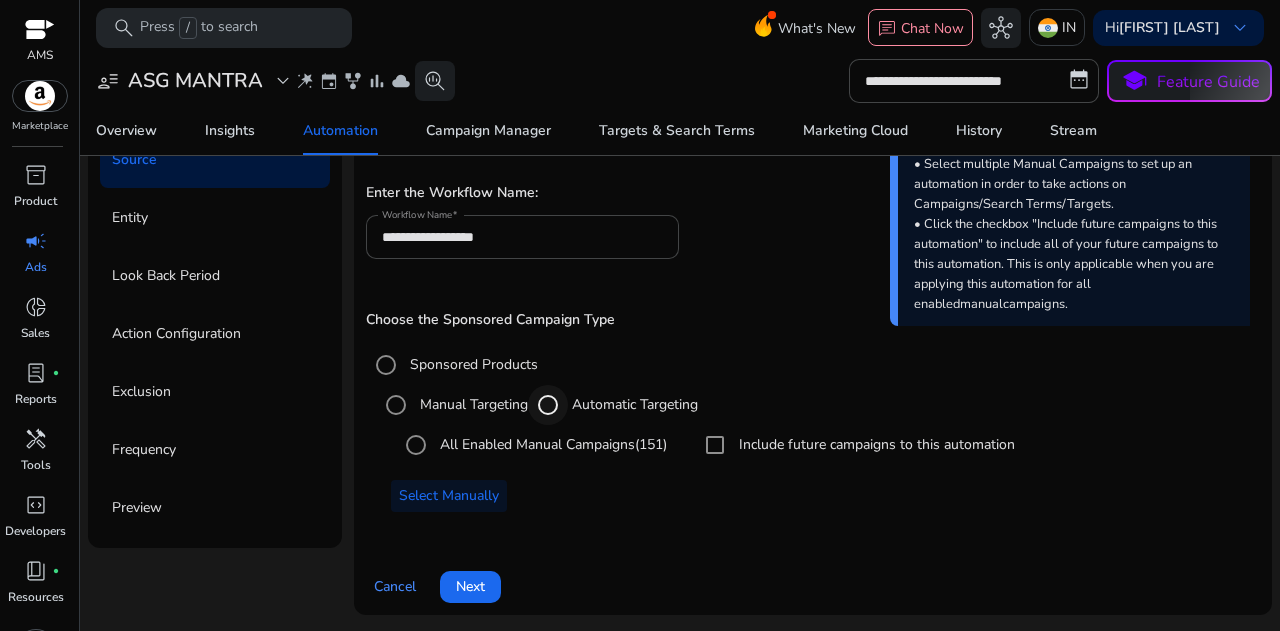click at bounding box center (548, 405) 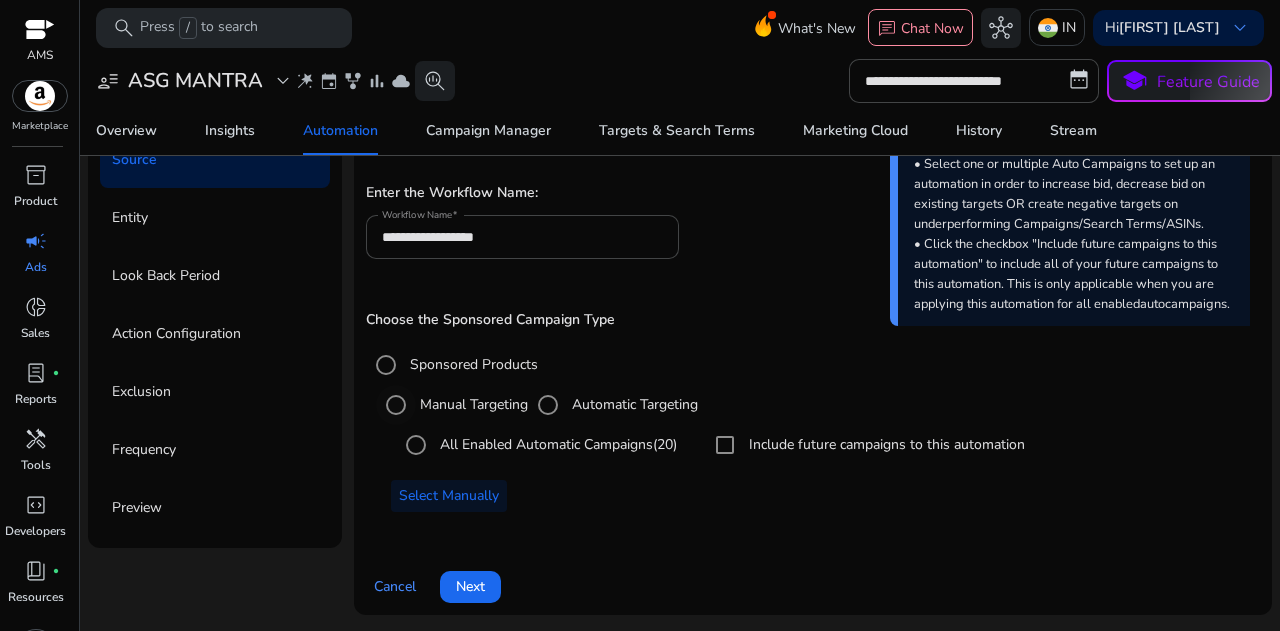 click on "Manual Targeting" at bounding box center (472, 404) 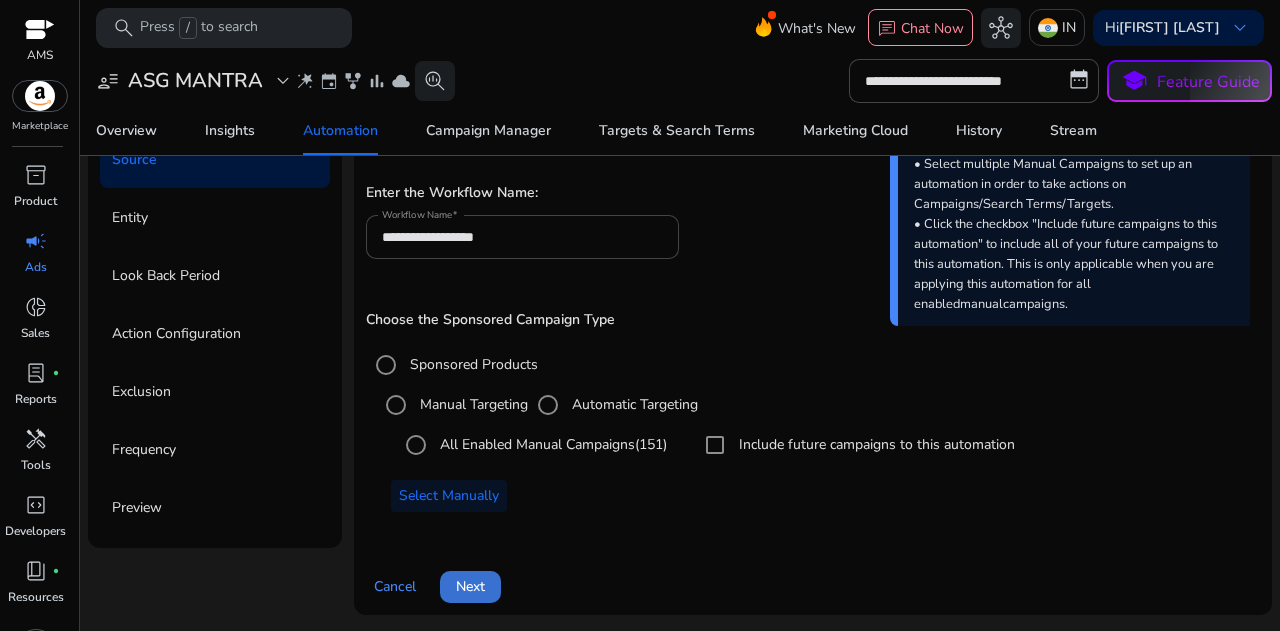 click at bounding box center [470, 587] 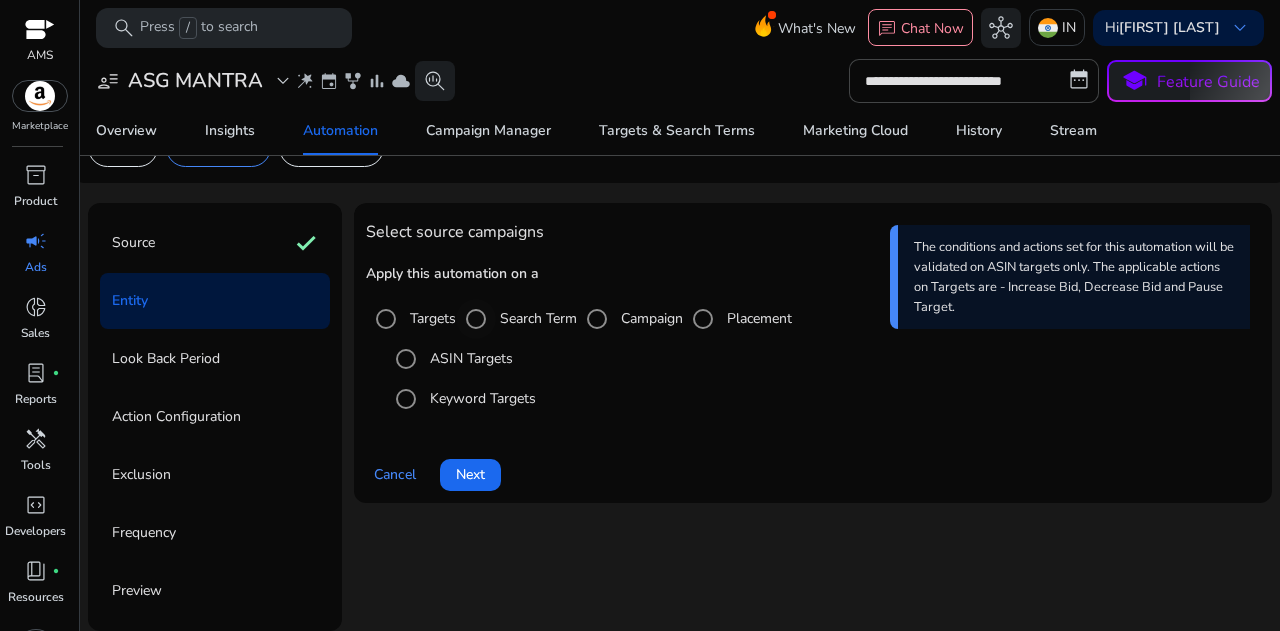 click on "Search Term" at bounding box center (536, 318) 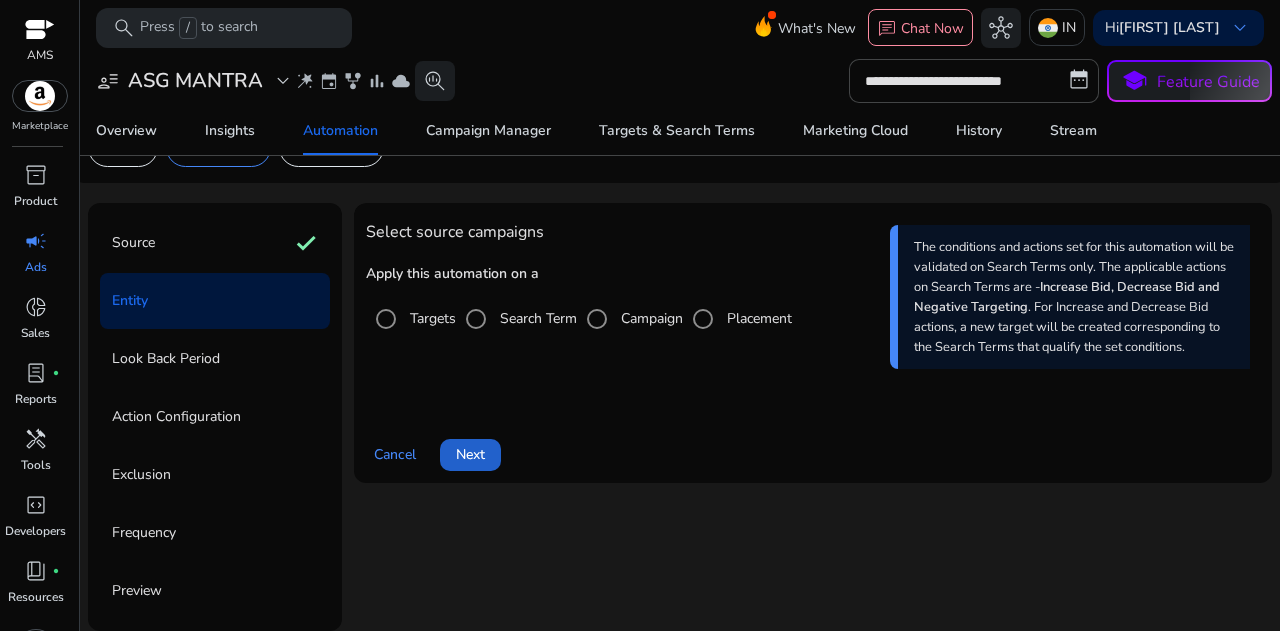 click on "Next" at bounding box center [470, 454] 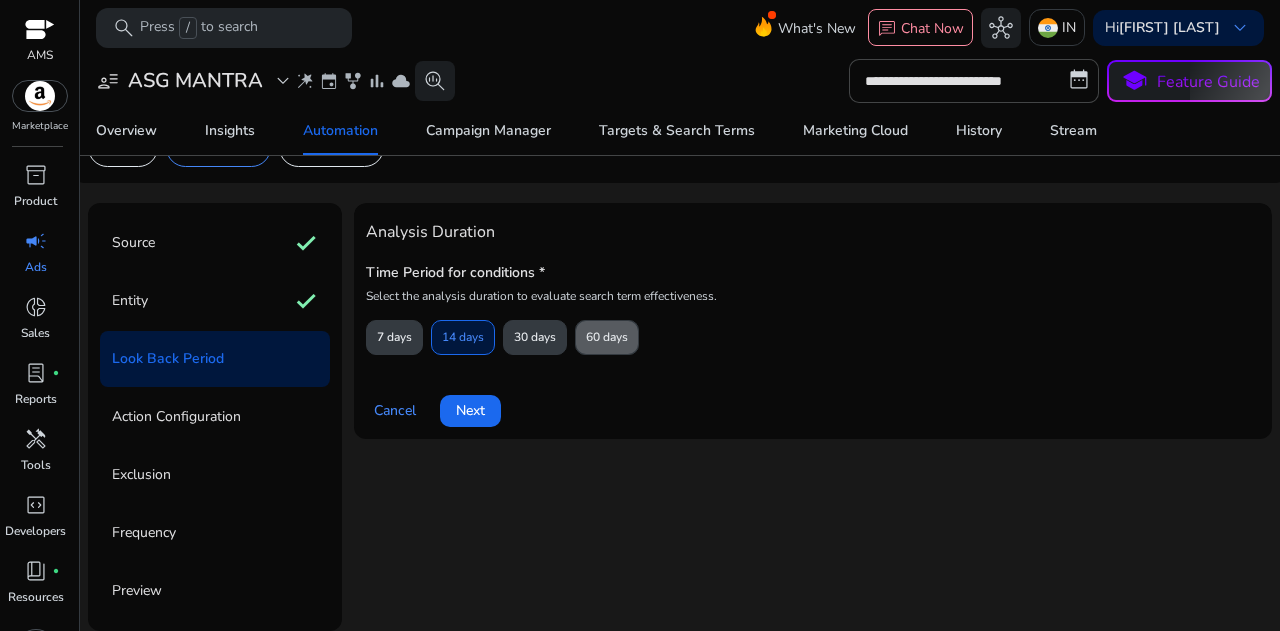 click on "60 days" at bounding box center [607, 337] 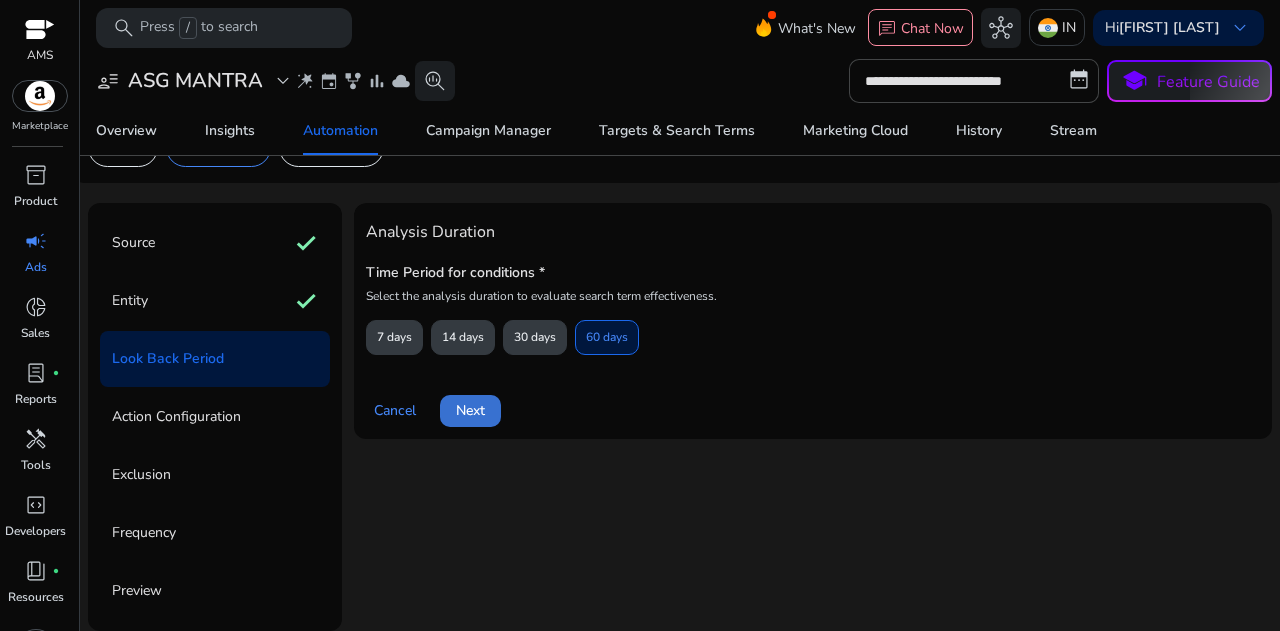 click at bounding box center (470, 411) 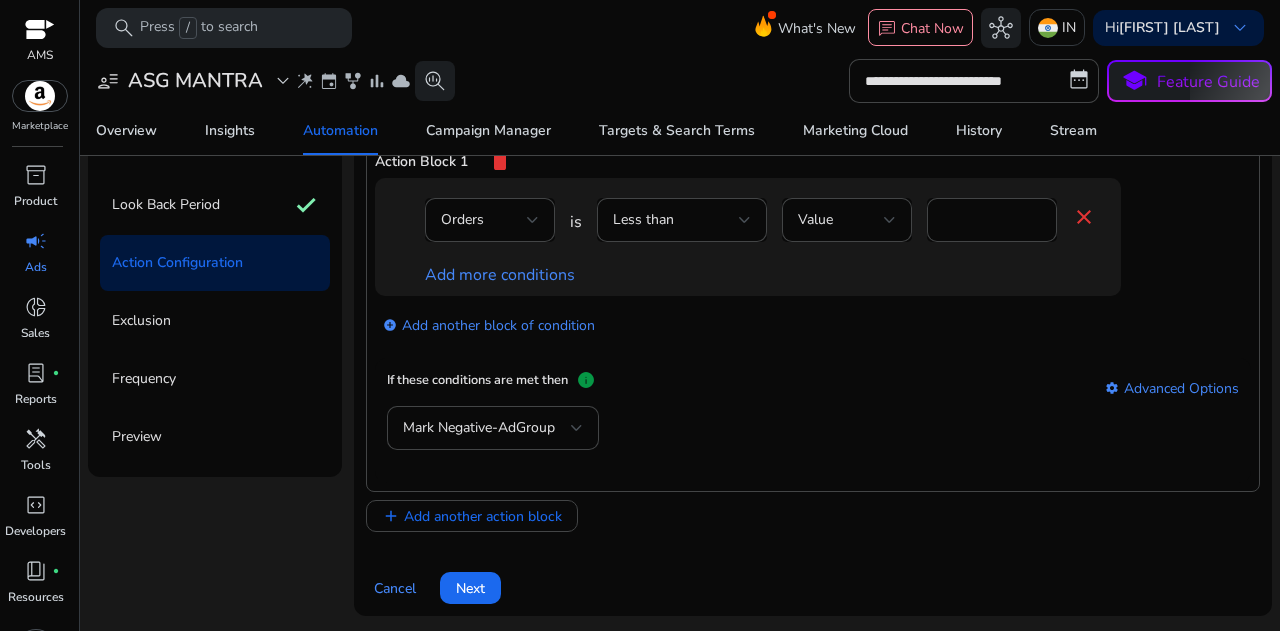 scroll, scrollTop: 200, scrollLeft: 0, axis: vertical 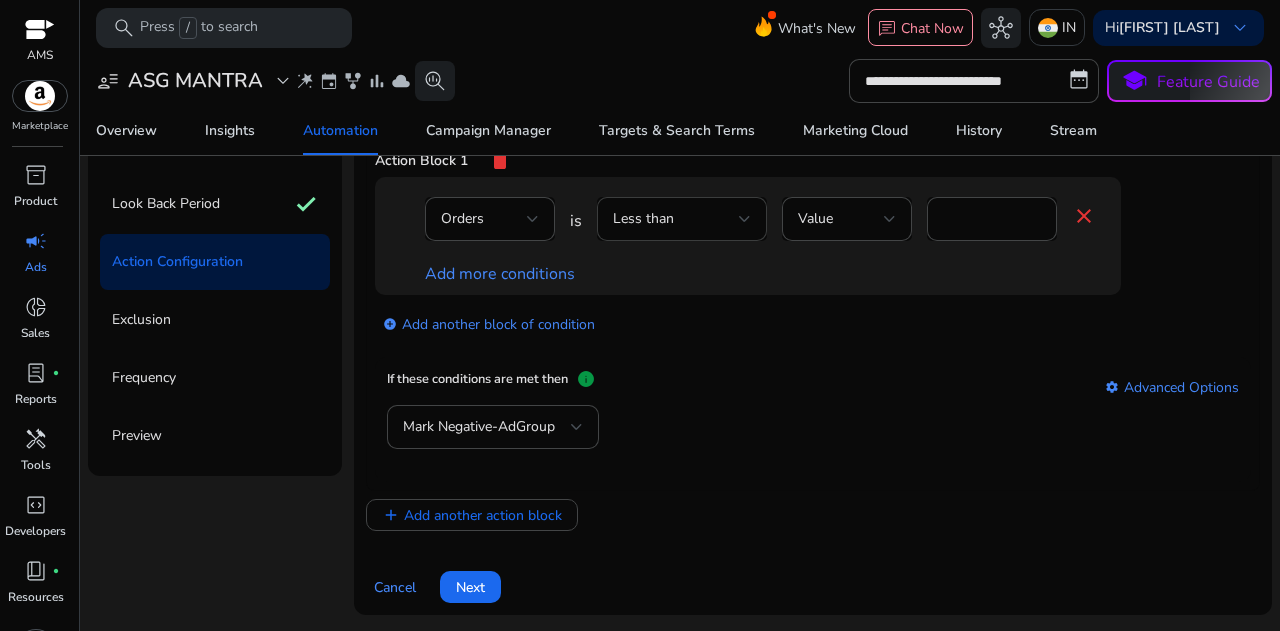 click on "Less than" at bounding box center (676, 219) 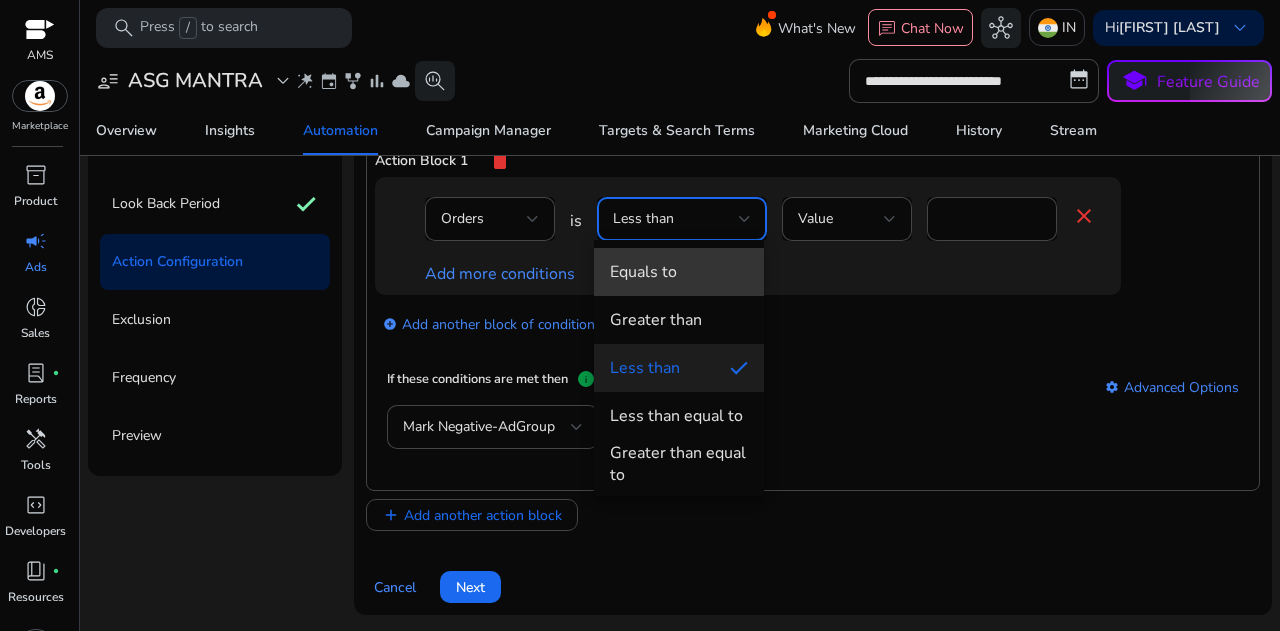 click on "Equals to" at bounding box center [679, 272] 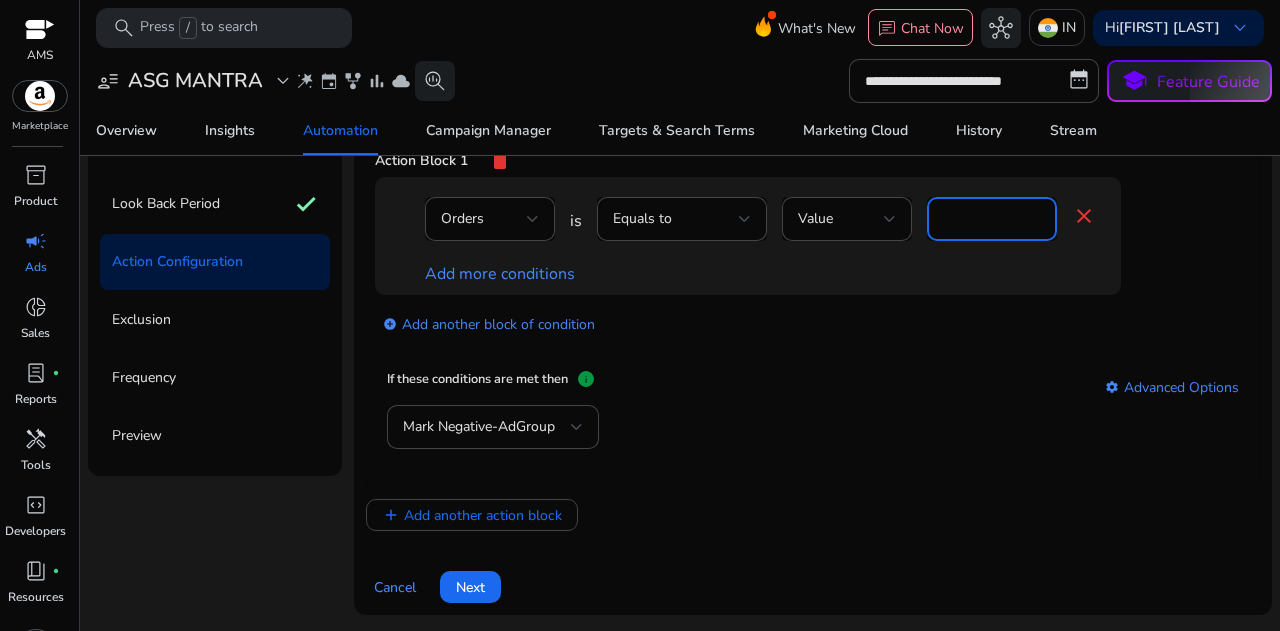 click on "*" at bounding box center (992, 219) 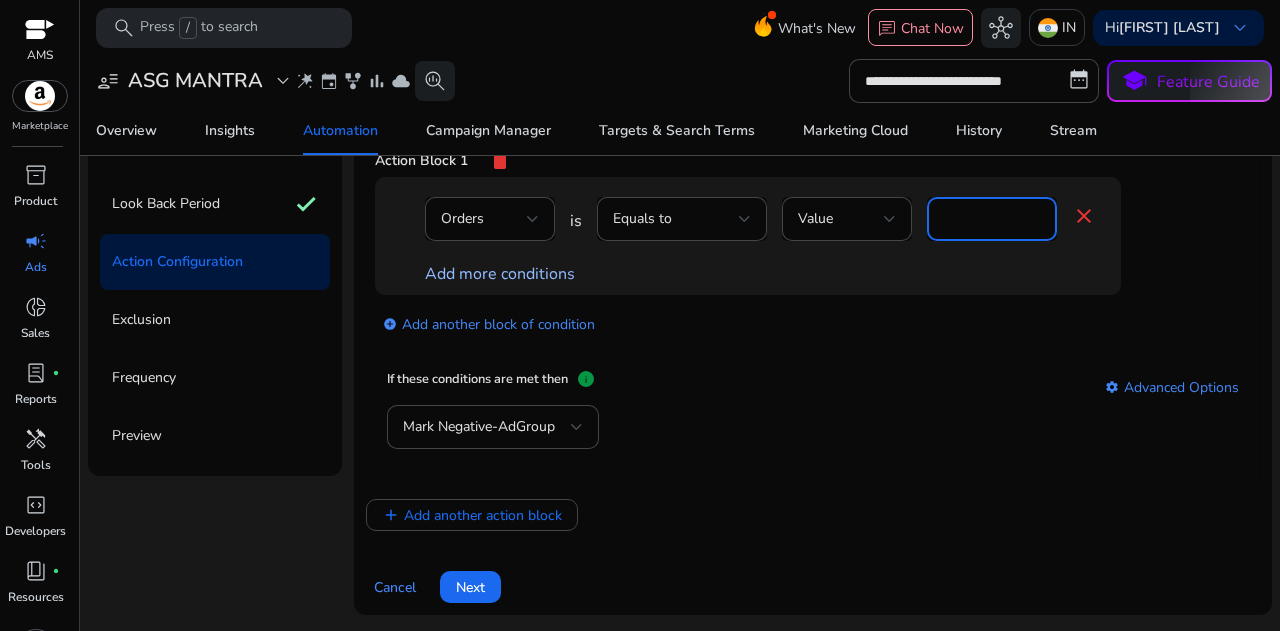 type on "*" 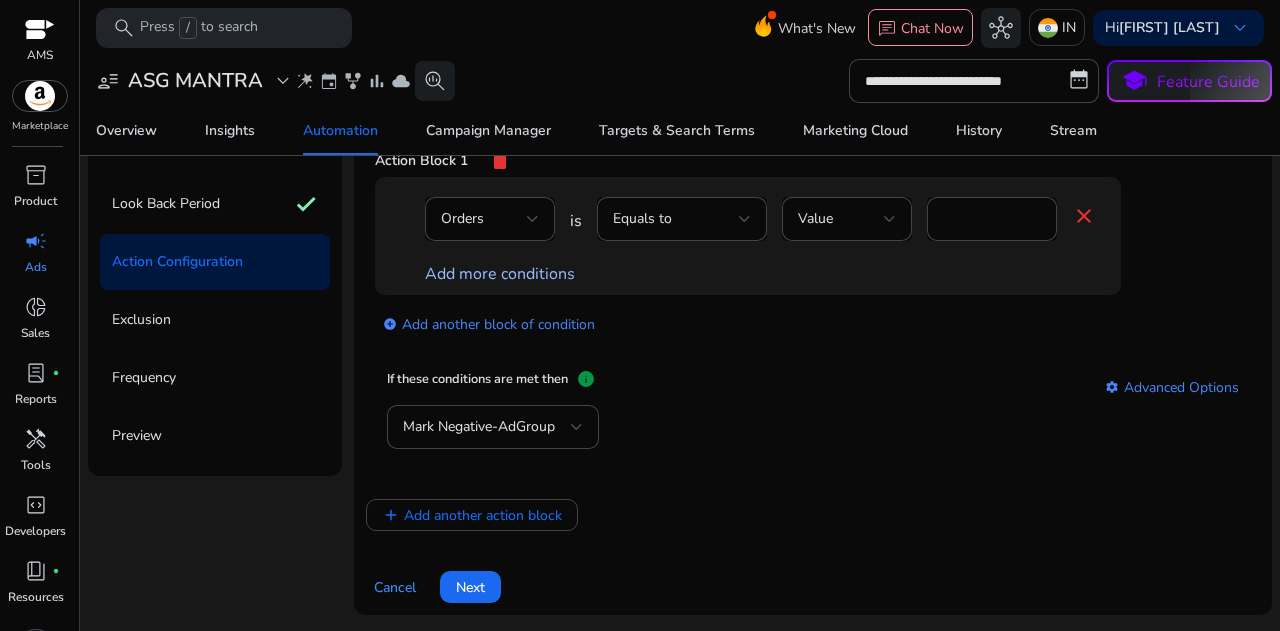 click on "Add more conditions" at bounding box center (500, 274) 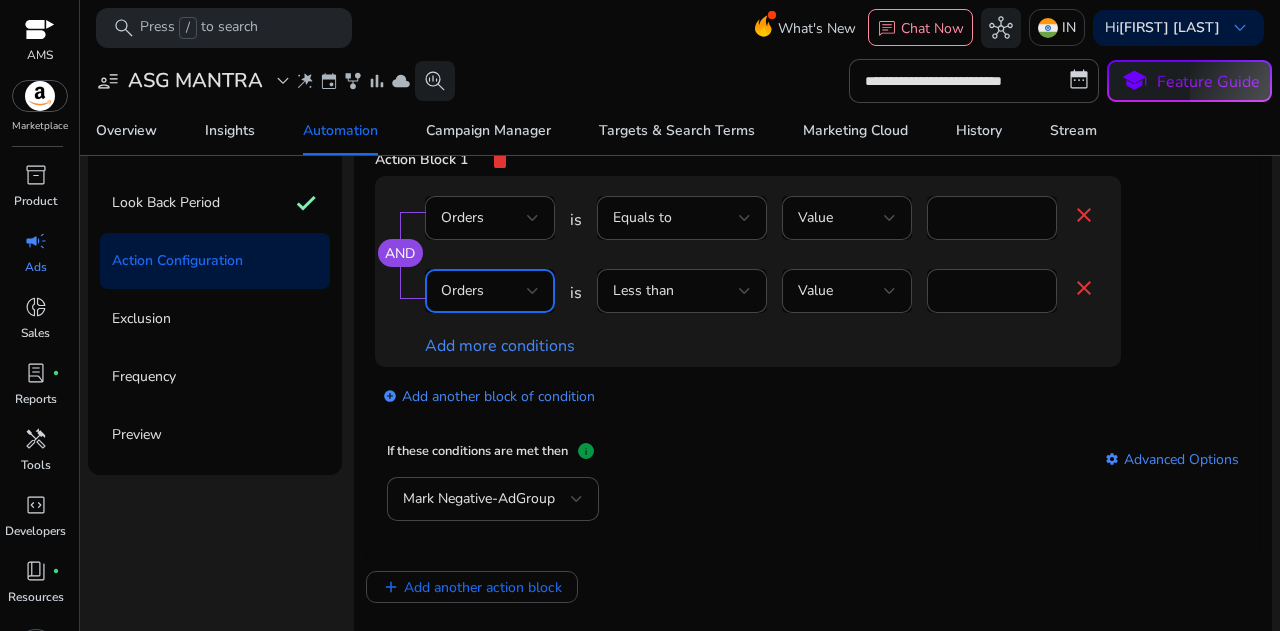 click on "Orders" at bounding box center (484, 291) 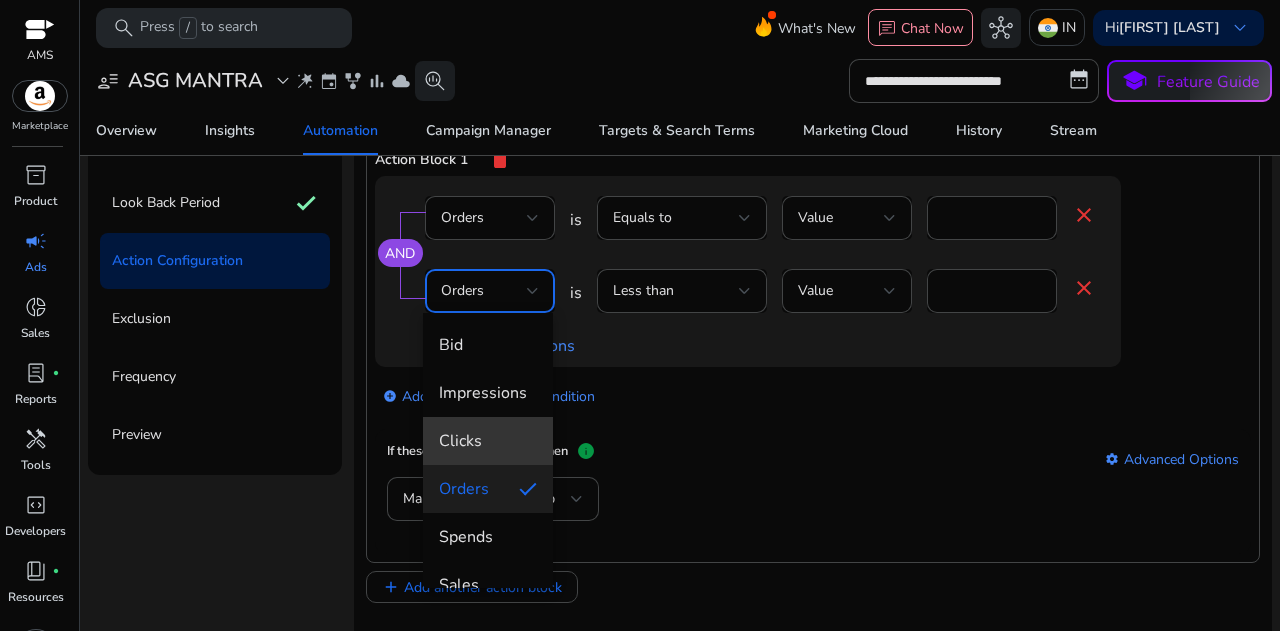 click on "Clicks" at bounding box center (488, 441) 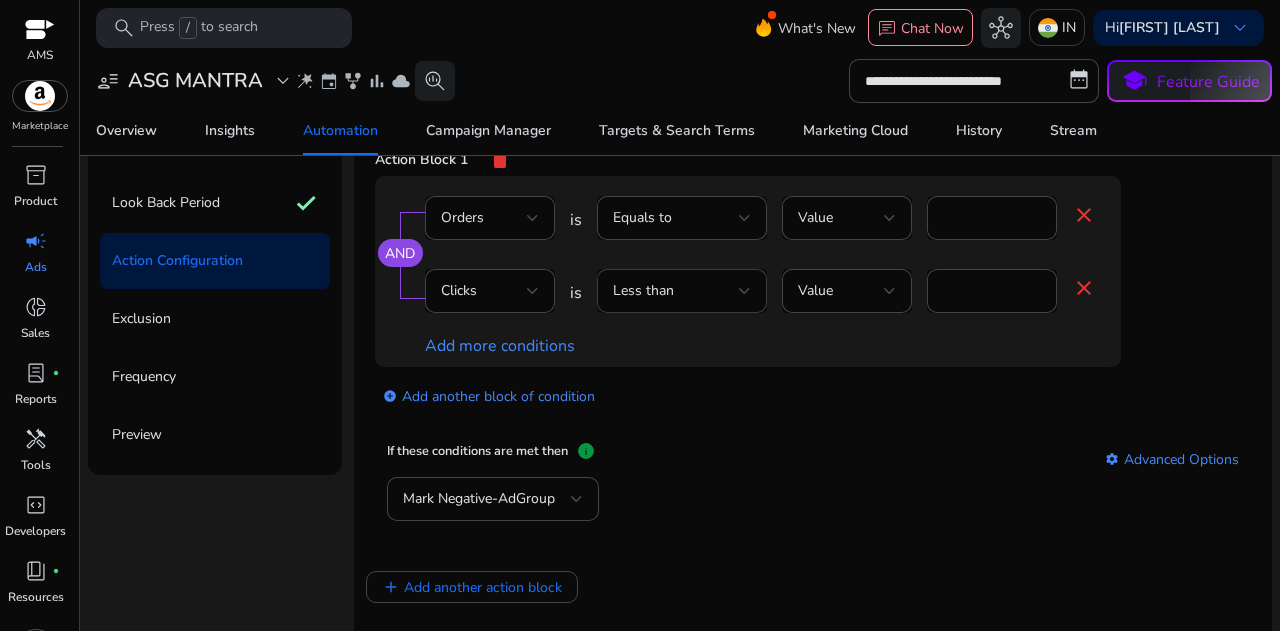 click on "Less than" at bounding box center [682, 291] 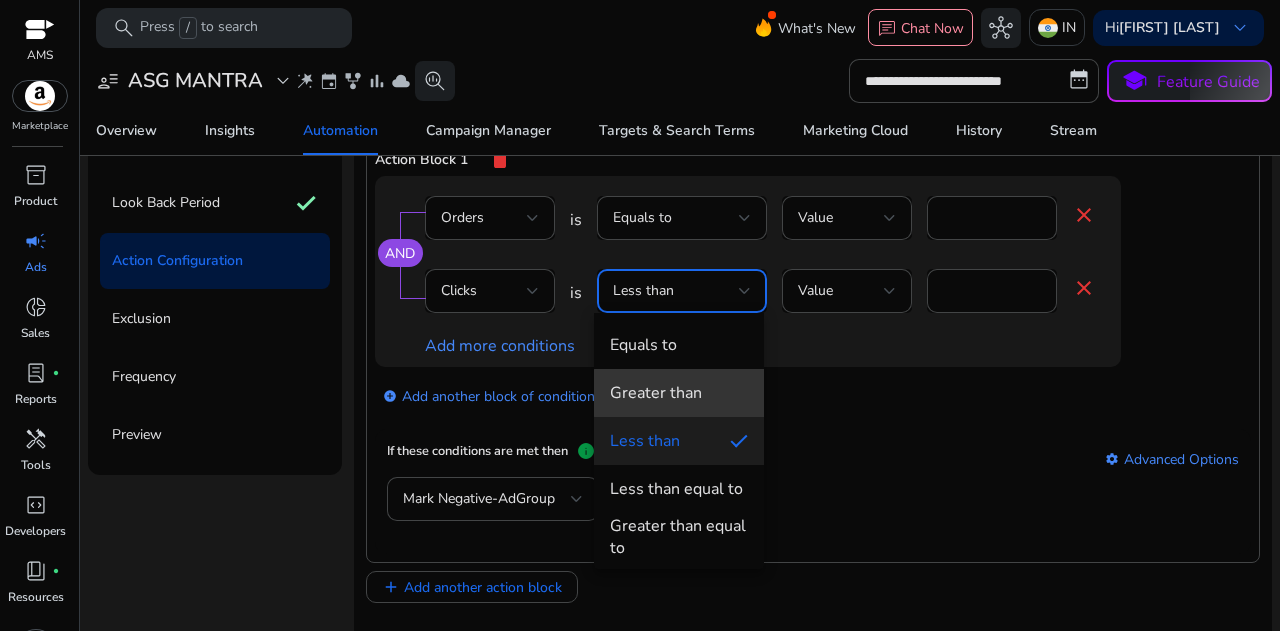 click on "Greater than" at bounding box center (656, 393) 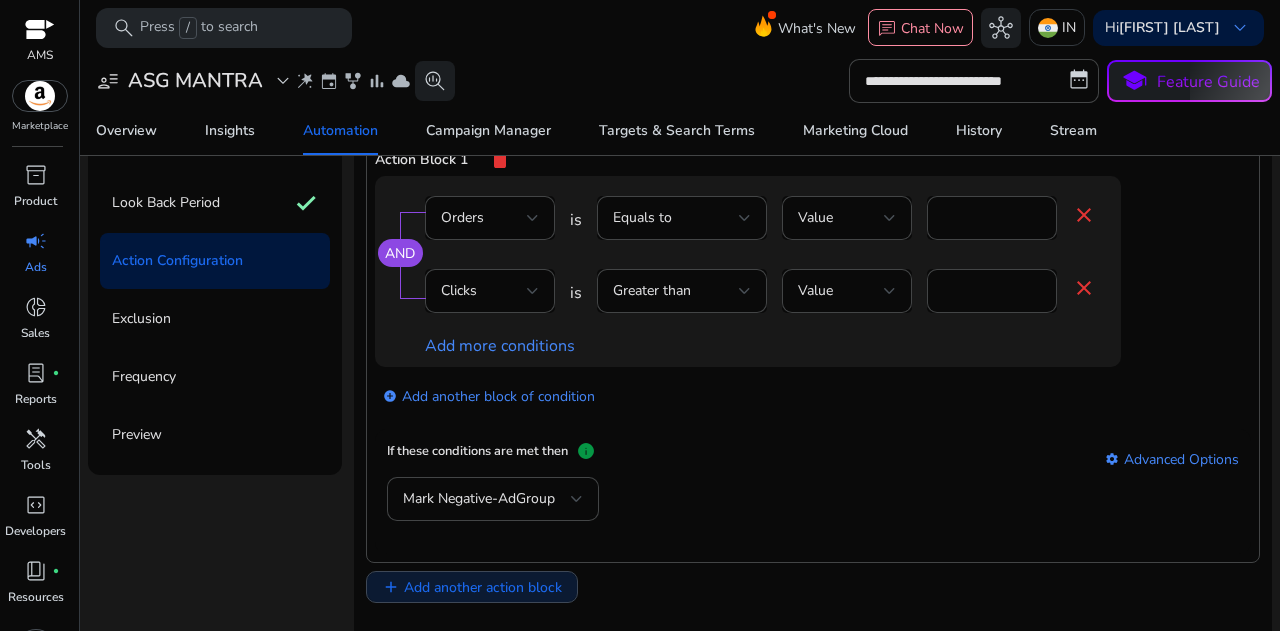 click on "Add another action block" at bounding box center (483, 587) 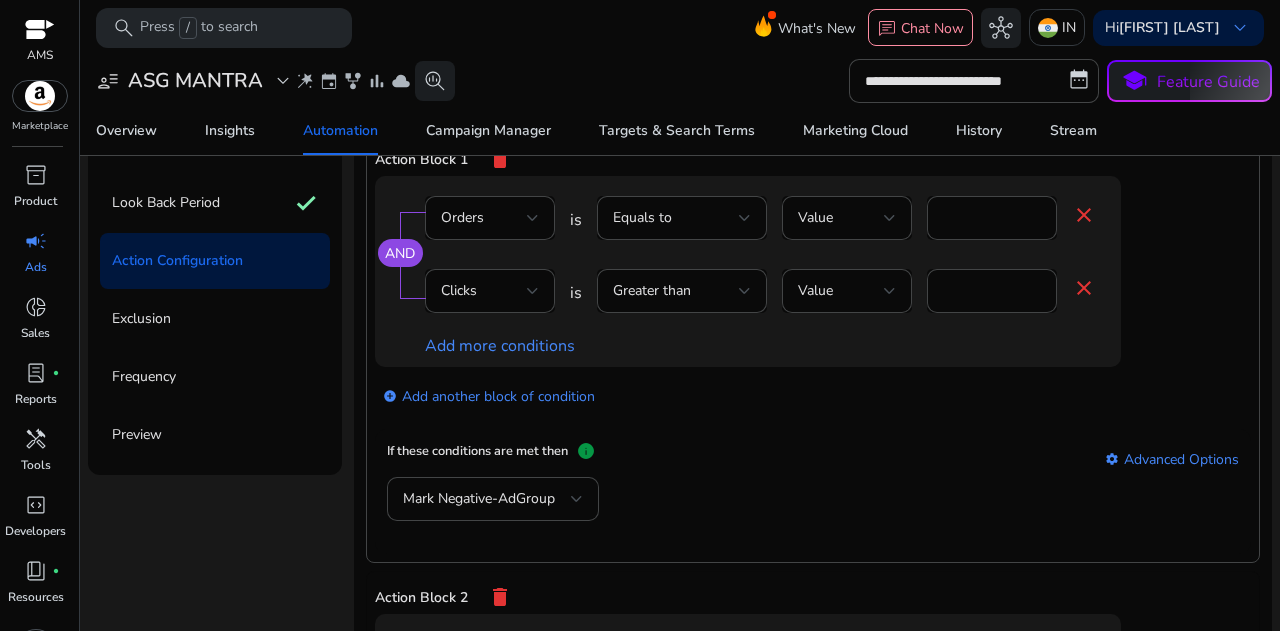 scroll, scrollTop: 346, scrollLeft: 0, axis: vertical 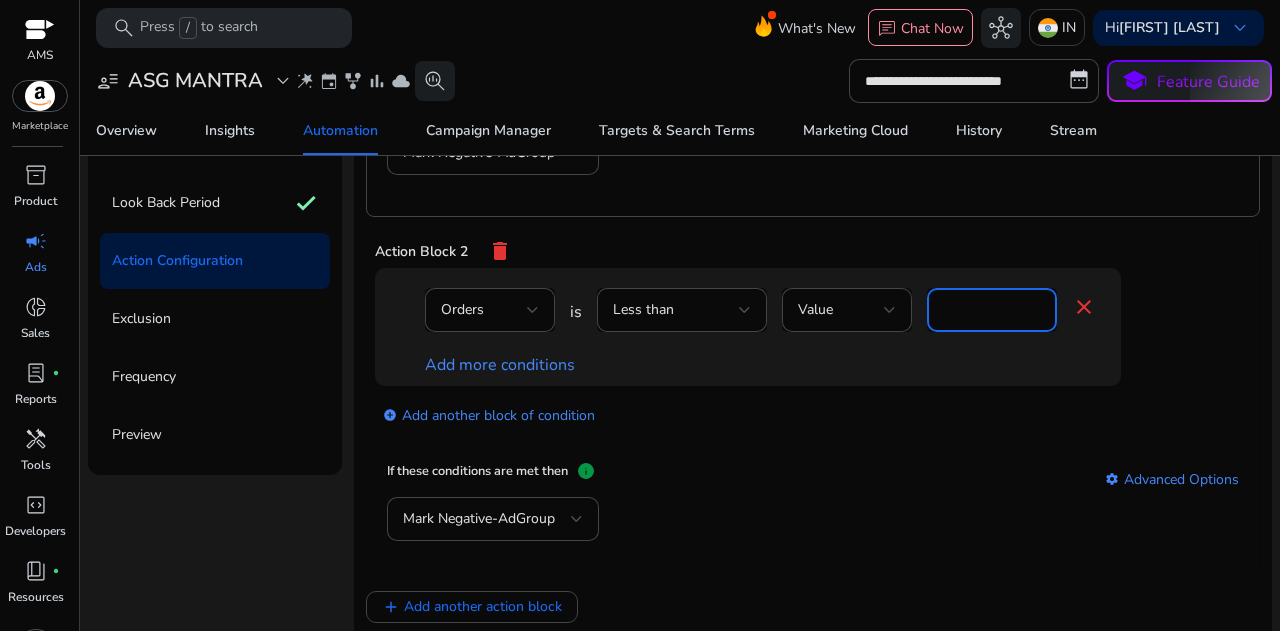 click on "*" at bounding box center [992, 310] 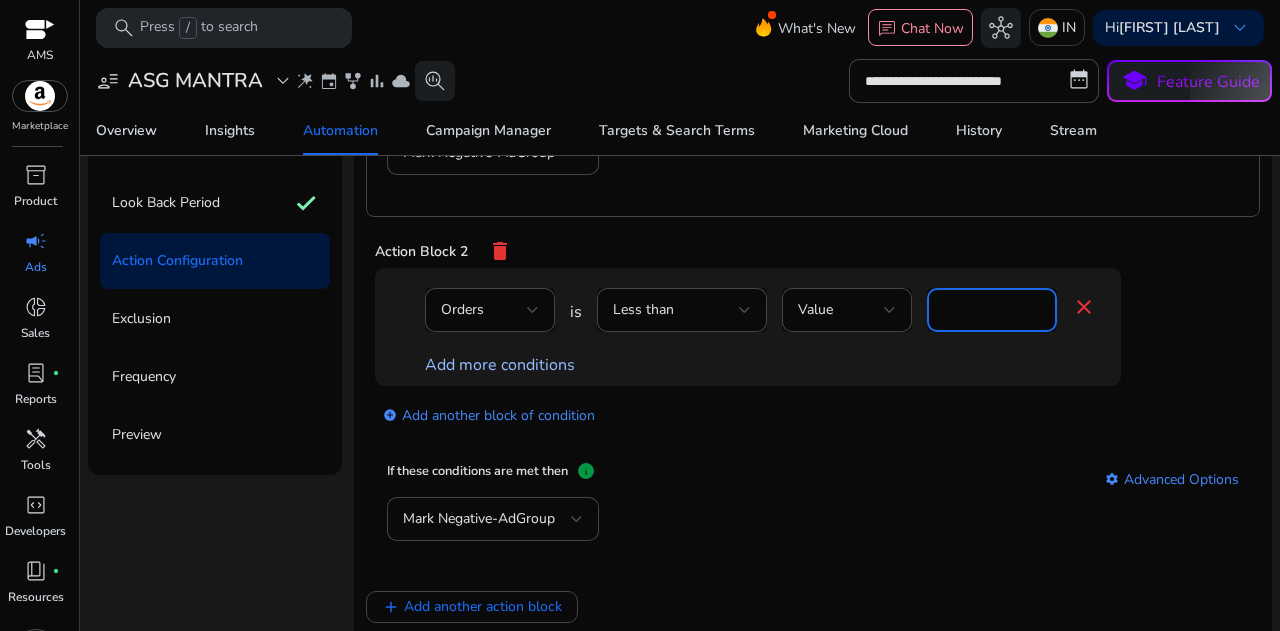 type on "*" 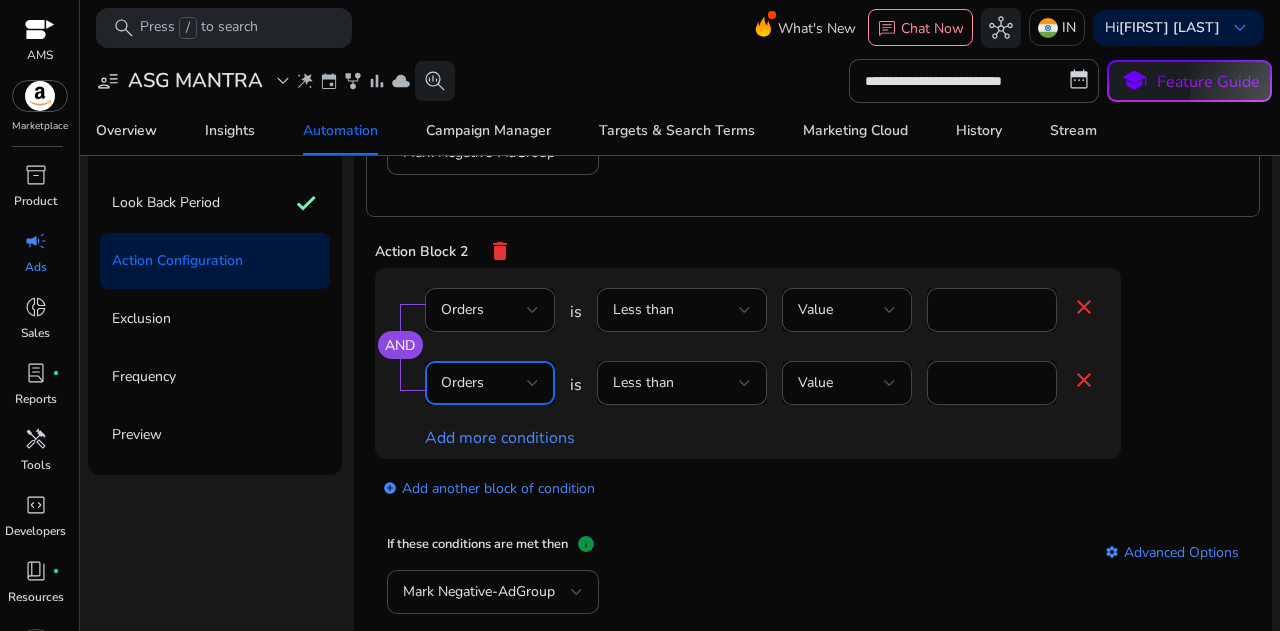 click on "Orders" at bounding box center [484, 383] 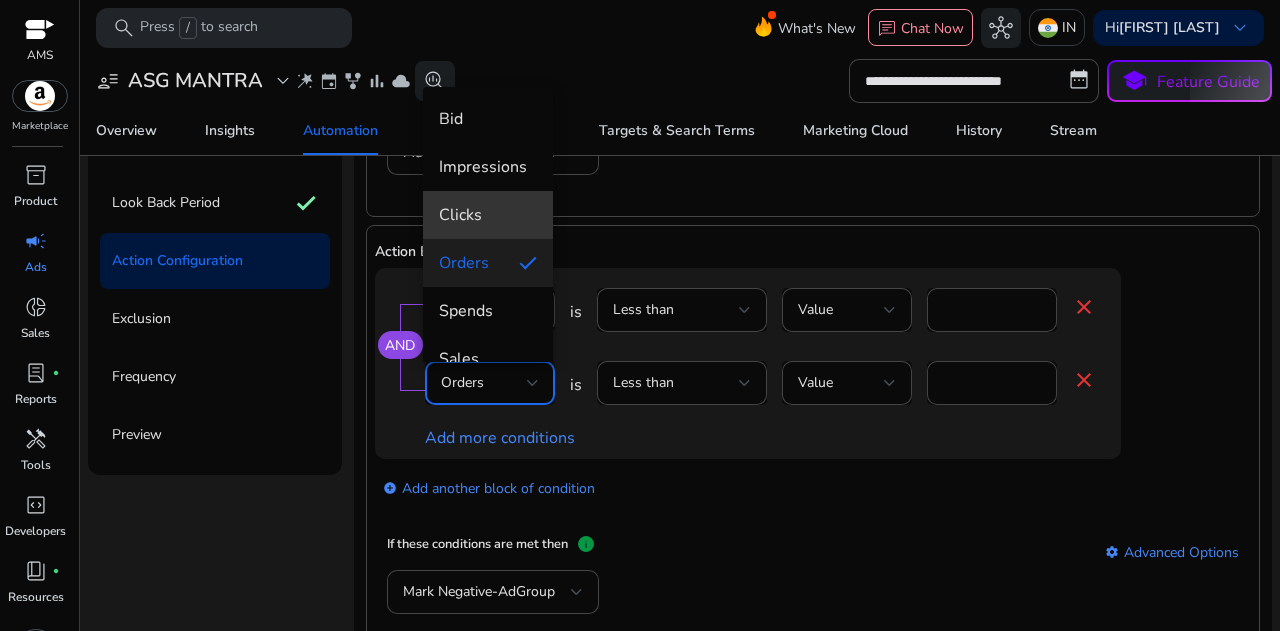 click on "Clicks" at bounding box center [488, 215] 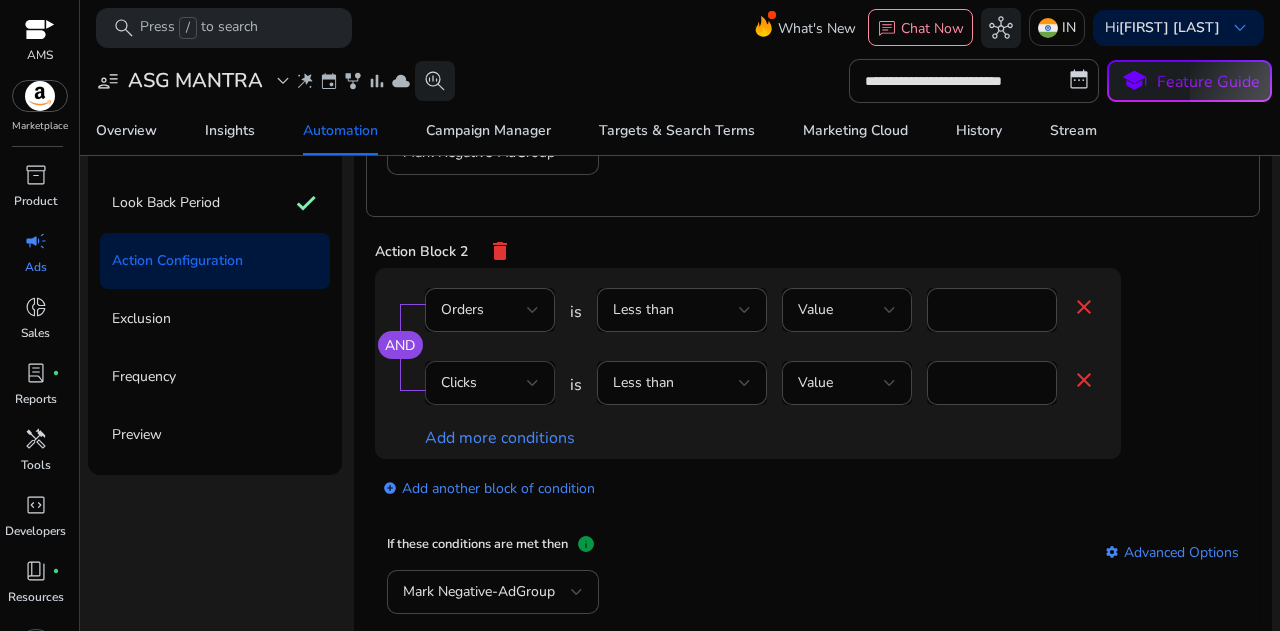 click on "Clicks" at bounding box center (490, 383) 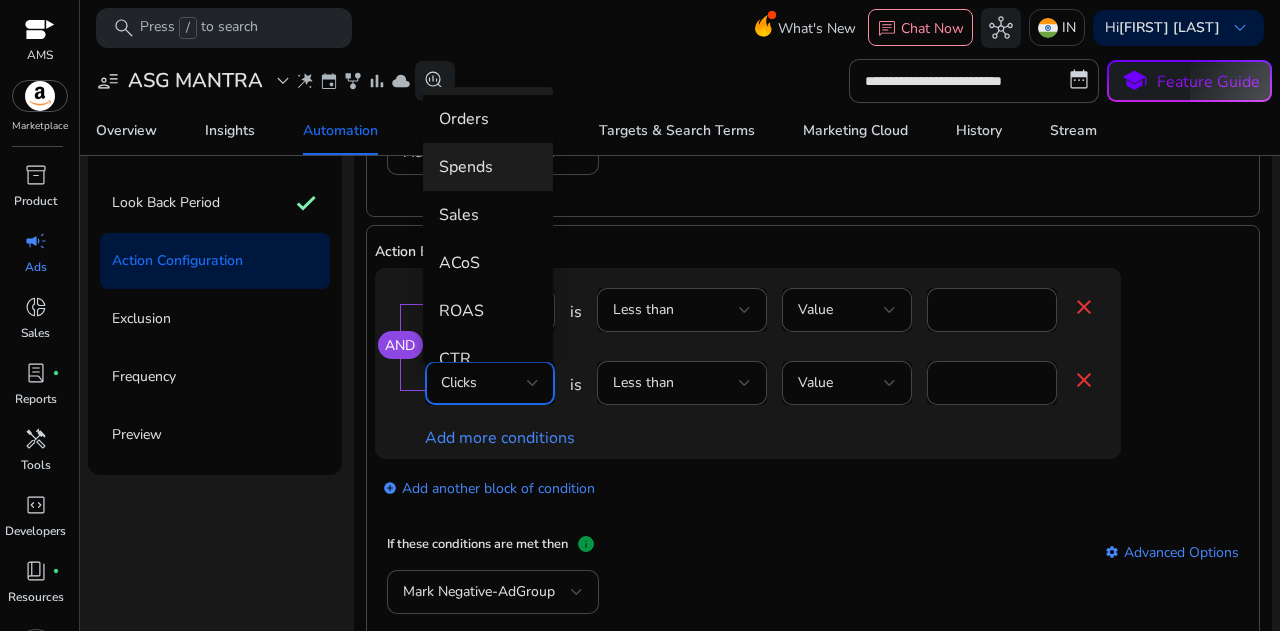 scroll, scrollTop: 189, scrollLeft: 0, axis: vertical 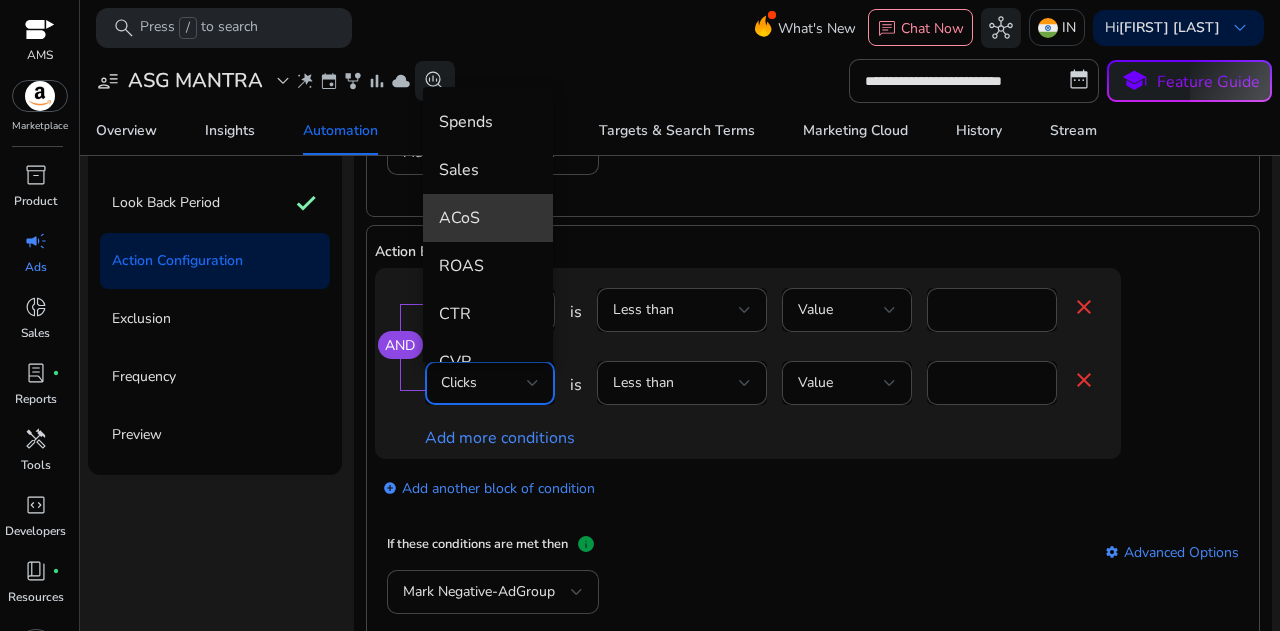 click on "ACoS" at bounding box center (488, 218) 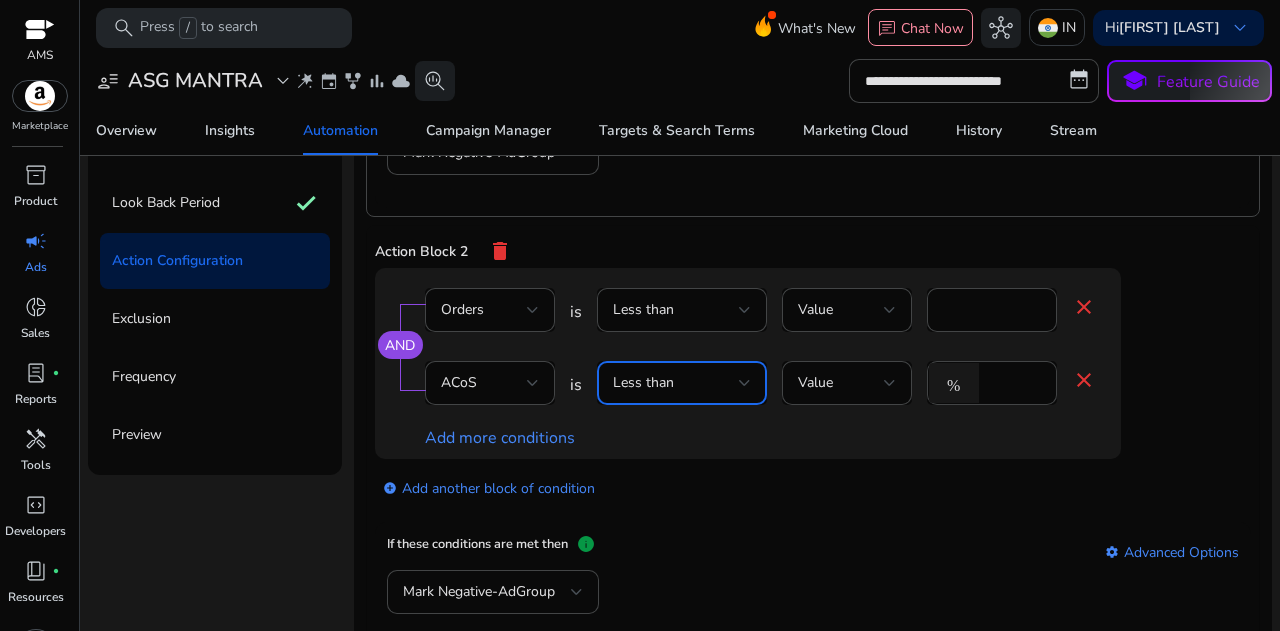 click at bounding box center [745, 383] 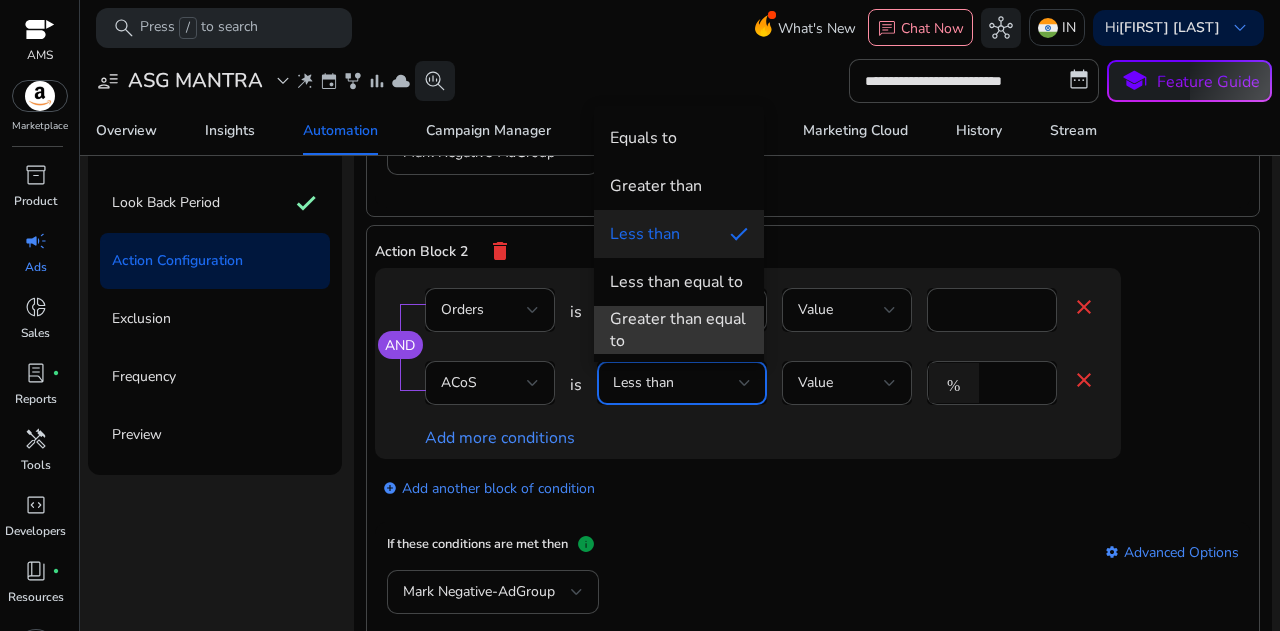 click on "Greater than equal to" at bounding box center [679, 330] 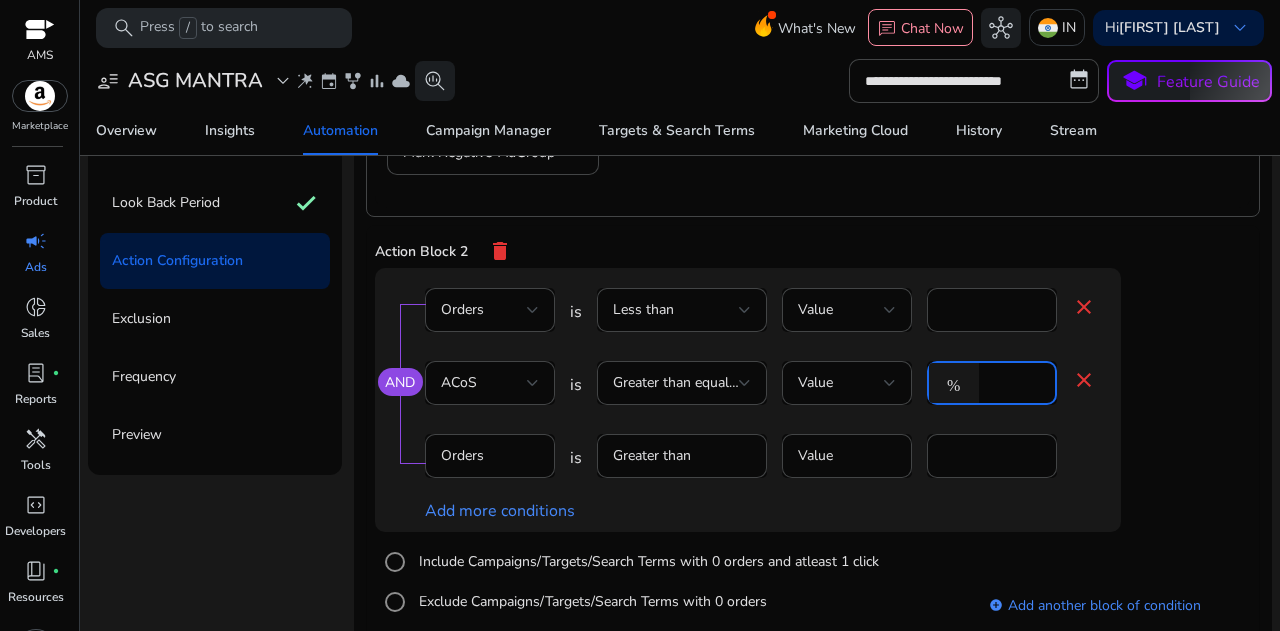 click on "*" at bounding box center (1015, 383) 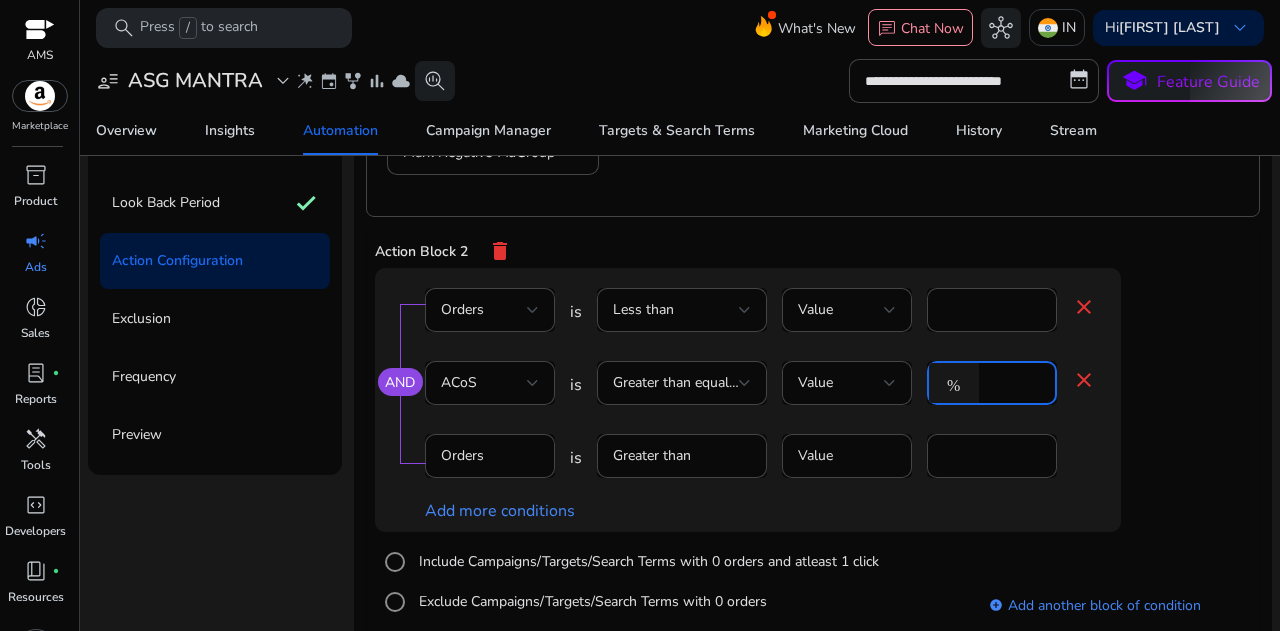 type on "***" 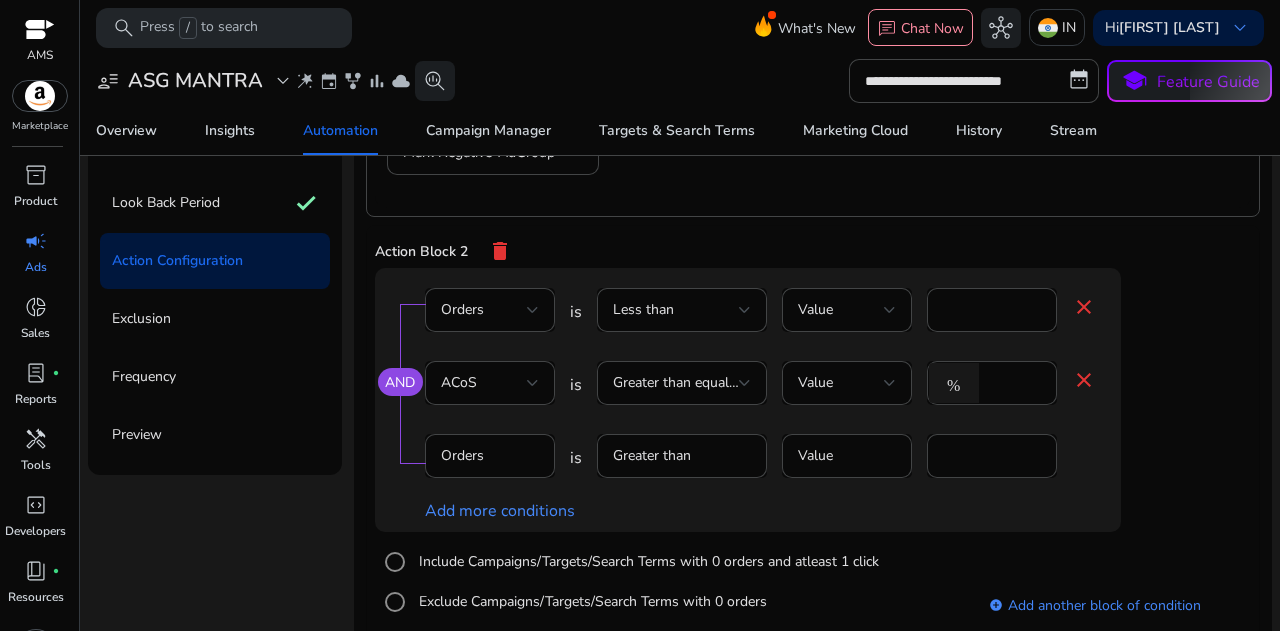click on "AND  Orders is Less than Value * close ACoS is Greater than equal to Value  %  *** close Orders is Greater than Value * Add more conditions" at bounding box center (788, 400) 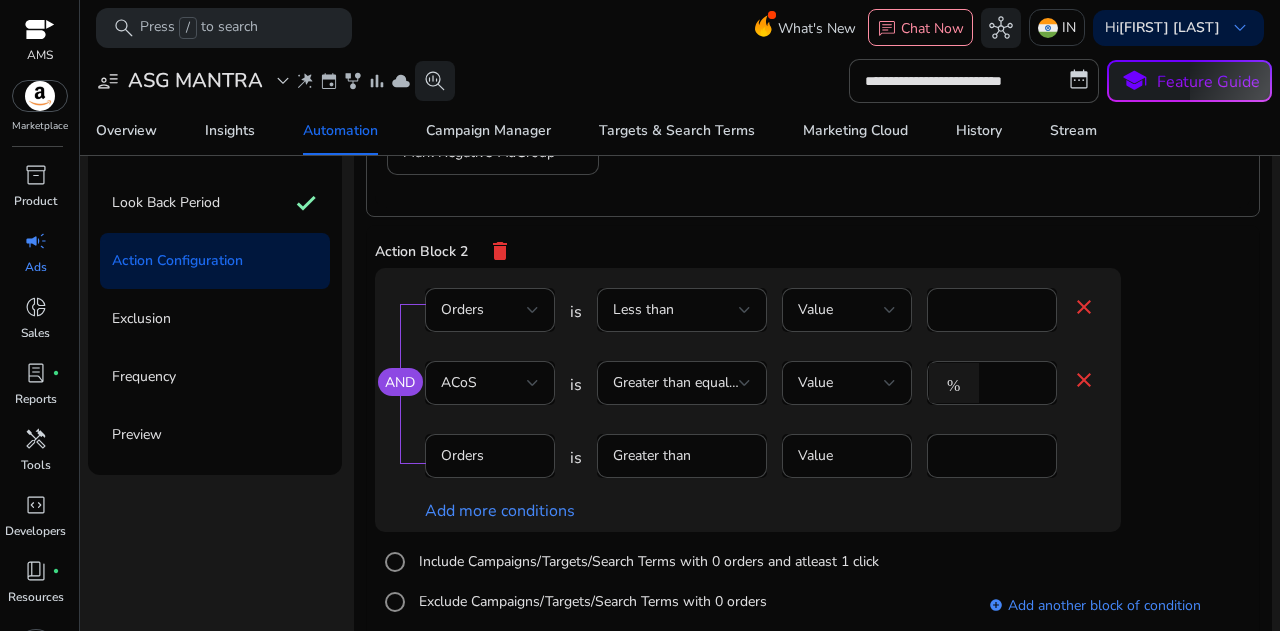 scroll, scrollTop: 582, scrollLeft: 0, axis: vertical 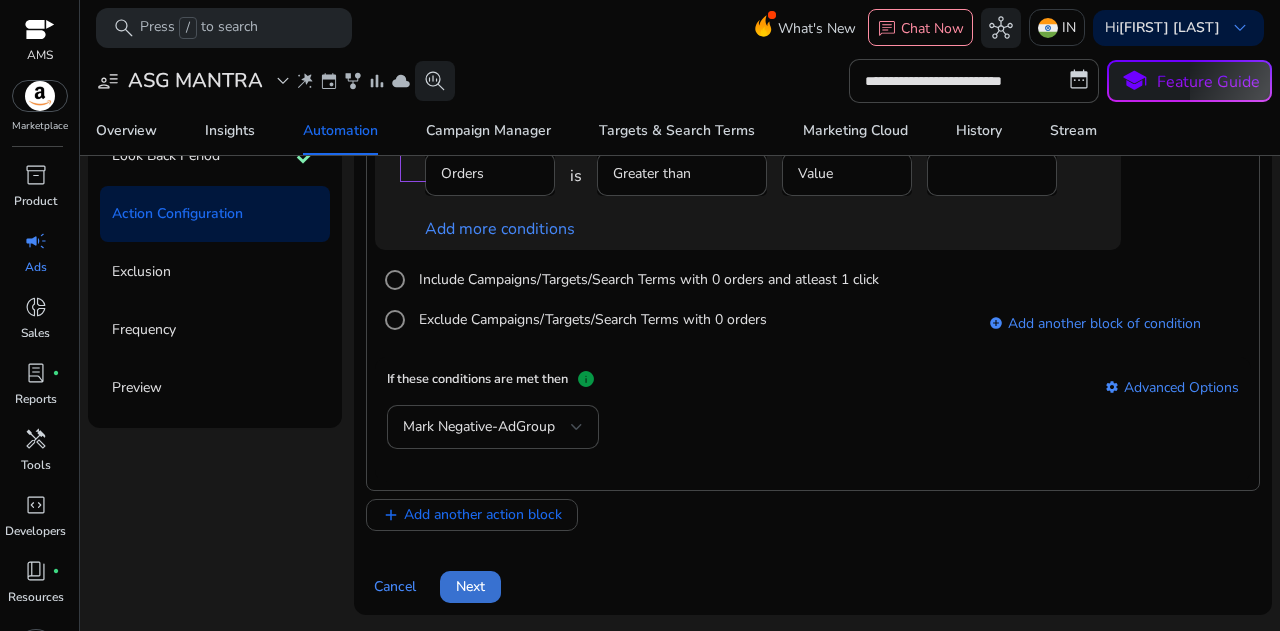 click on "Next" at bounding box center [470, 586] 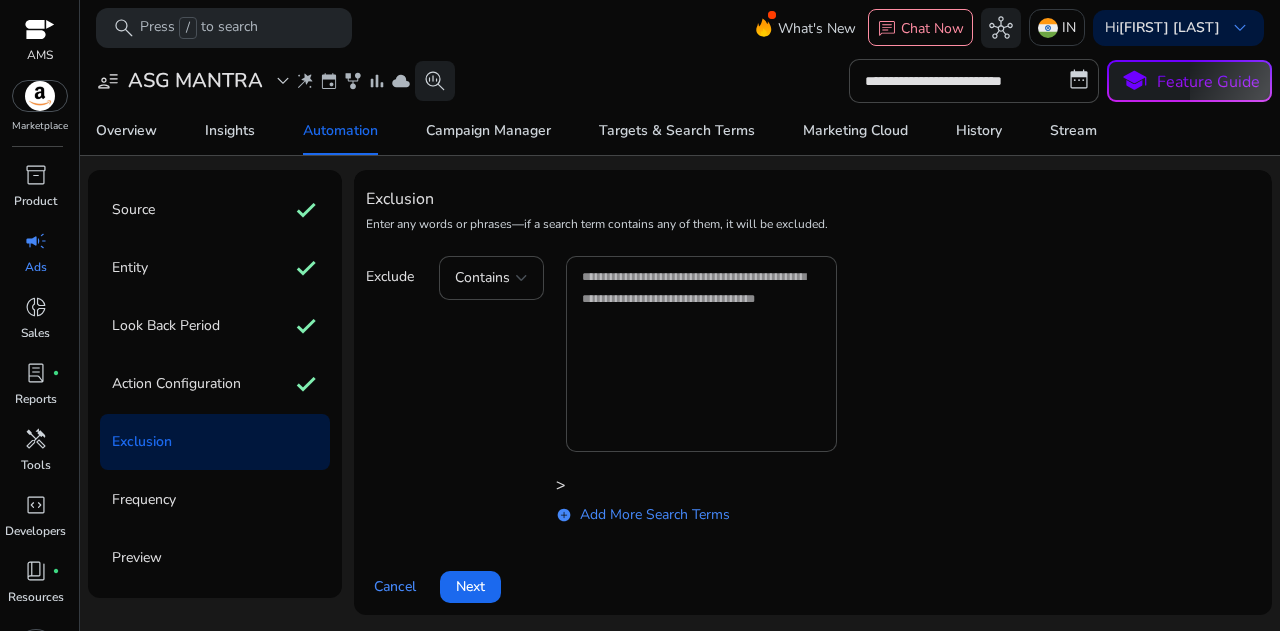 scroll, scrollTop: 0, scrollLeft: 0, axis: both 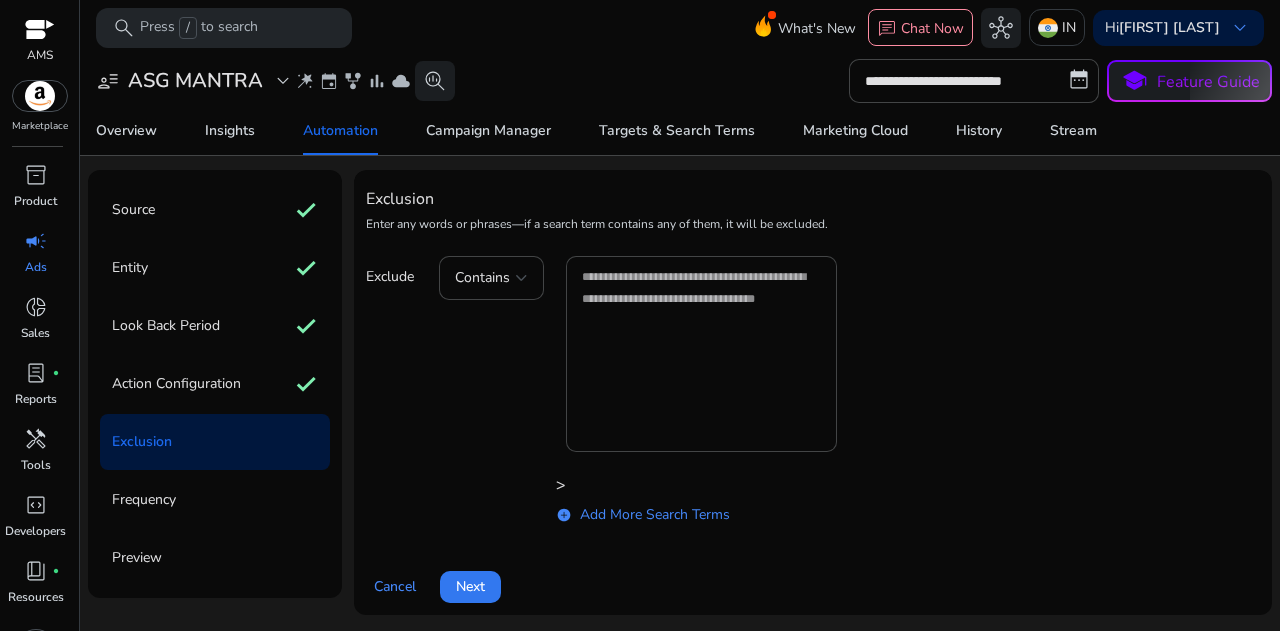 click on "Next" at bounding box center [470, 586] 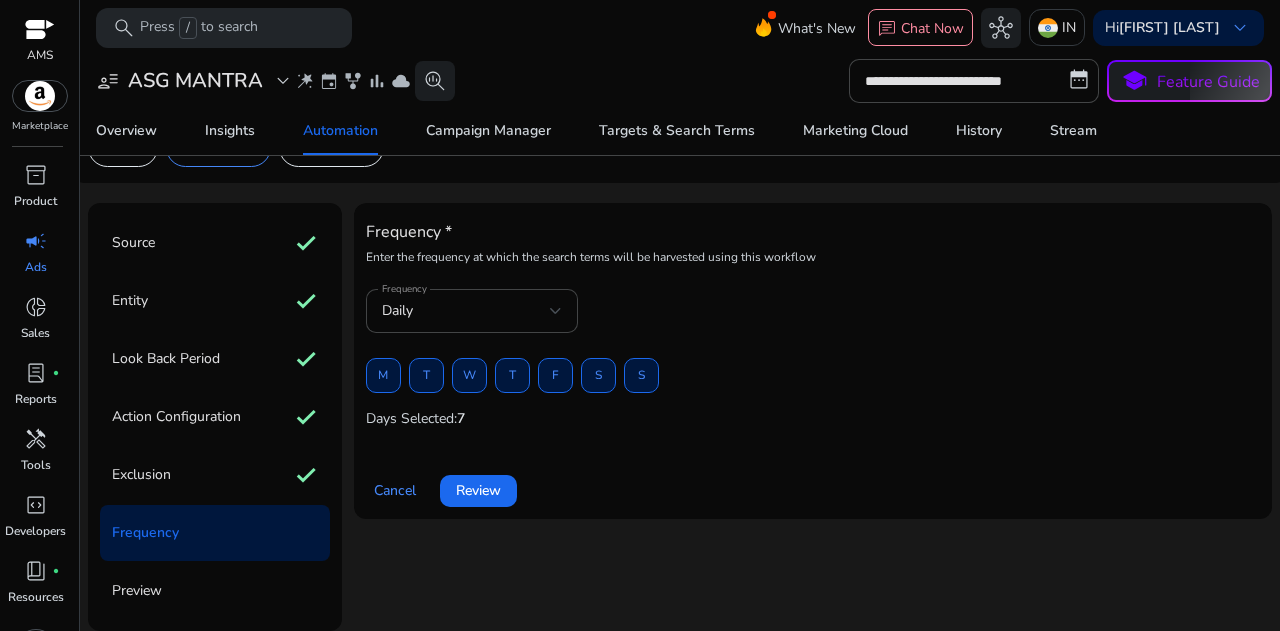 scroll, scrollTop: 44, scrollLeft: 0, axis: vertical 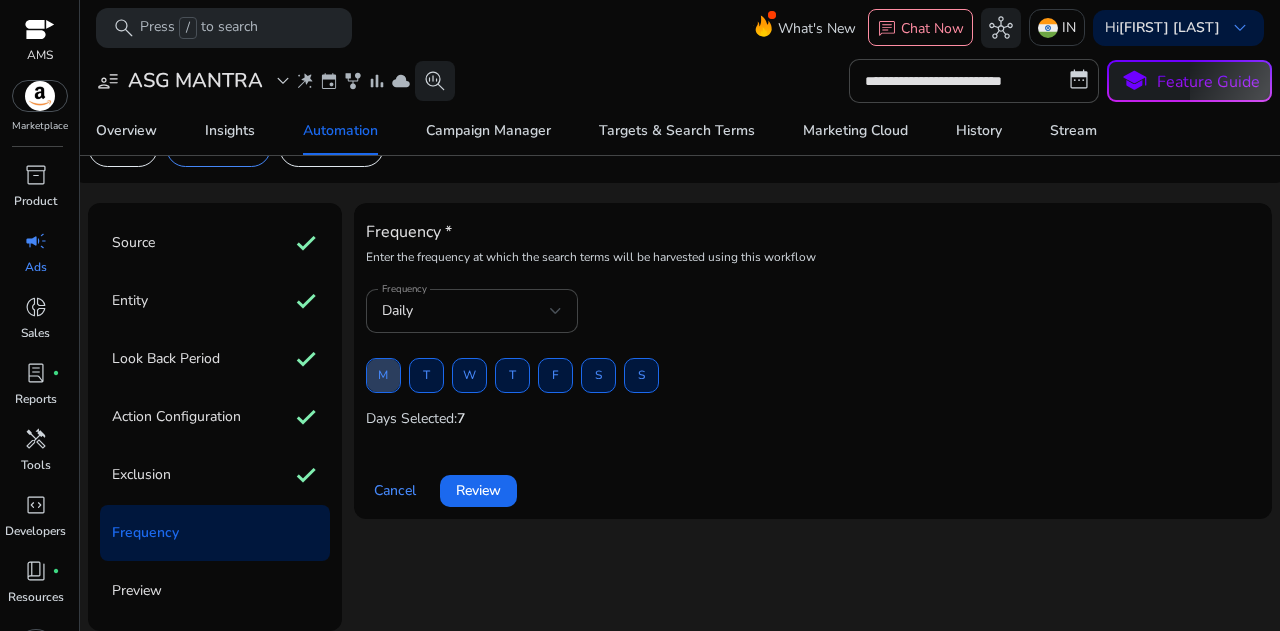 click on "M" at bounding box center [383, 375] 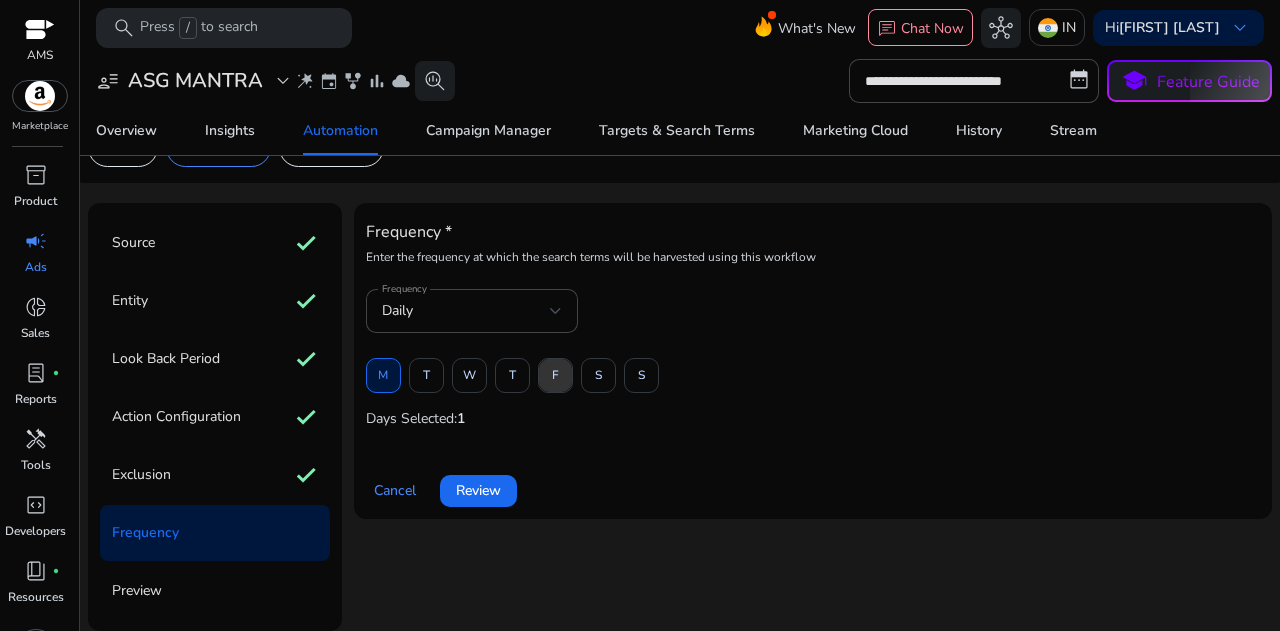 click on "F" at bounding box center (555, 375) 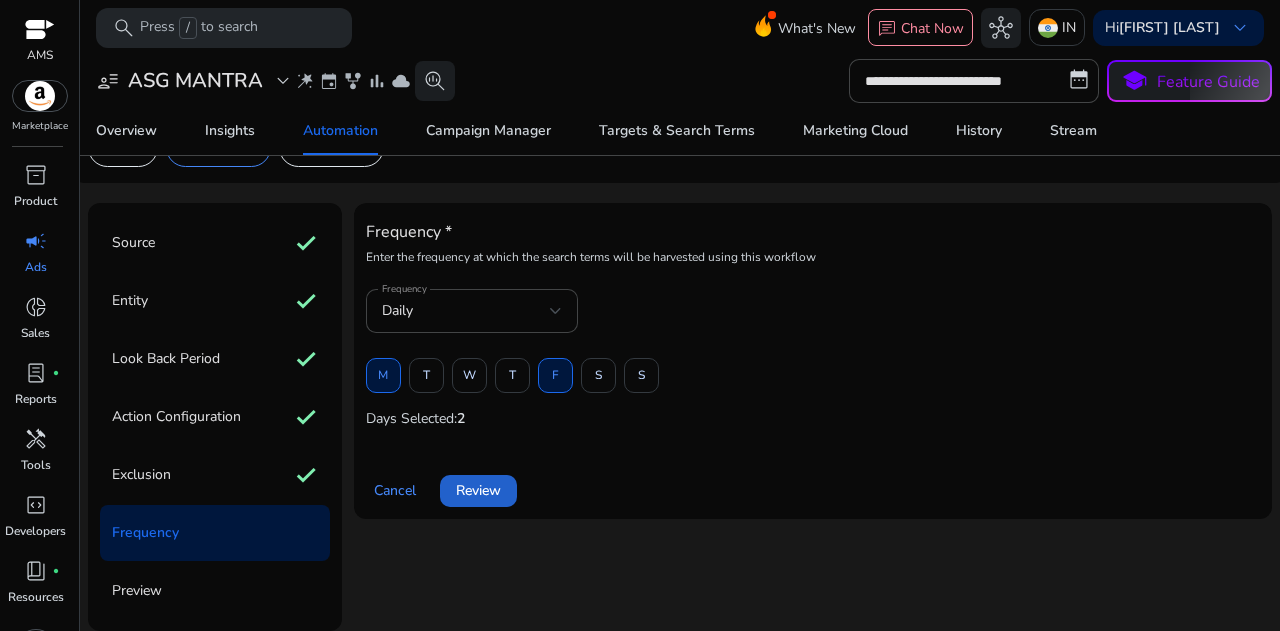 click on "Review" at bounding box center [478, 490] 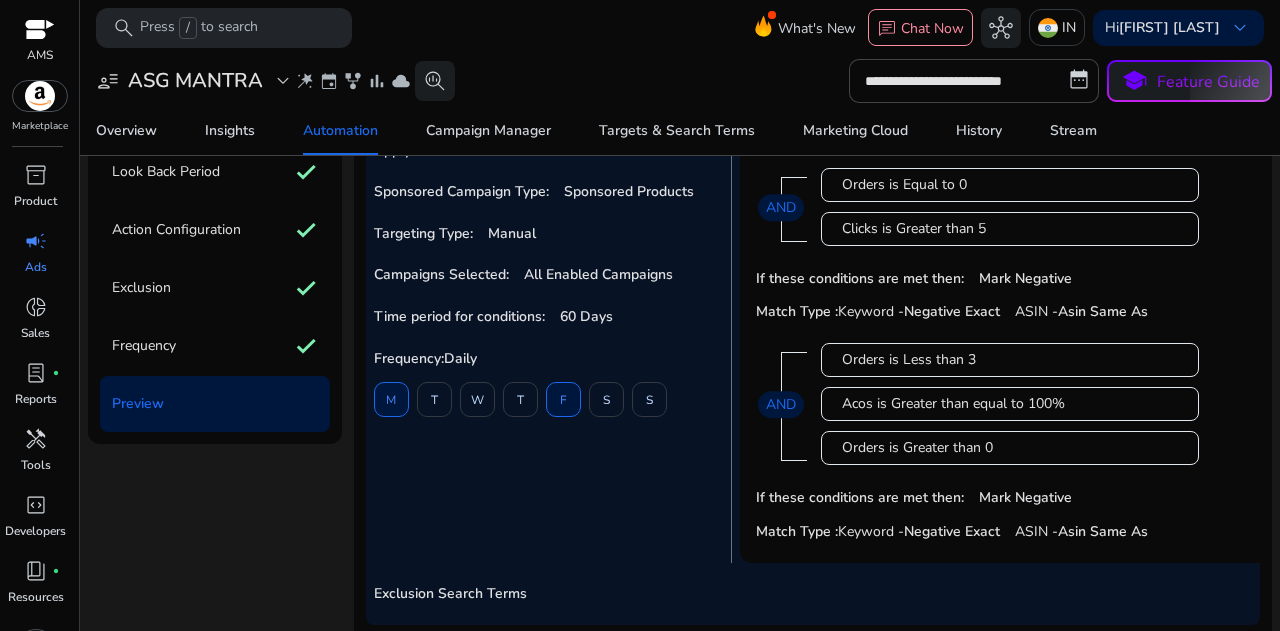 scroll, scrollTop: 247, scrollLeft: 0, axis: vertical 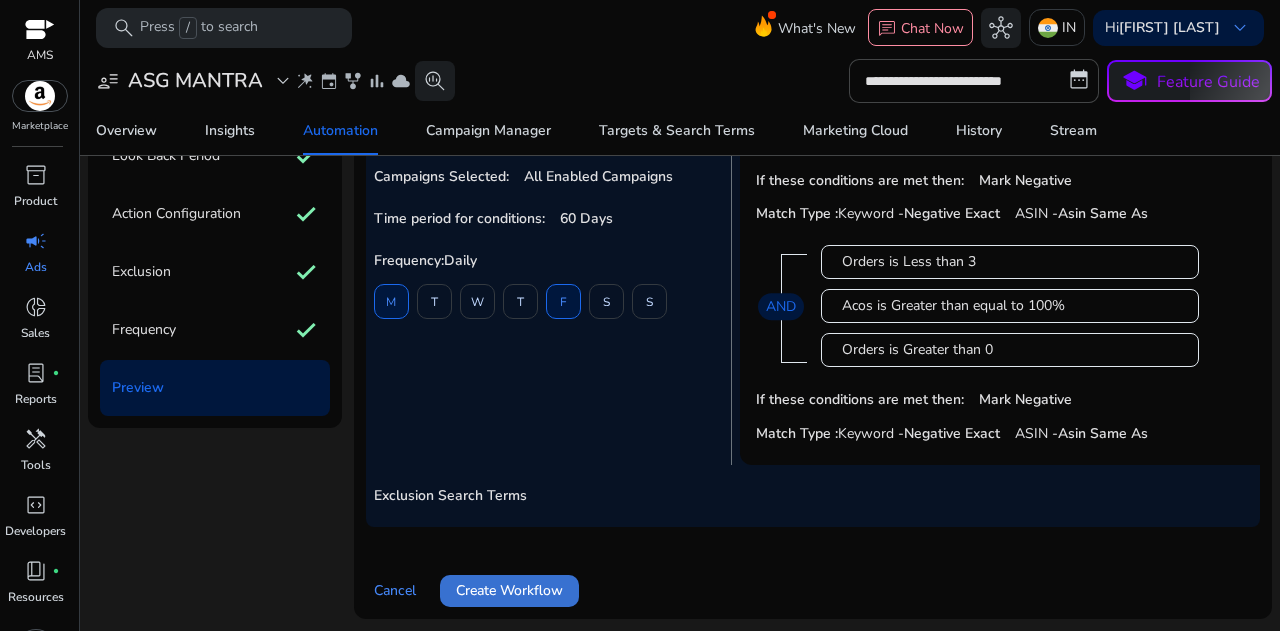 click on "Create Workflow" at bounding box center [509, 590] 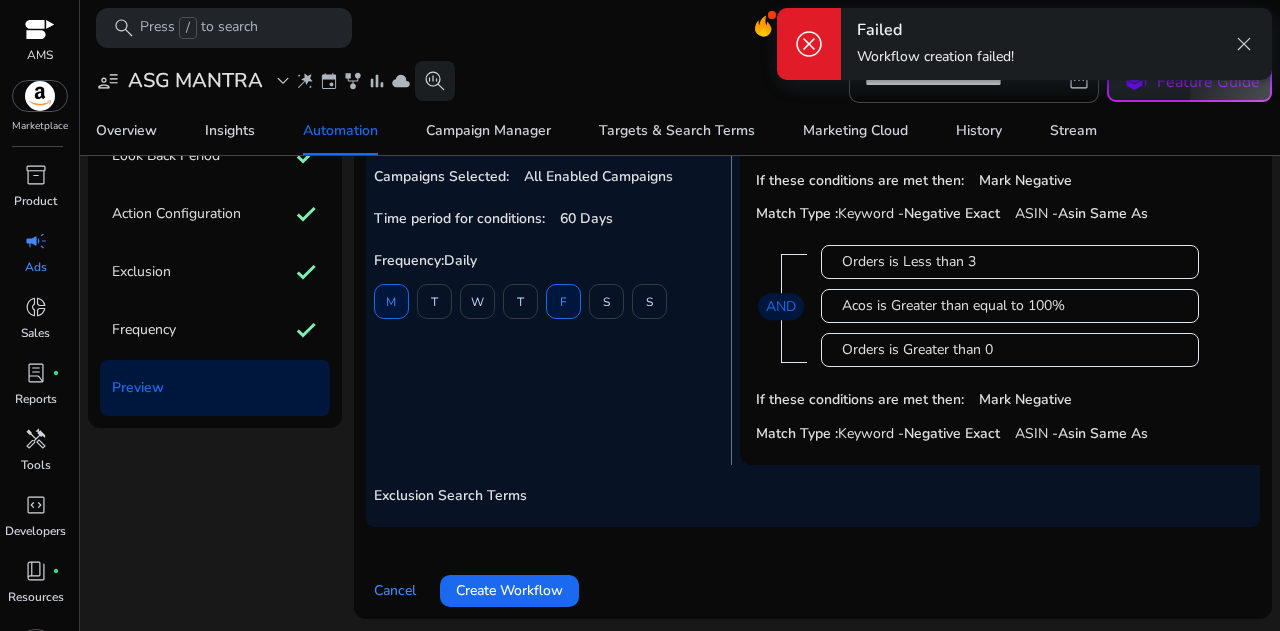 scroll, scrollTop: 0, scrollLeft: 0, axis: both 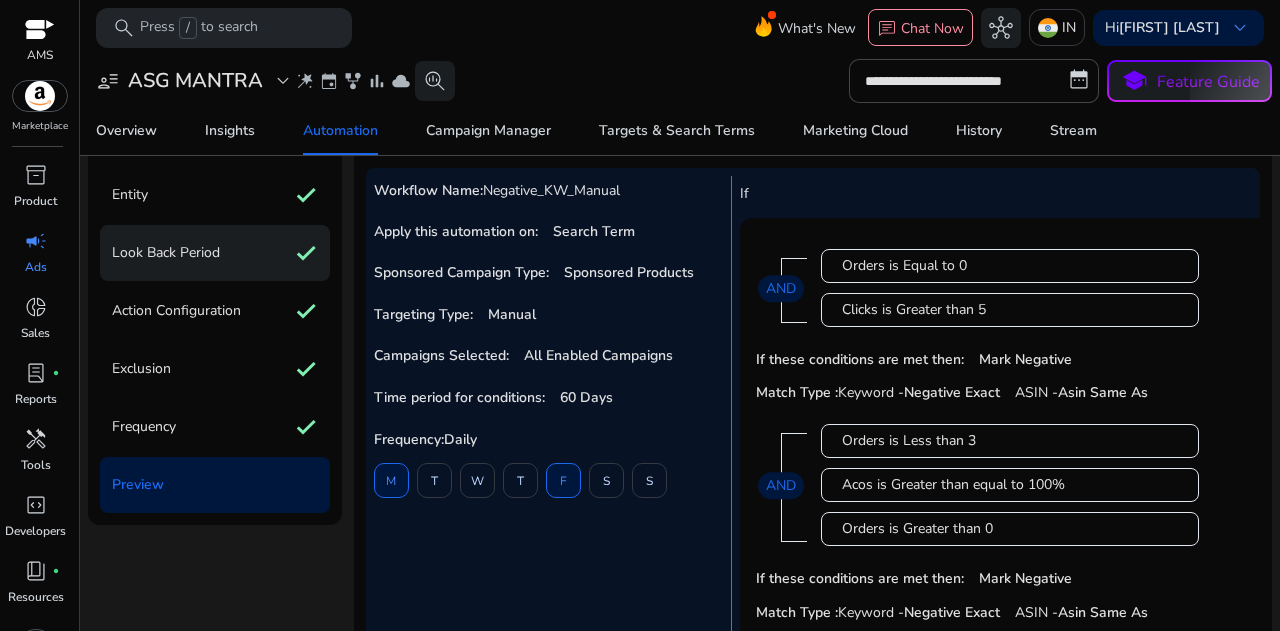 click on "Look Back Period check" 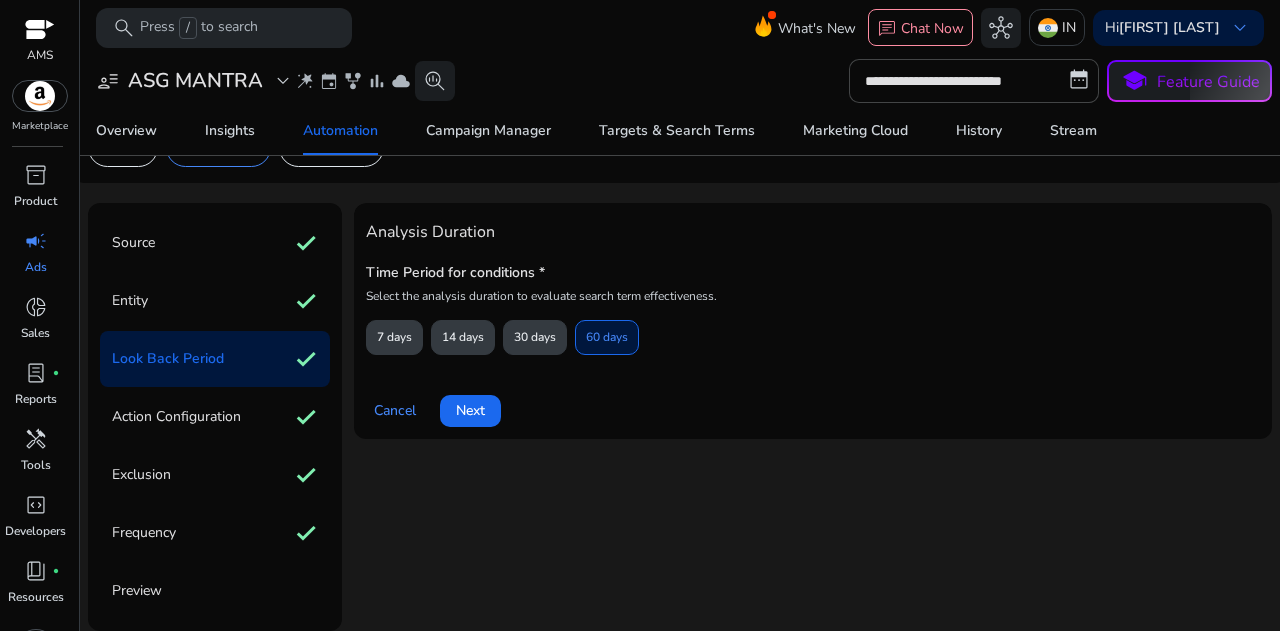 scroll, scrollTop: 44, scrollLeft: 0, axis: vertical 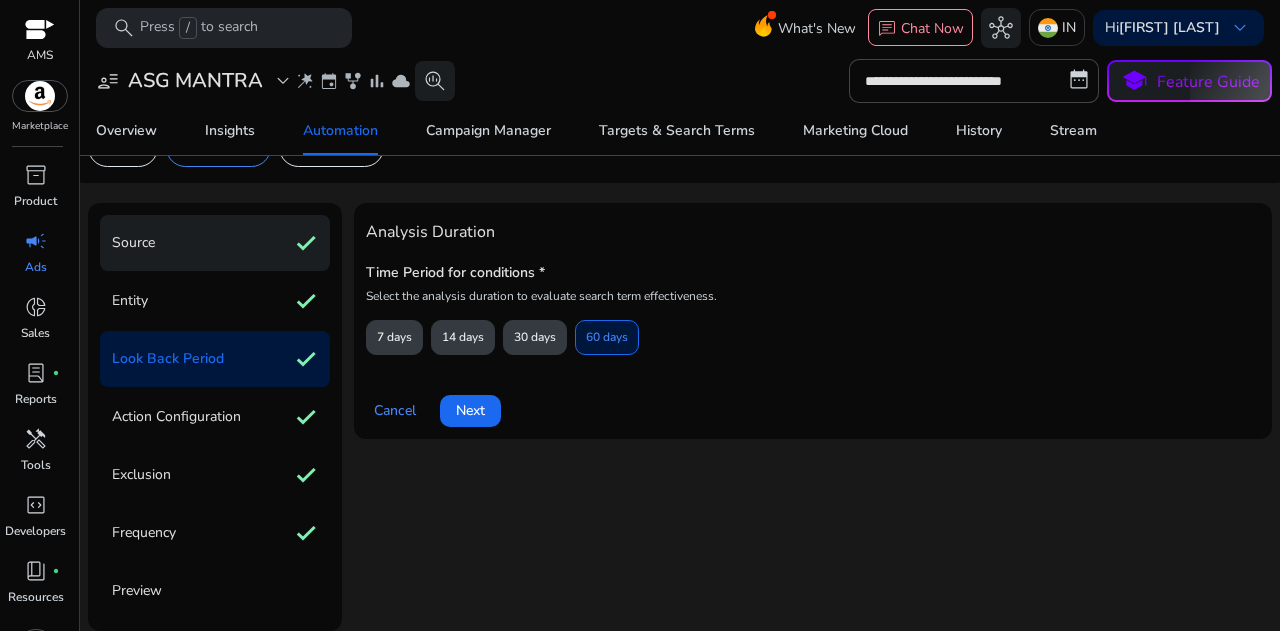click on "Source check" 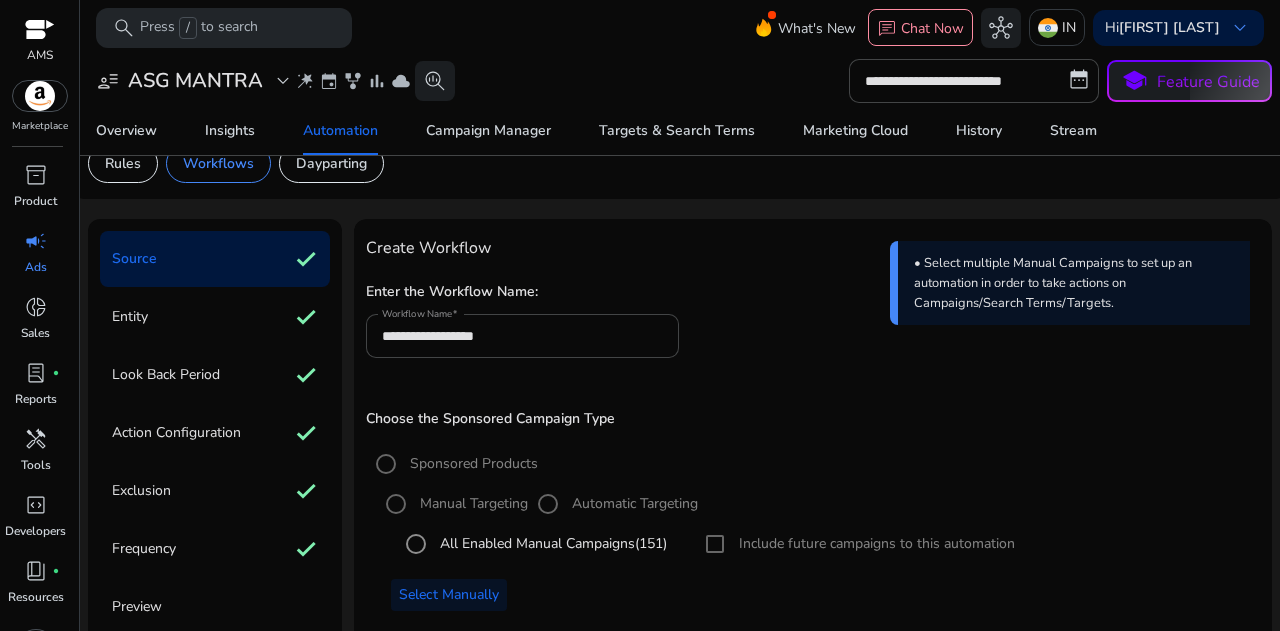 scroll, scrollTop: 127, scrollLeft: 0, axis: vertical 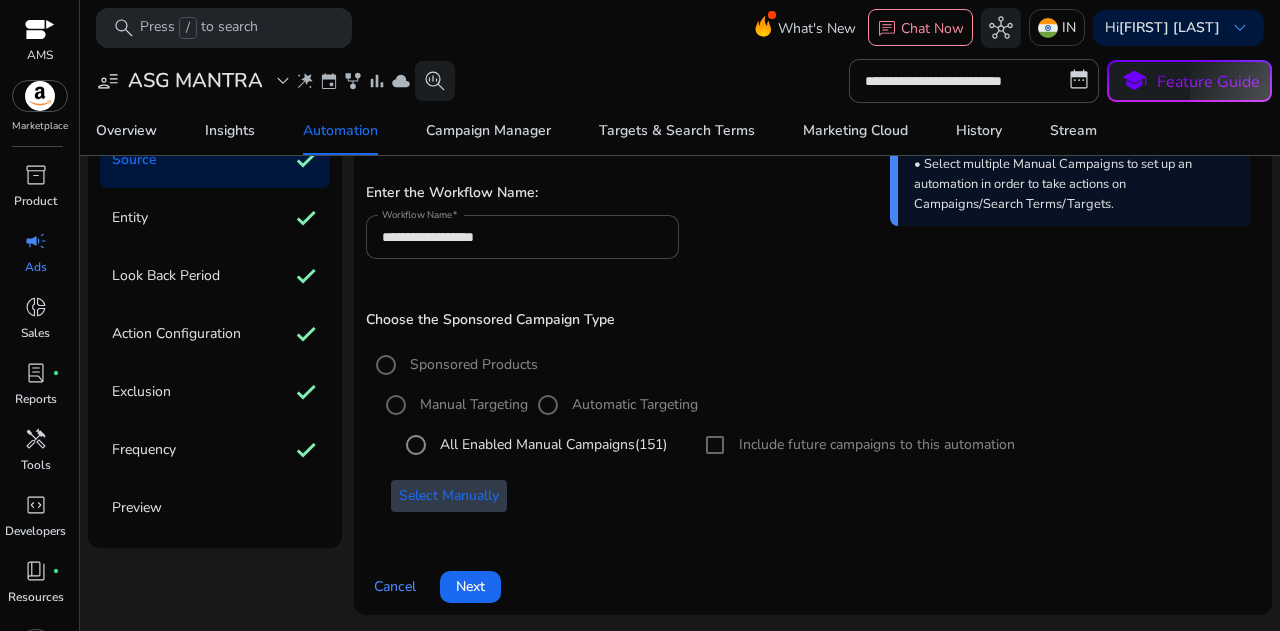 click on "Select Manually" at bounding box center (449, 495) 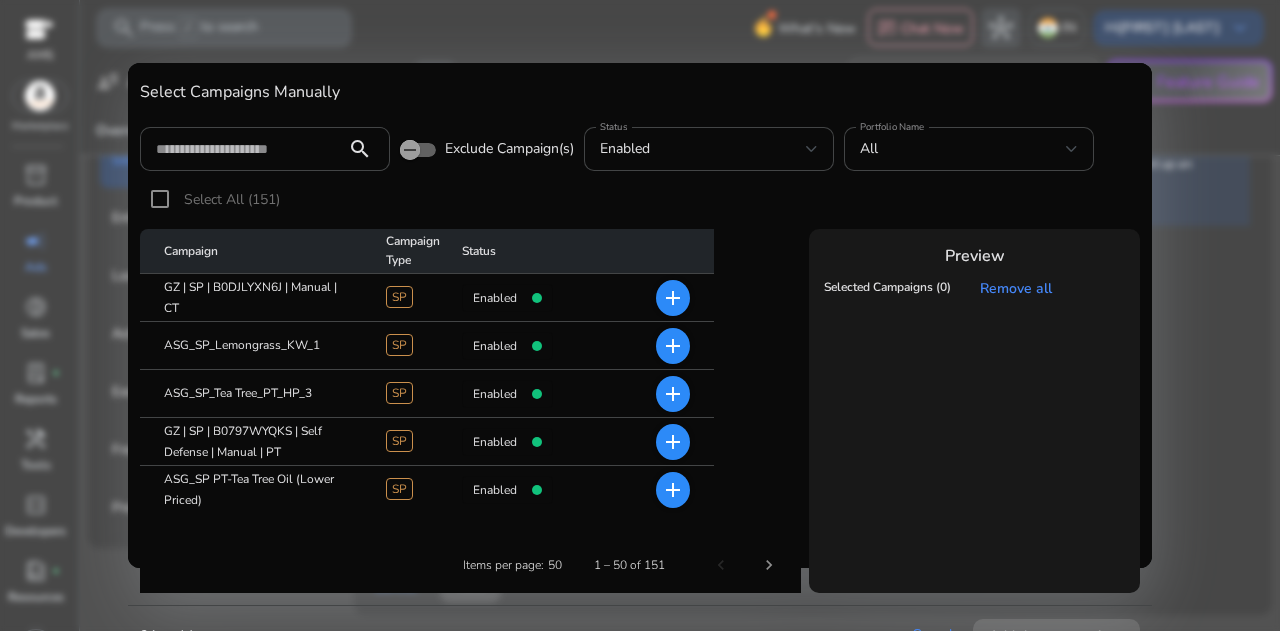 click at bounding box center (640, 315) 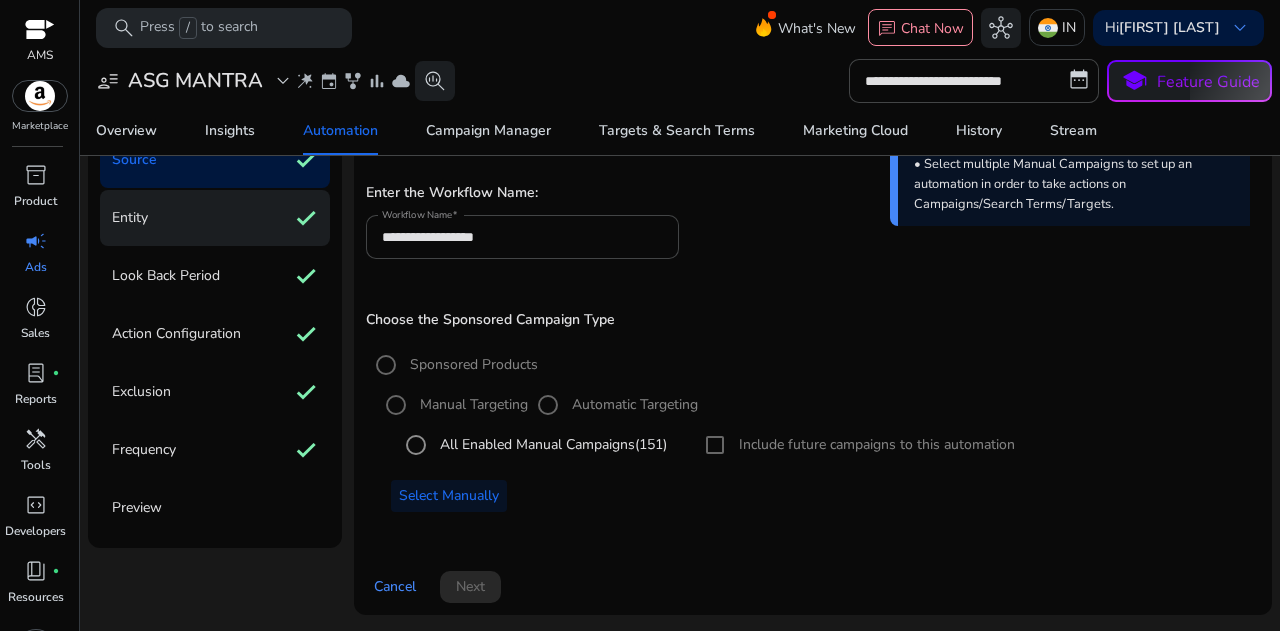click on "Entity check" 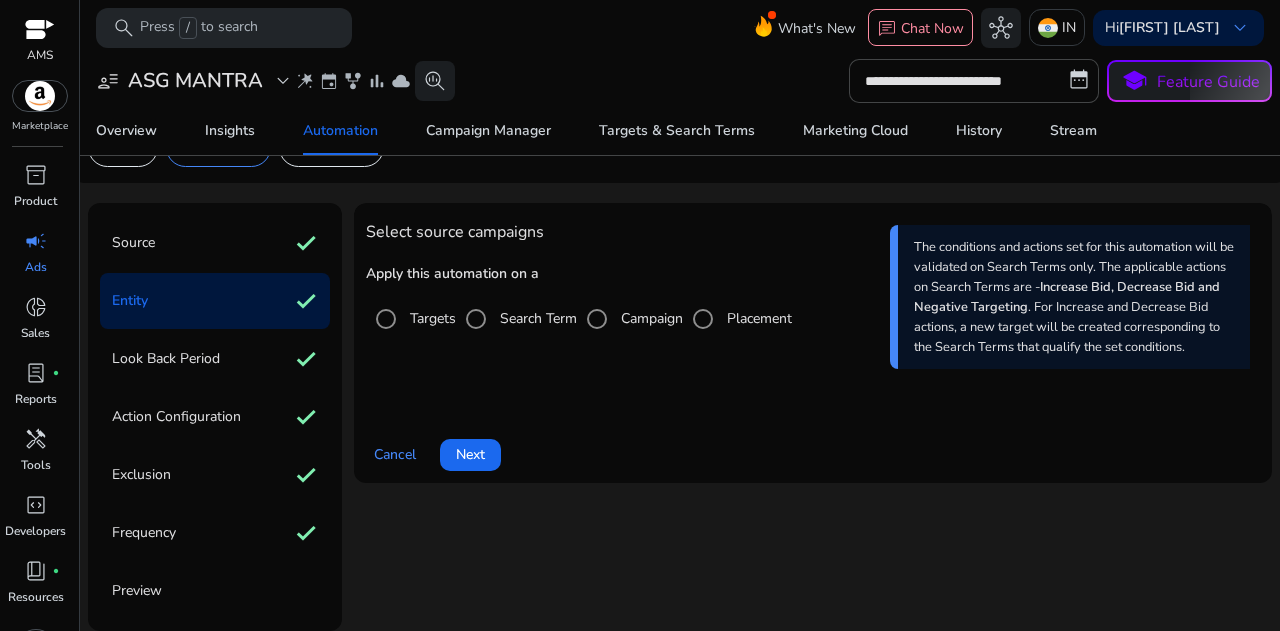 scroll, scrollTop: 44, scrollLeft: 0, axis: vertical 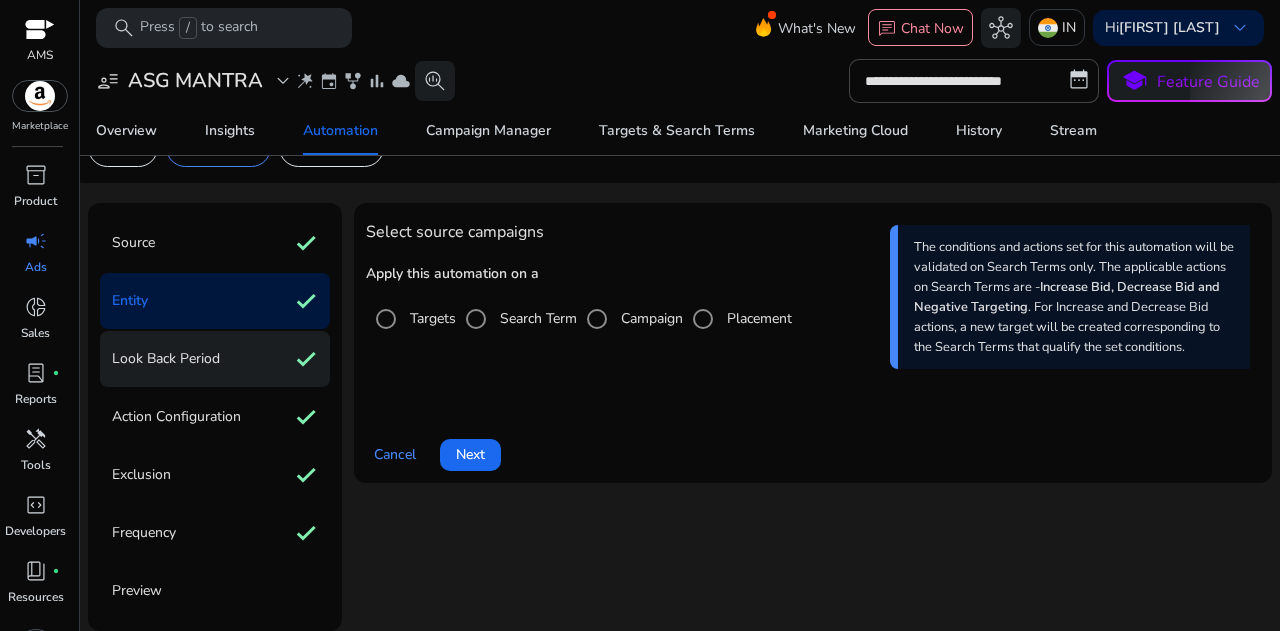 click on "Look Back Period check" 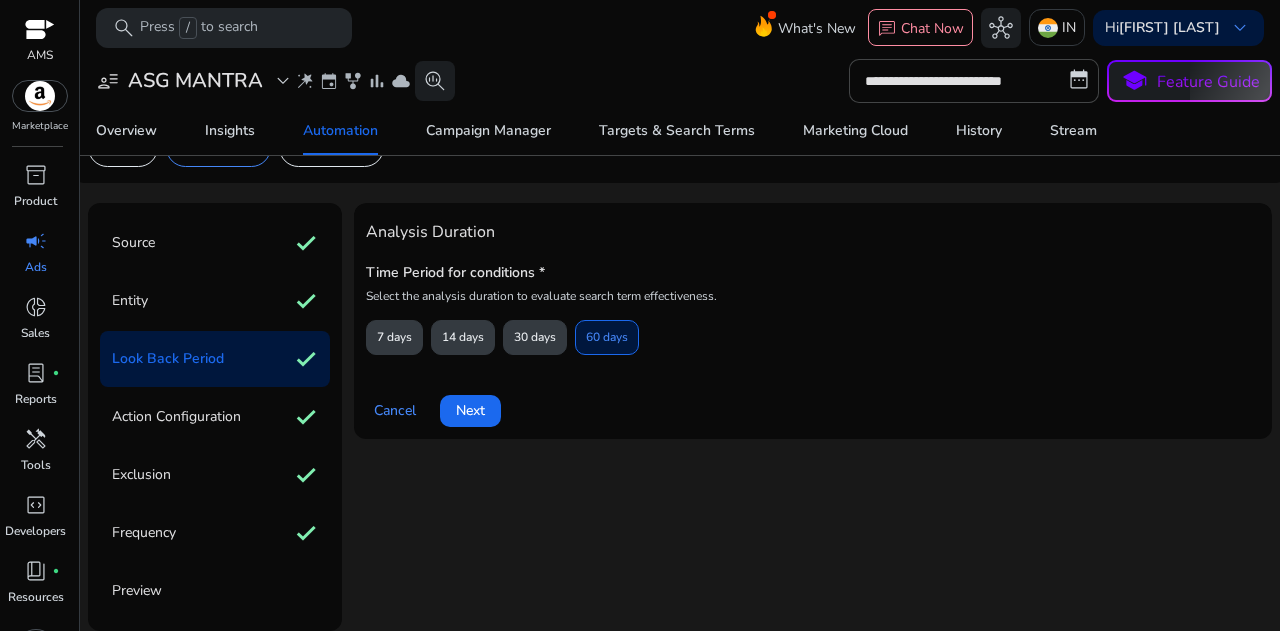 click on "Preview" 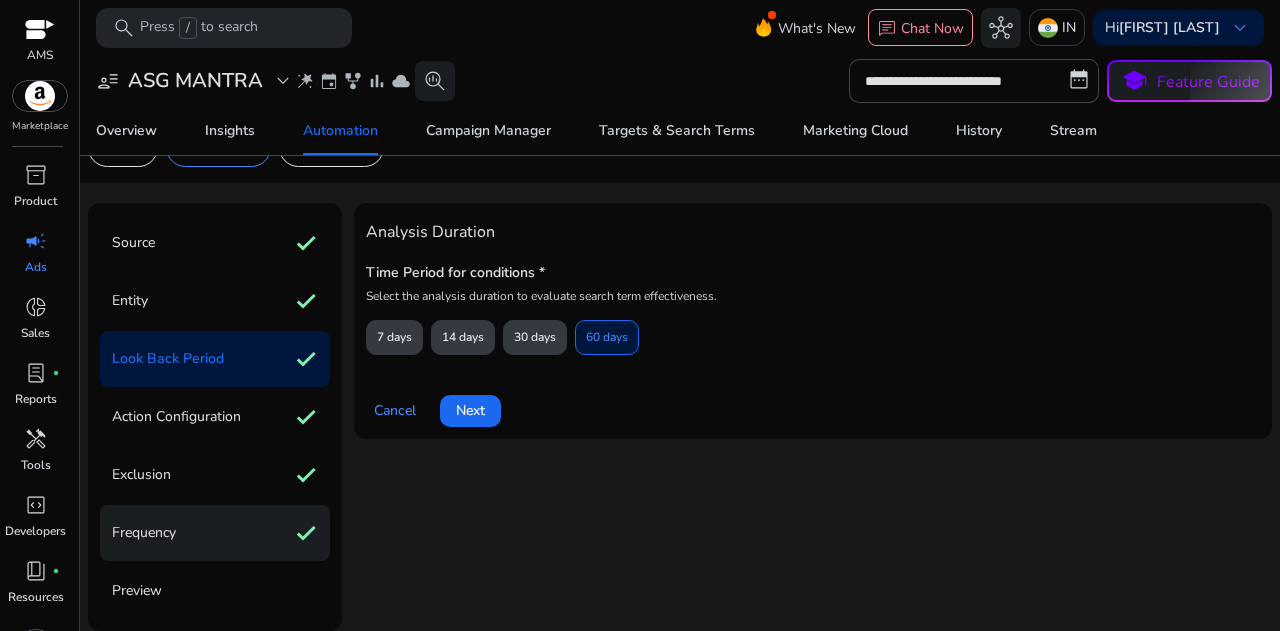 click on "Frequency check" 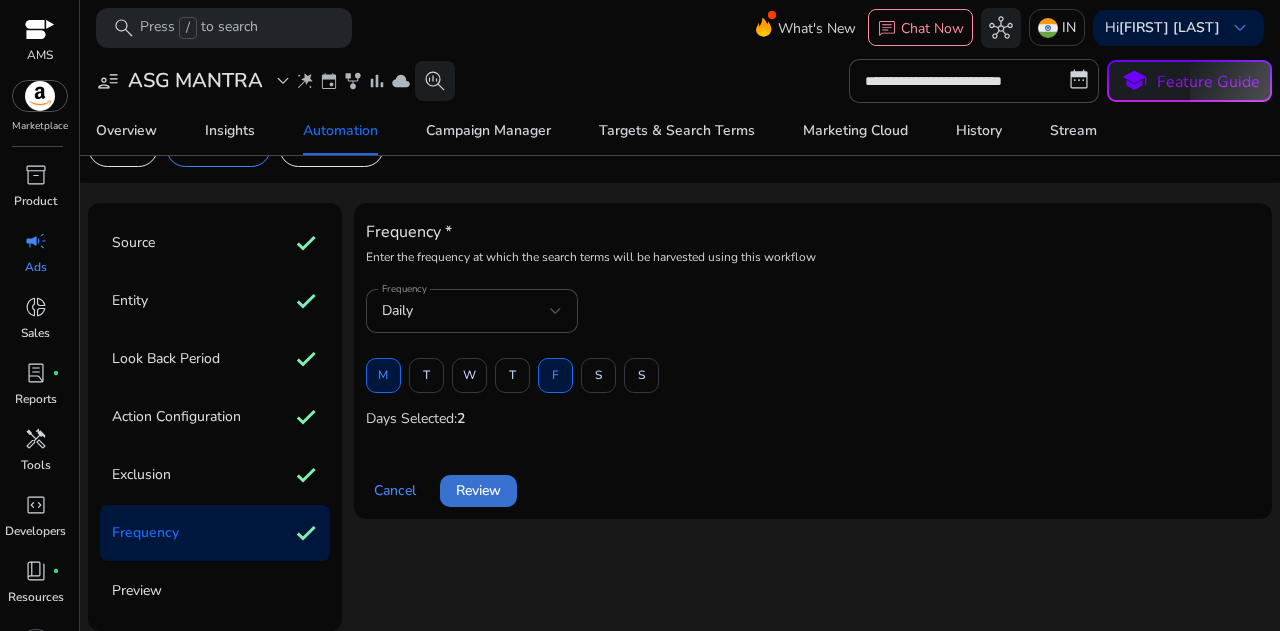 click on "Review" at bounding box center (478, 490) 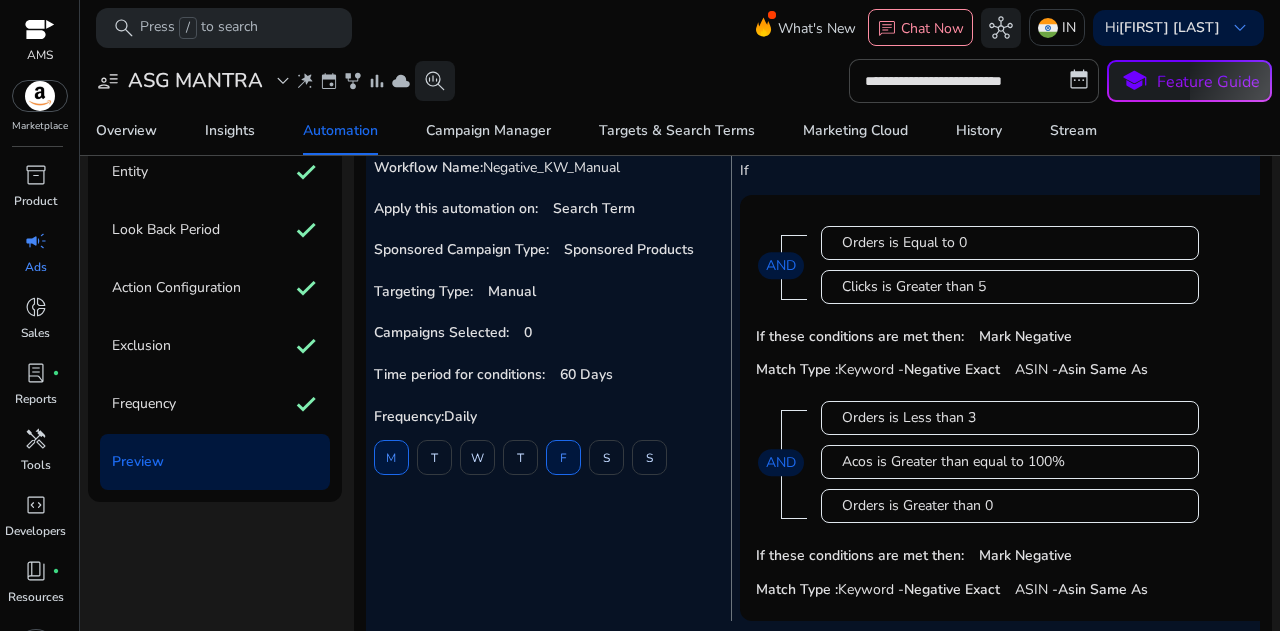 scroll, scrollTop: 169, scrollLeft: 0, axis: vertical 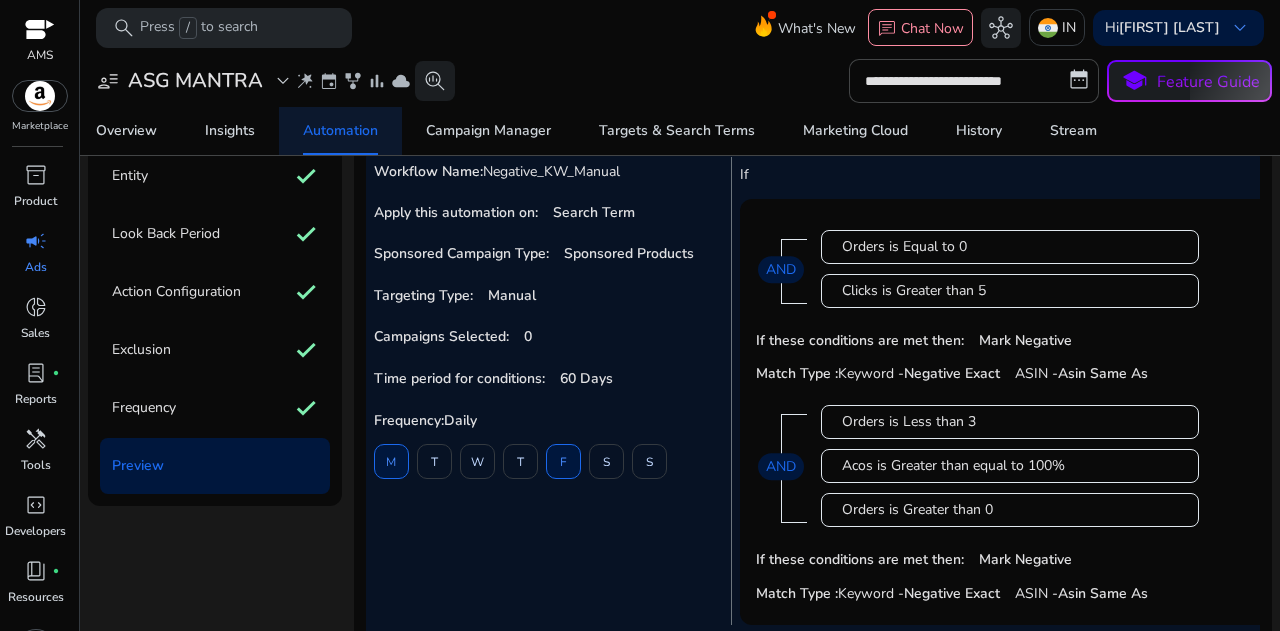 click on "Automation" at bounding box center [340, 131] 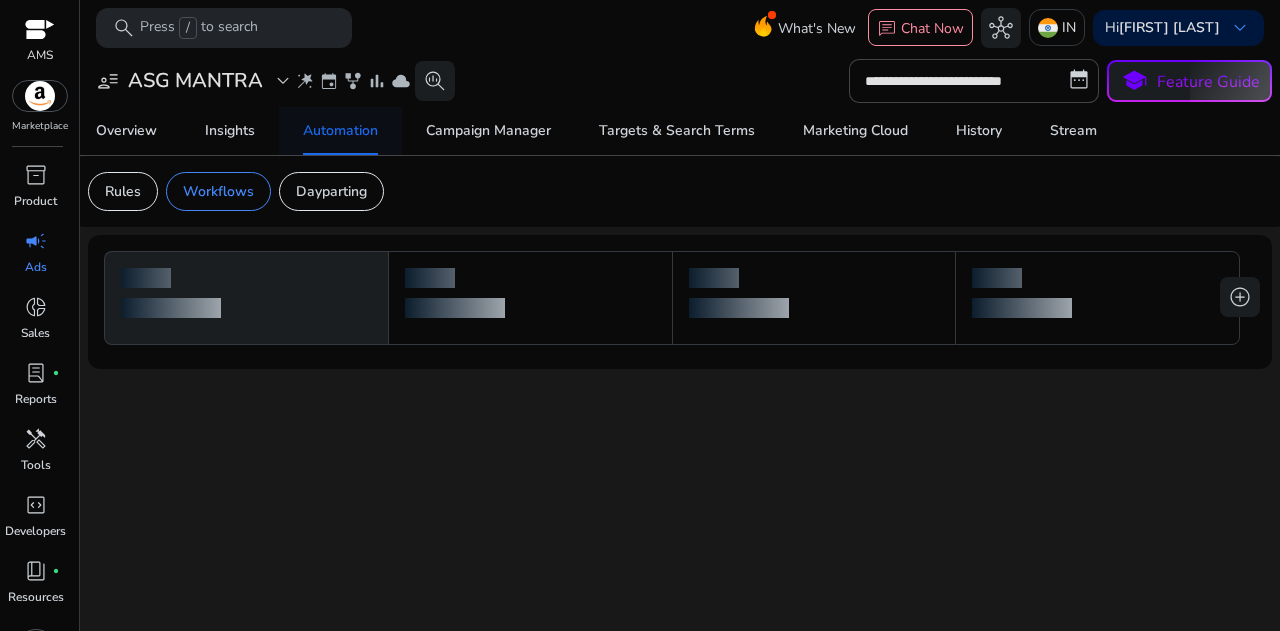 scroll, scrollTop: 0, scrollLeft: 0, axis: both 